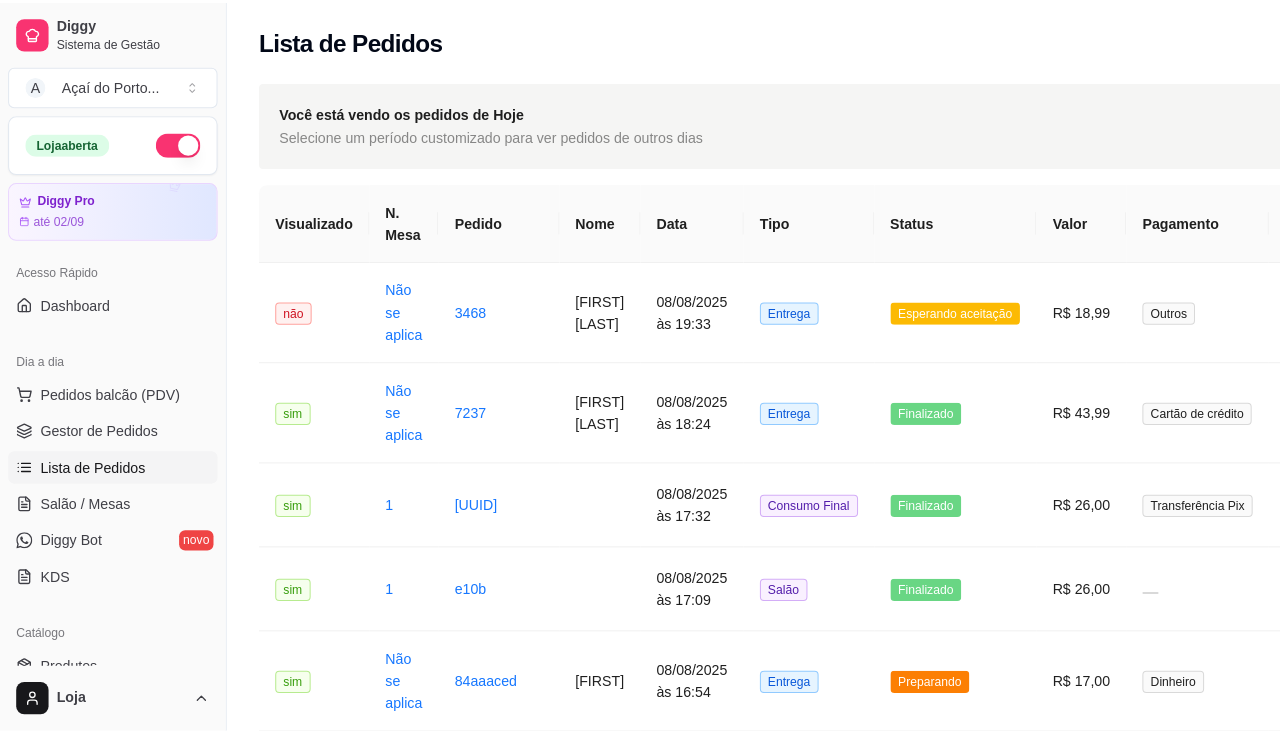scroll, scrollTop: 0, scrollLeft: 0, axis: both 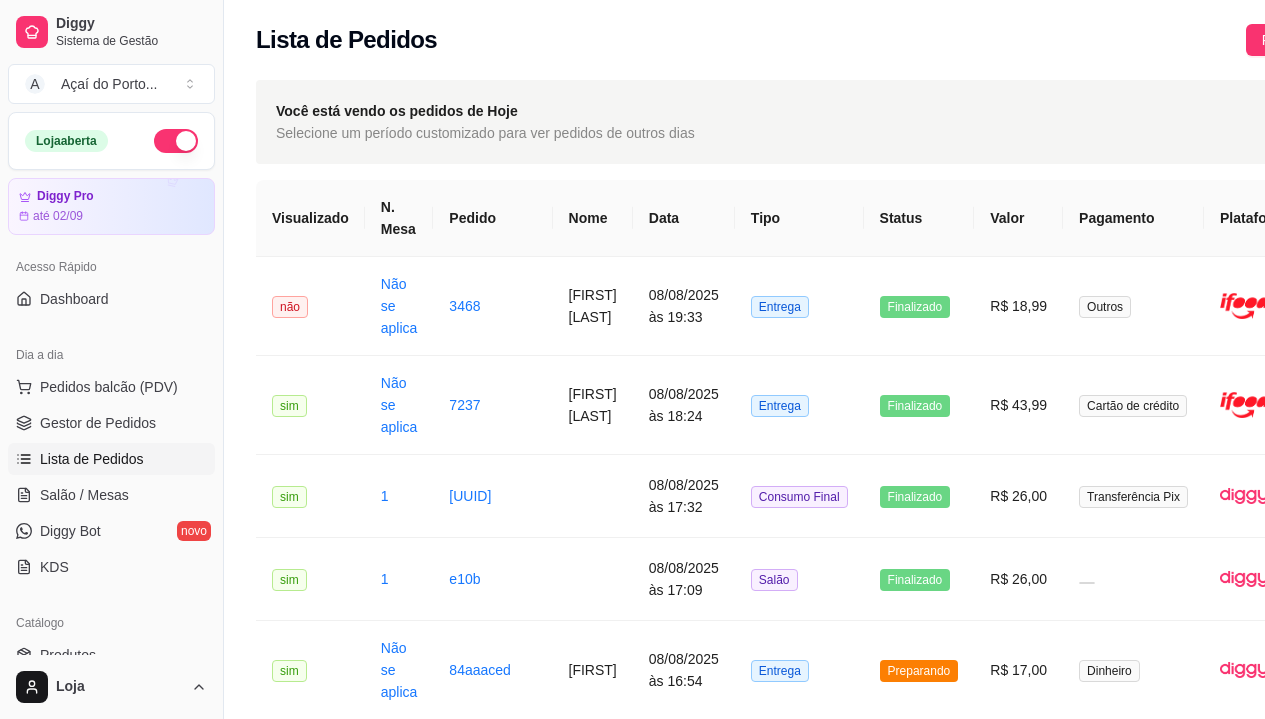 click on "Pedidos balcão (PDV) Gestor de Pedidos Lista de Pedidos Salão / Mesas Diggy Bot novo KDS" at bounding box center (111, 477) 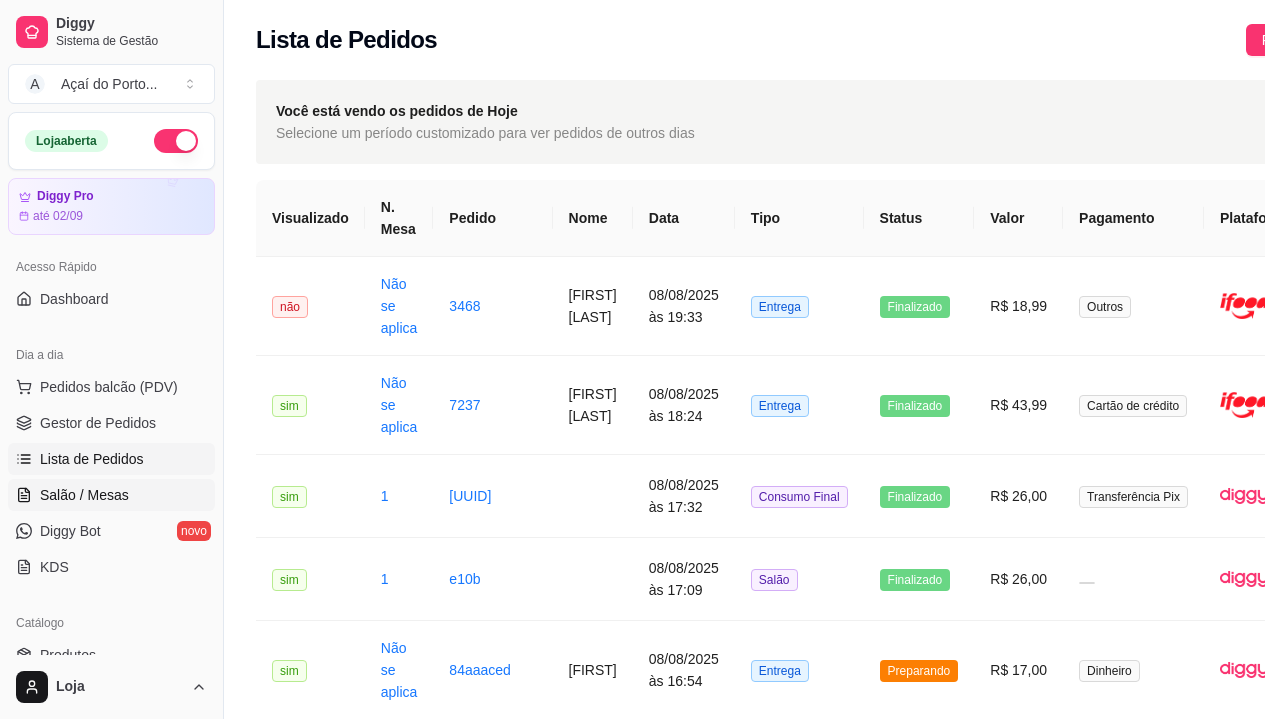 click on "Salão / Mesas" at bounding box center (84, 495) 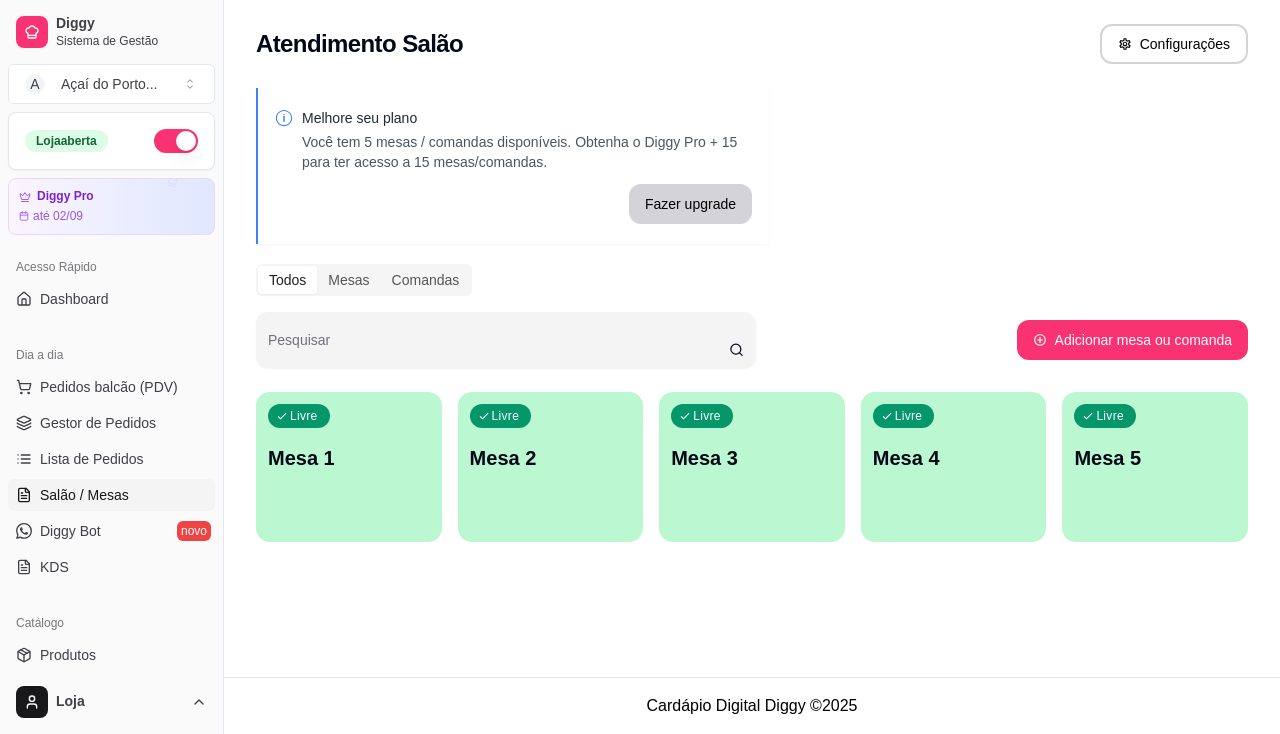 click on "Livre Mesa 1" at bounding box center [349, 455] 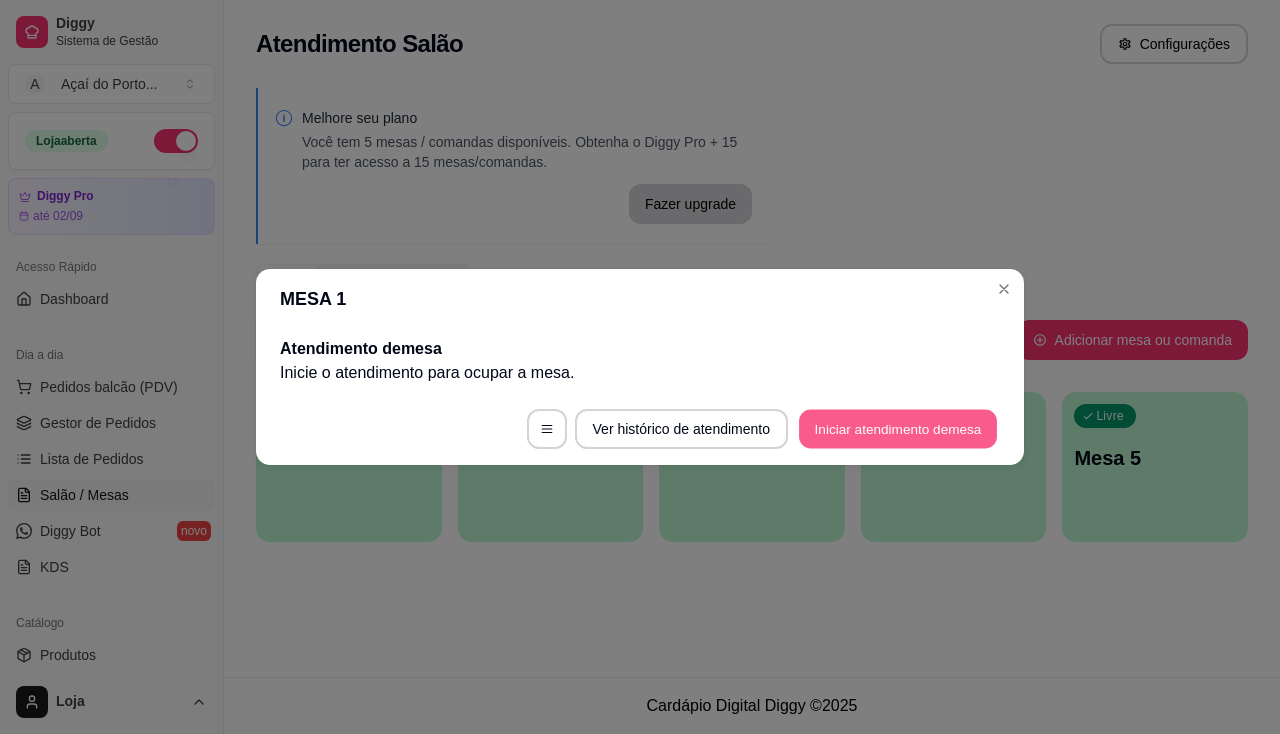 click on "Iniciar atendimento de  mesa" at bounding box center (898, 429) 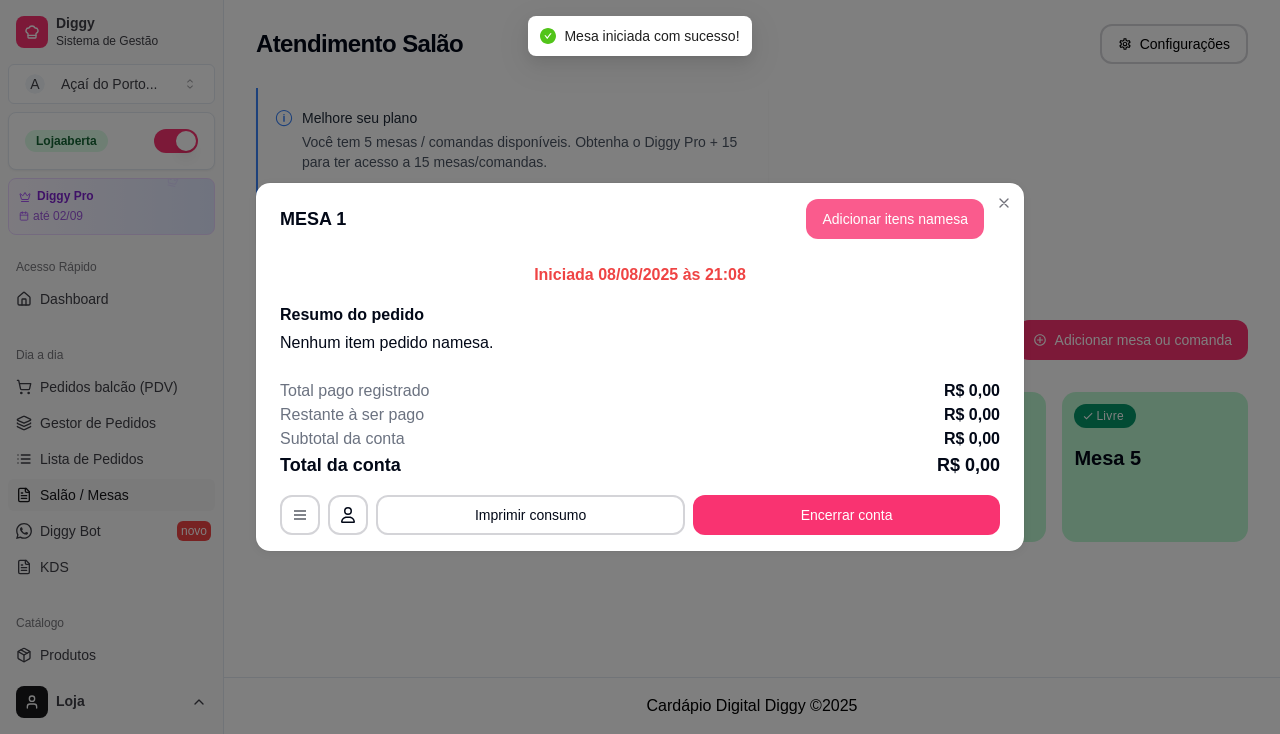 click on "Adicionar itens na  mesa" at bounding box center (895, 219) 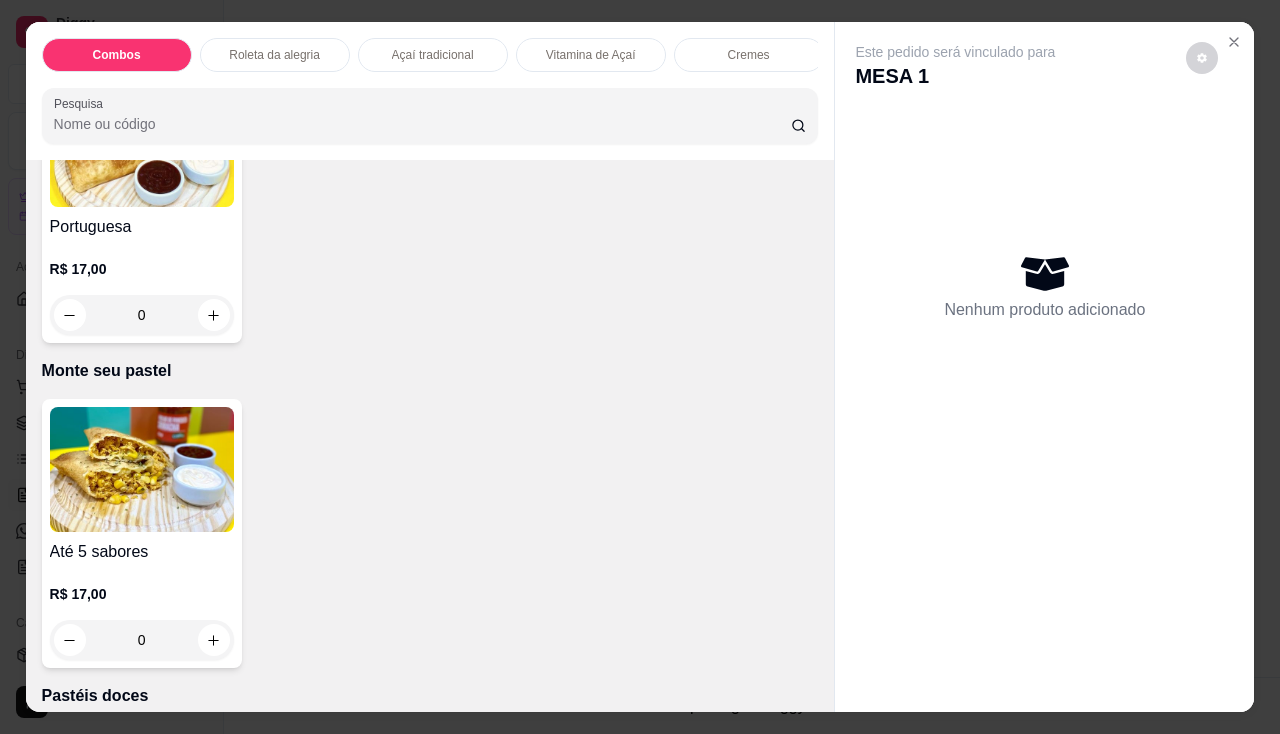 scroll, scrollTop: 4000, scrollLeft: 0, axis: vertical 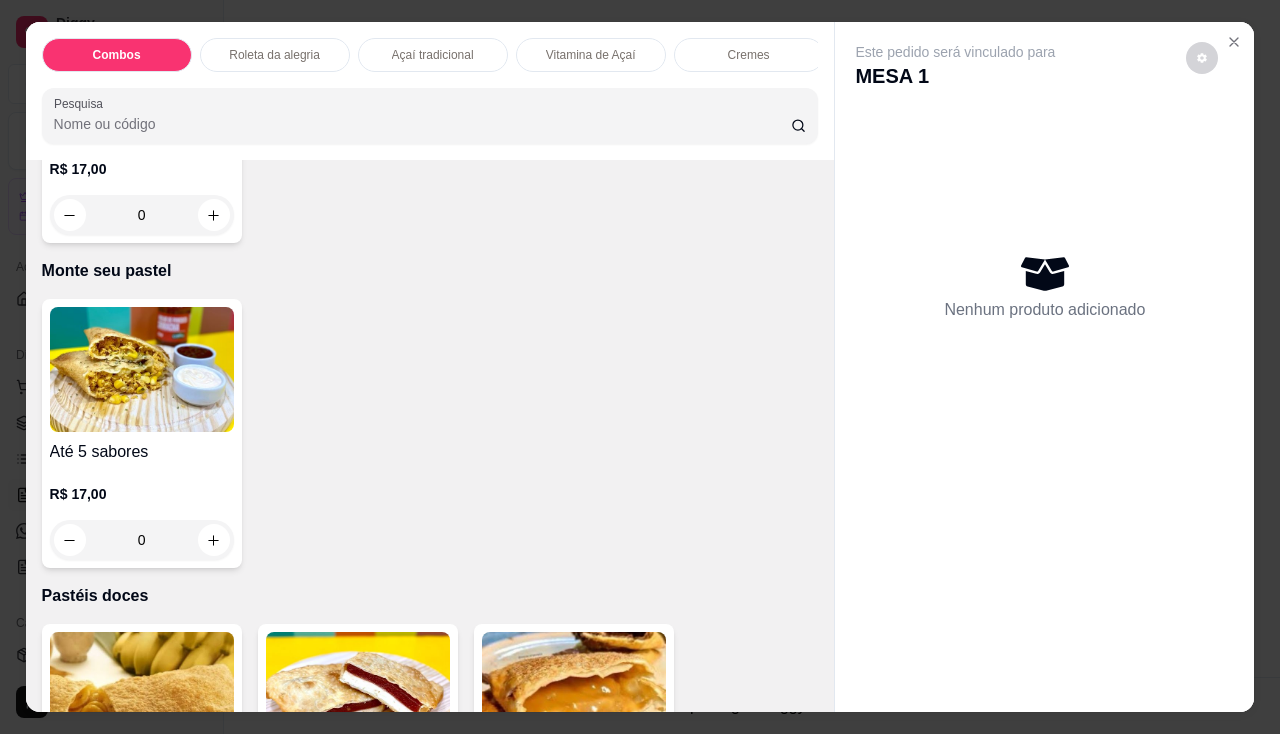 click on "Até 5 sabores" at bounding box center (142, 452) 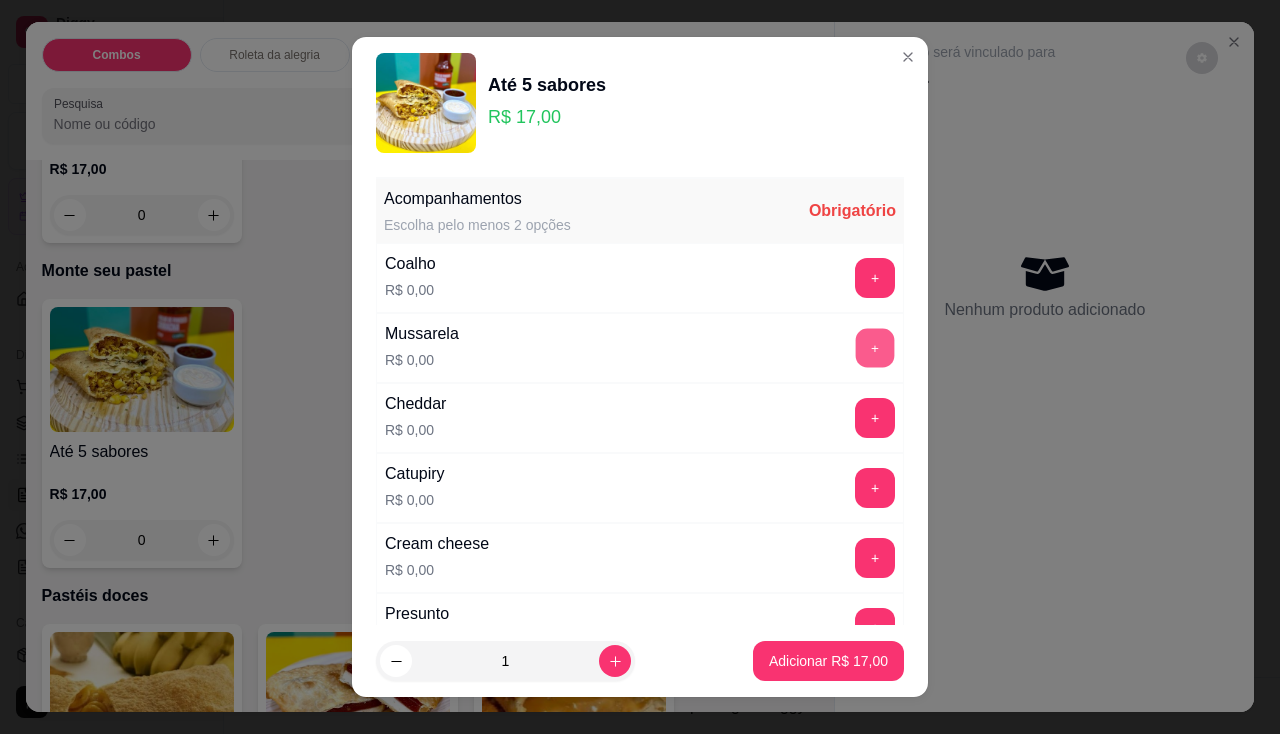 click on "+" at bounding box center (875, 347) 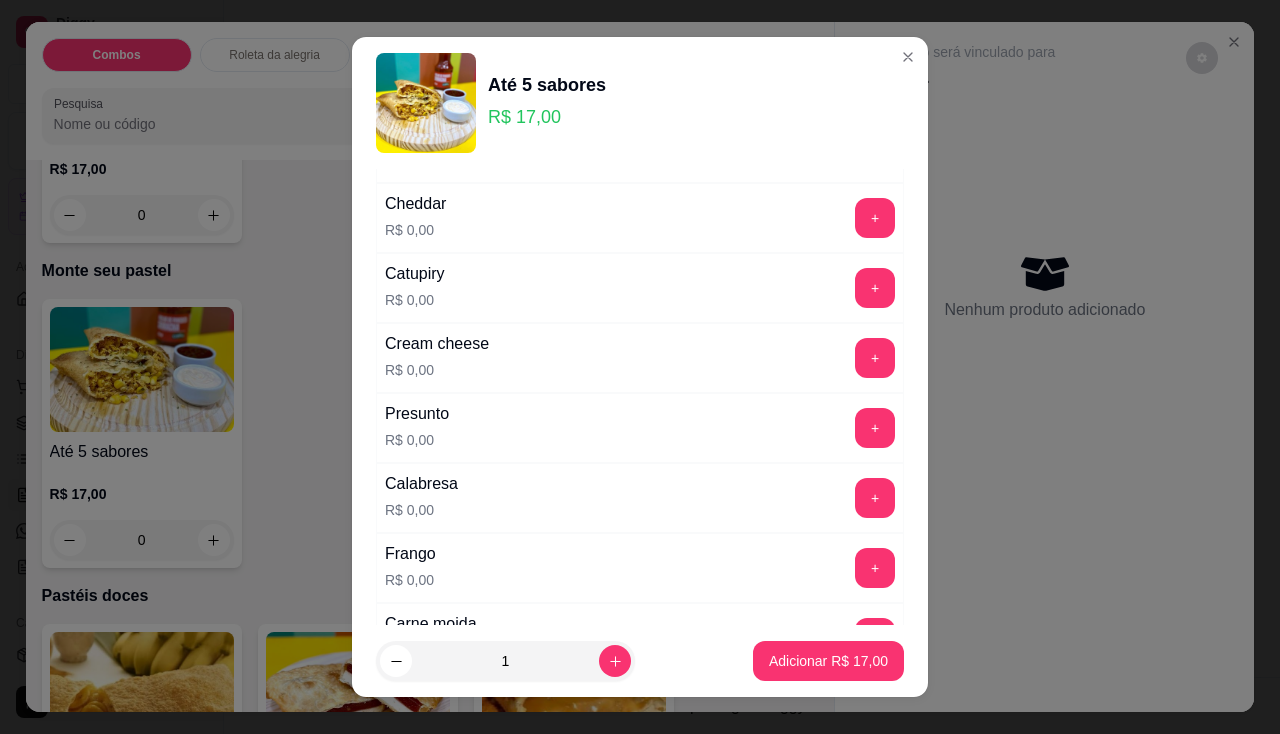 scroll, scrollTop: 300, scrollLeft: 0, axis: vertical 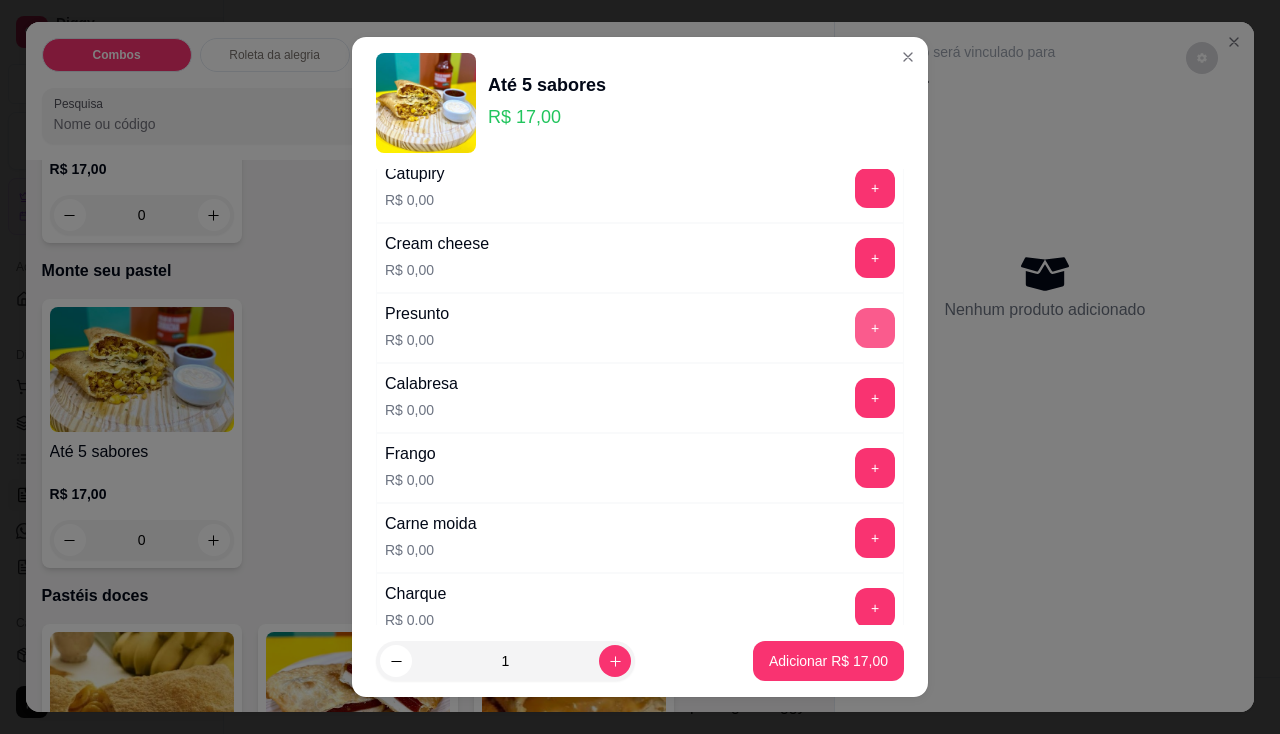 click on "Presunto R$ 0,00 +" at bounding box center (640, 328) 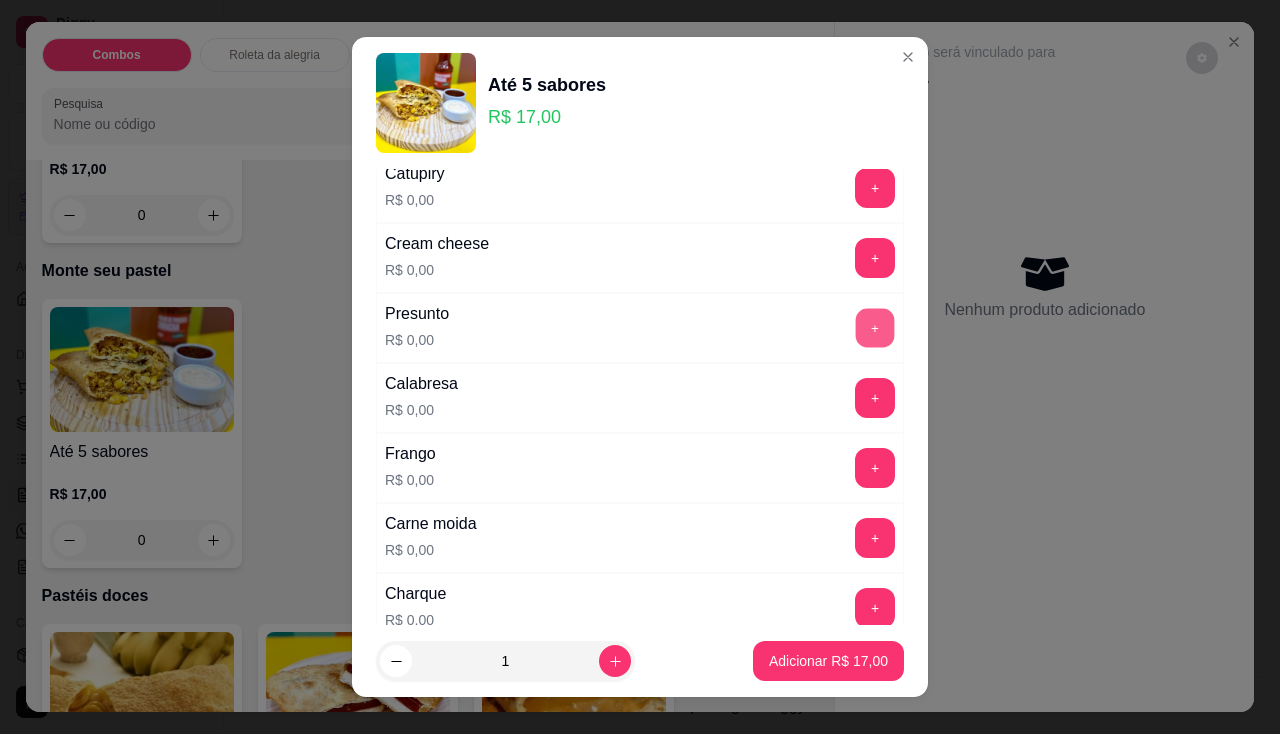 click on "+" at bounding box center (875, 327) 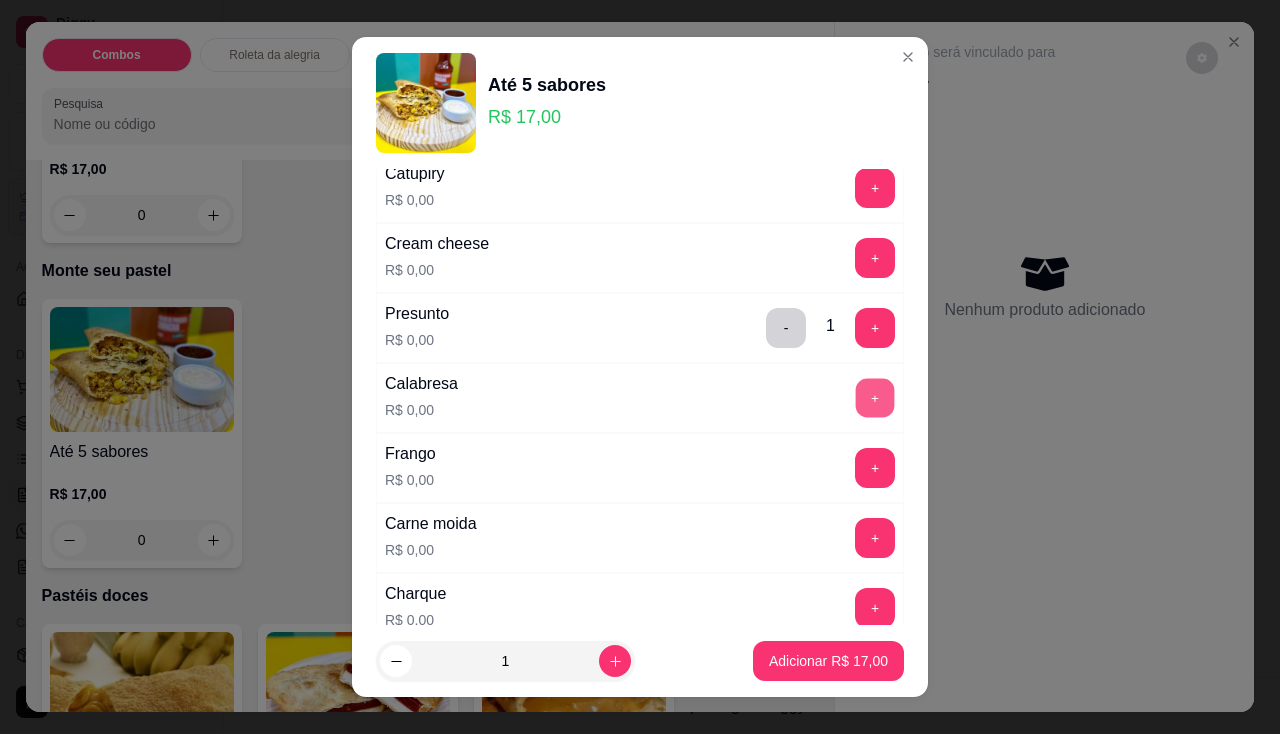 click on "+" at bounding box center [875, 397] 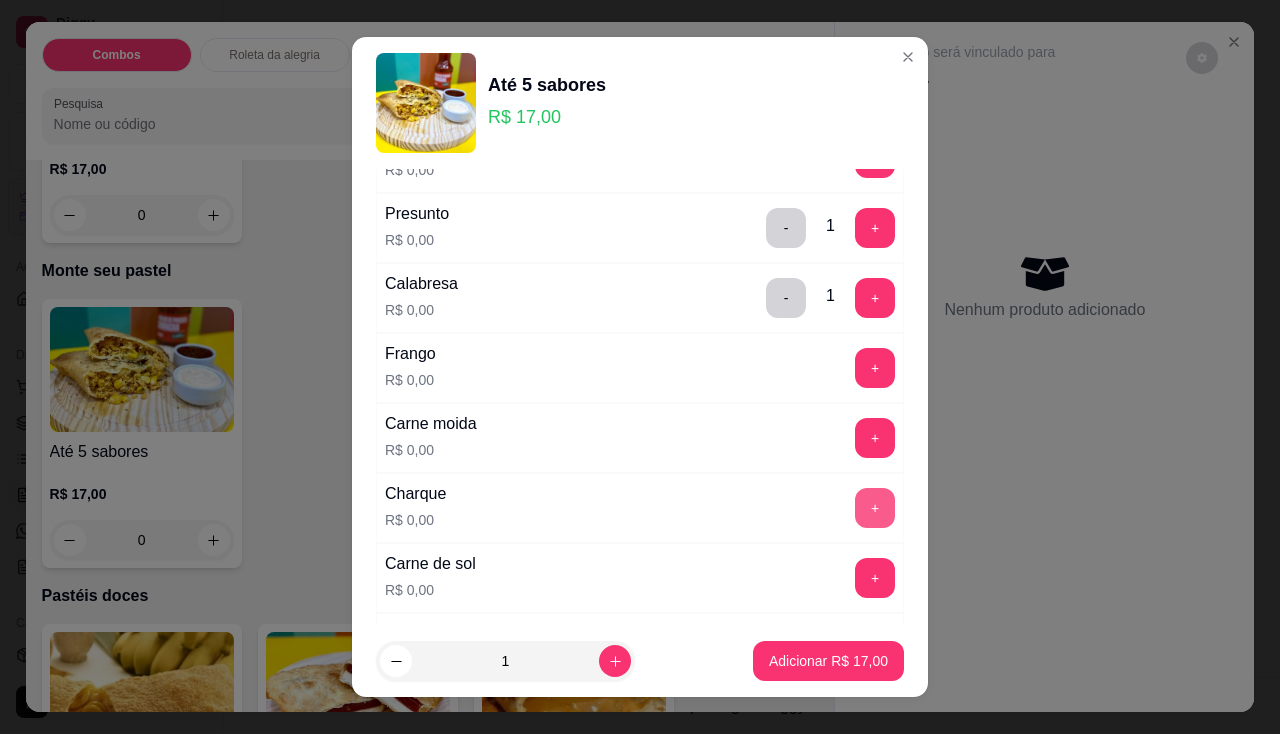 scroll, scrollTop: 600, scrollLeft: 0, axis: vertical 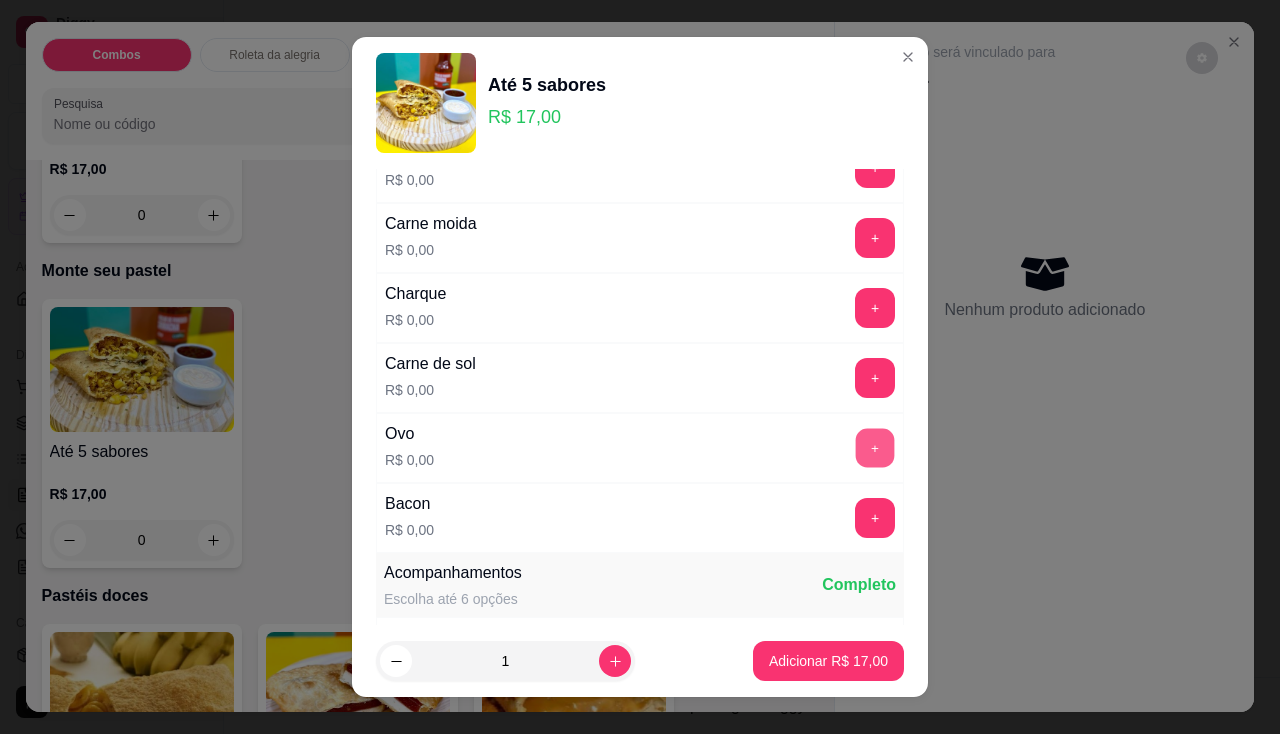 click on "+" at bounding box center (875, 447) 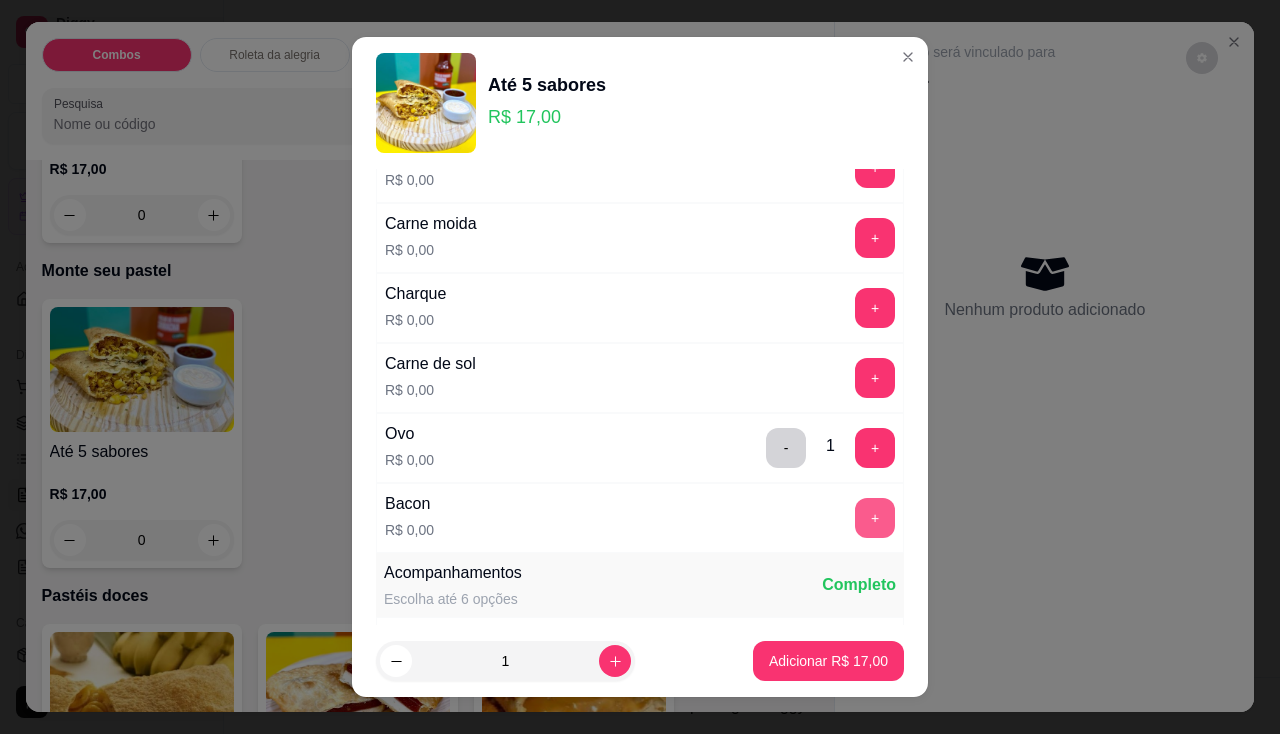 click on "+" at bounding box center (875, 518) 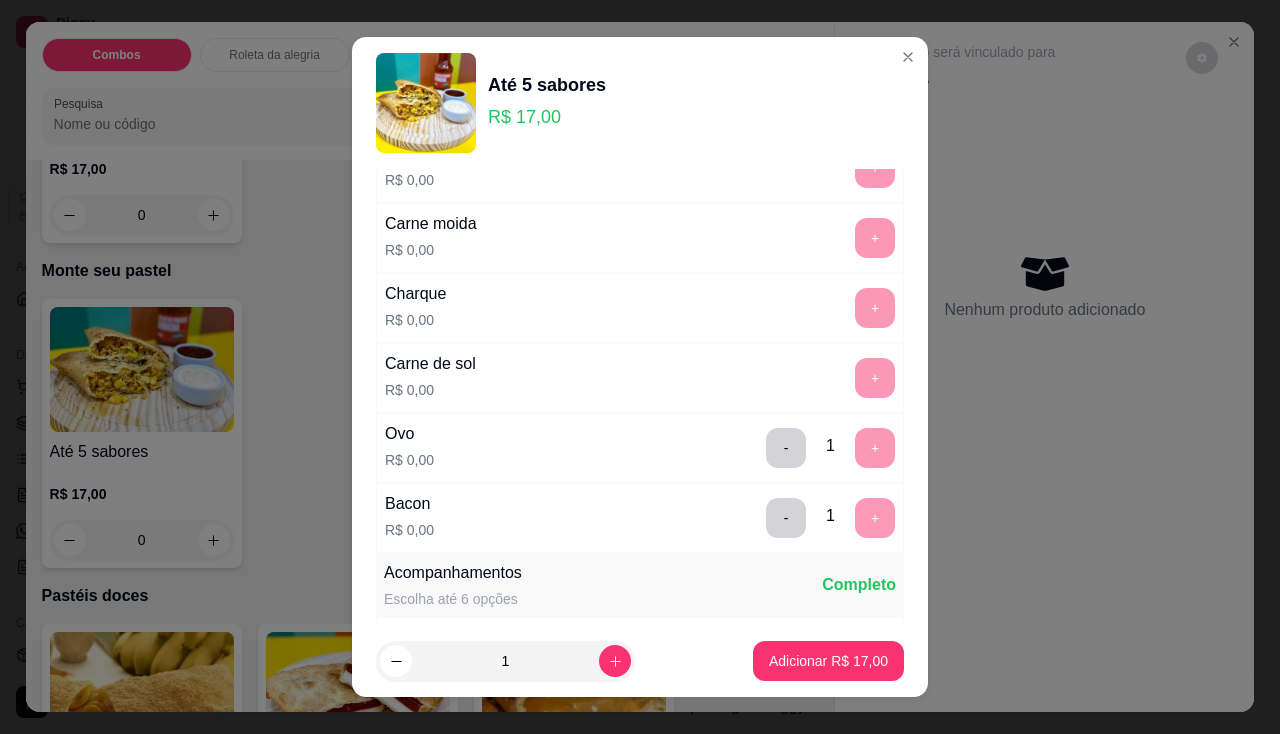 scroll, scrollTop: 984, scrollLeft: 0, axis: vertical 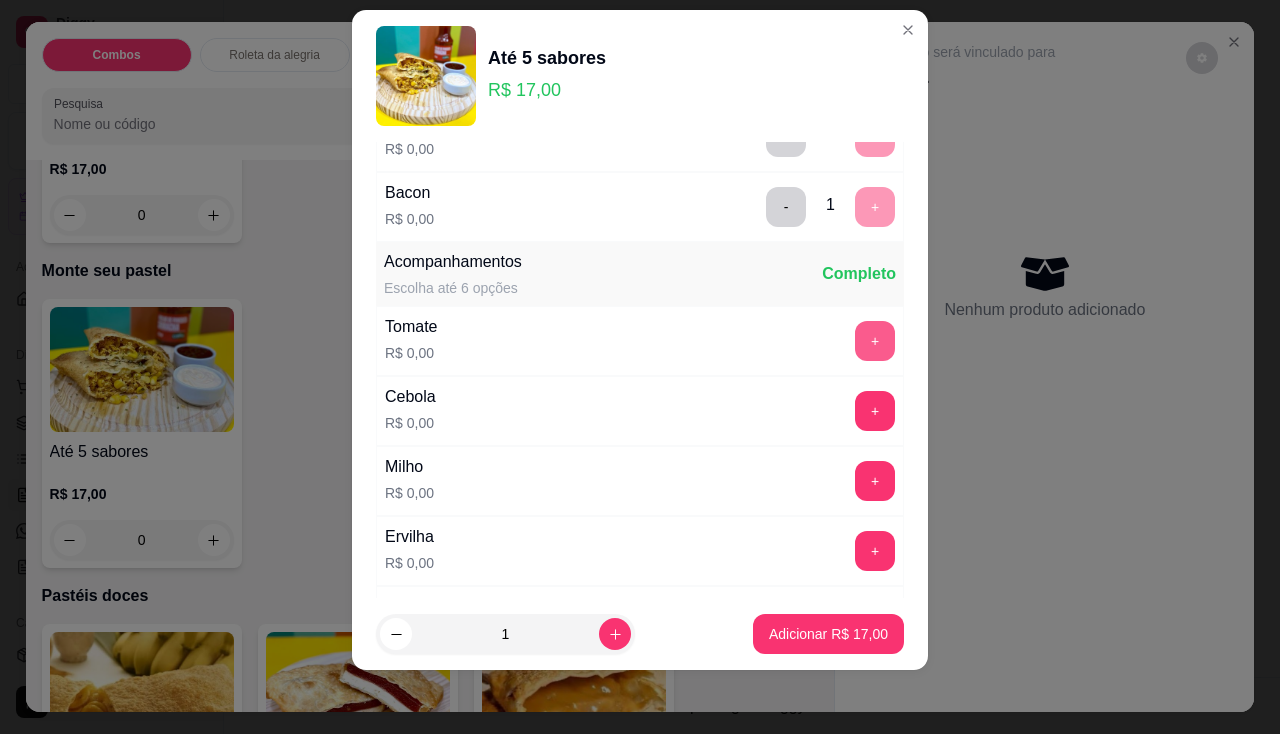 click on "+" at bounding box center (875, 341) 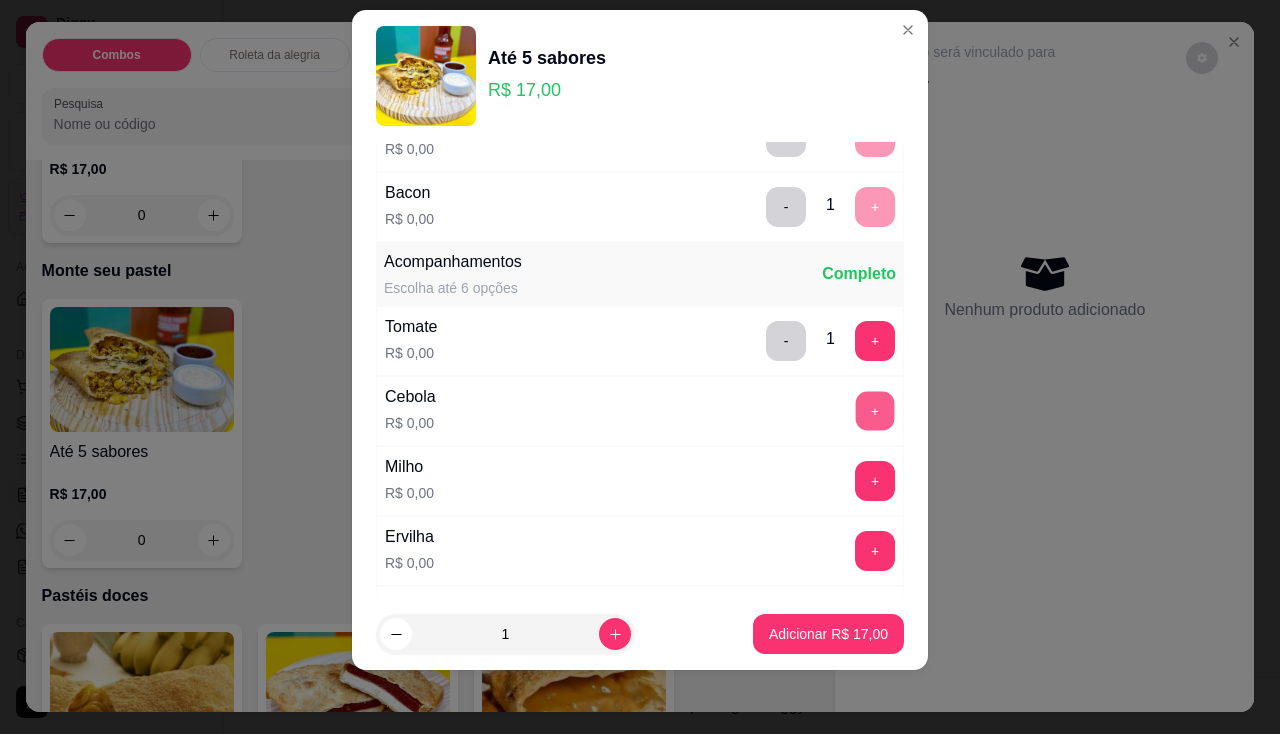 click on "+" at bounding box center [875, 410] 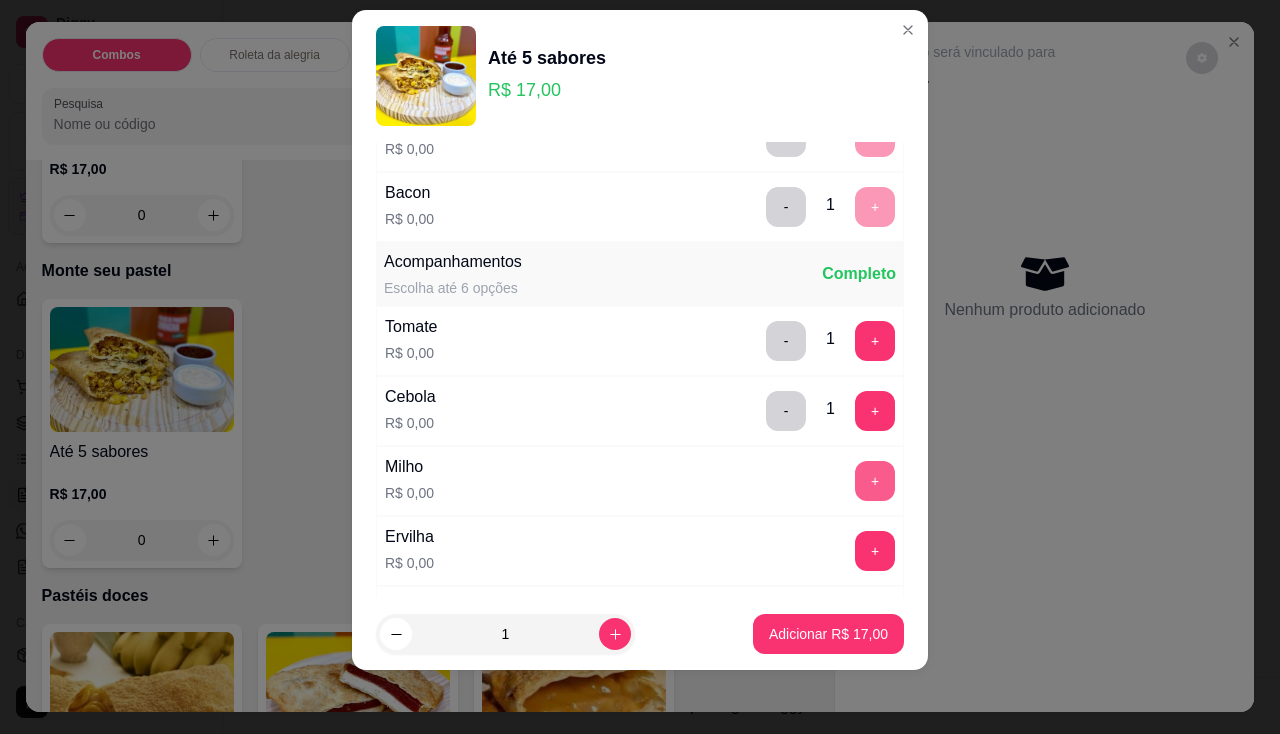 click on "+" at bounding box center [875, 481] 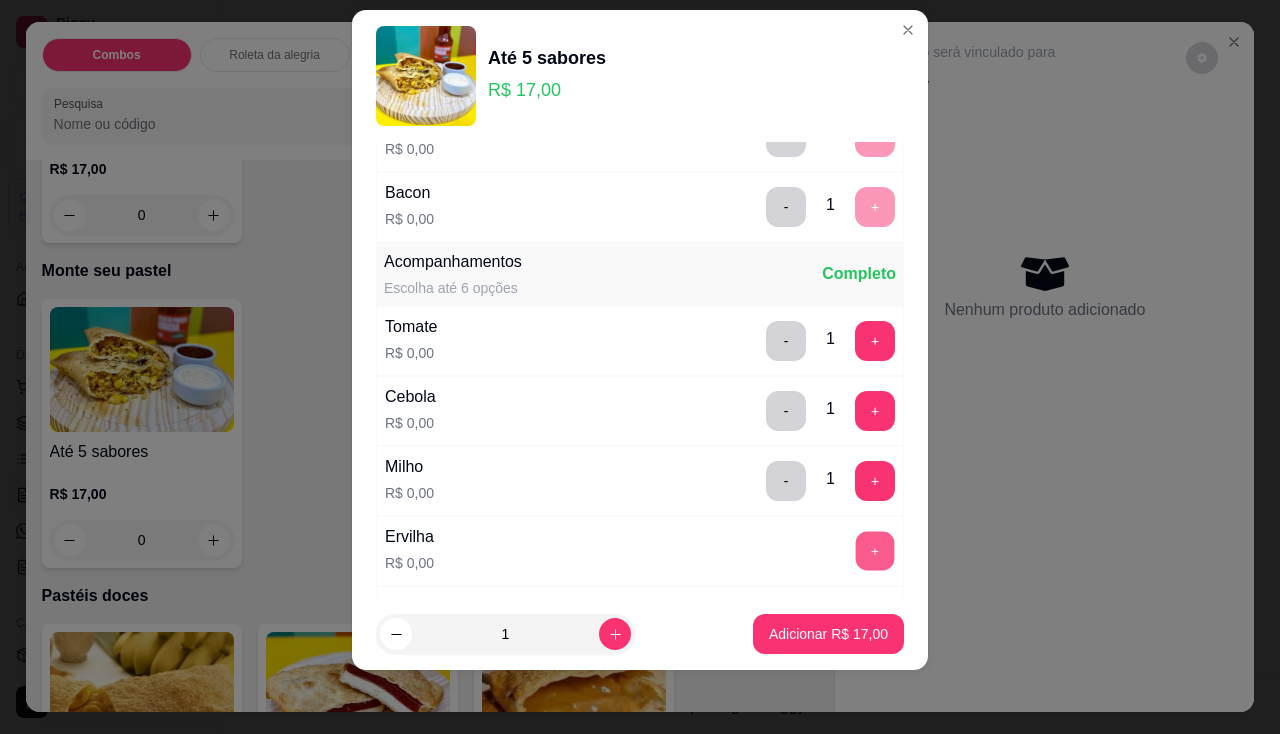 click on "+" at bounding box center (875, 550) 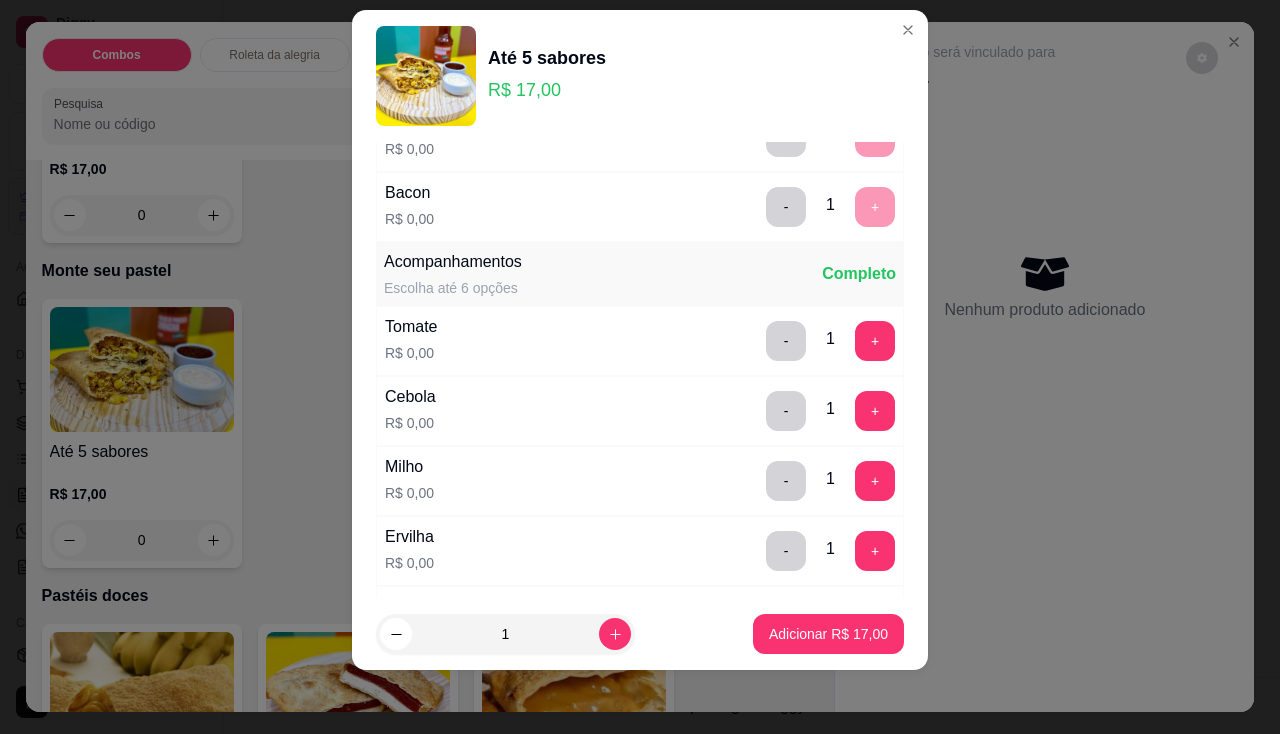 scroll, scrollTop: 984, scrollLeft: 0, axis: vertical 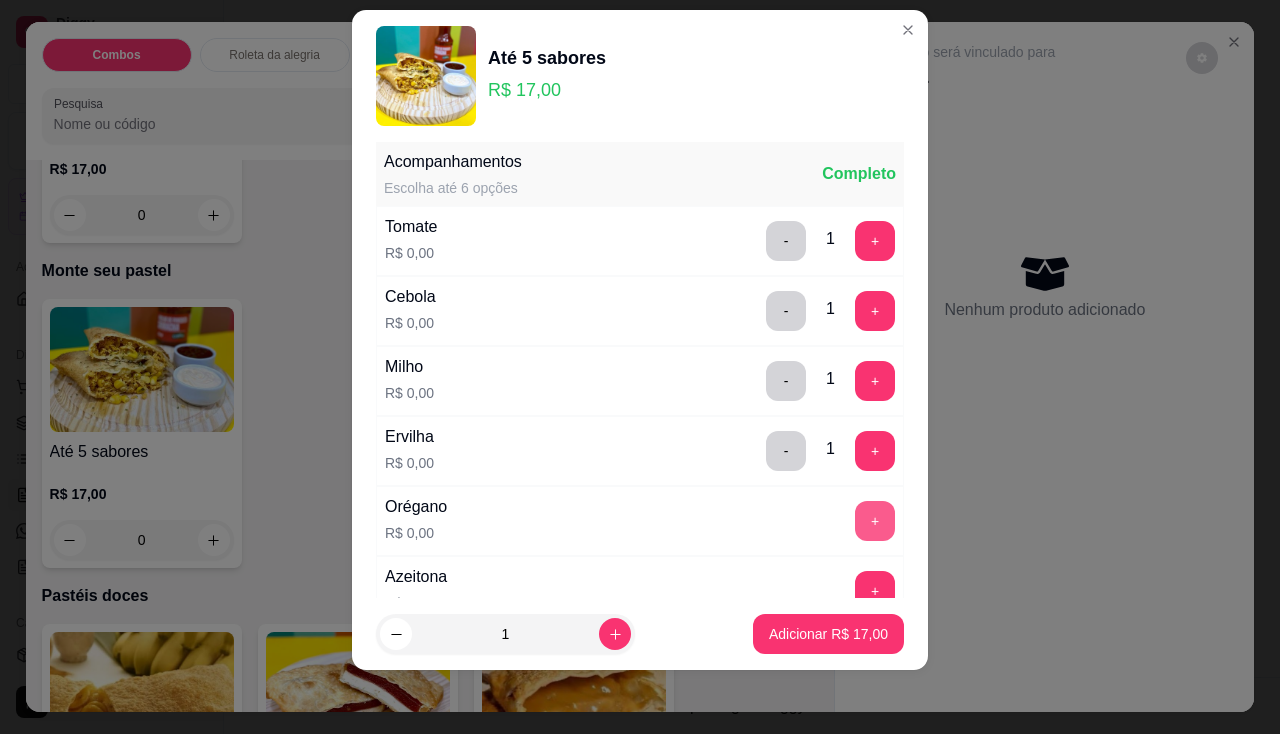 click on "+" at bounding box center (875, 521) 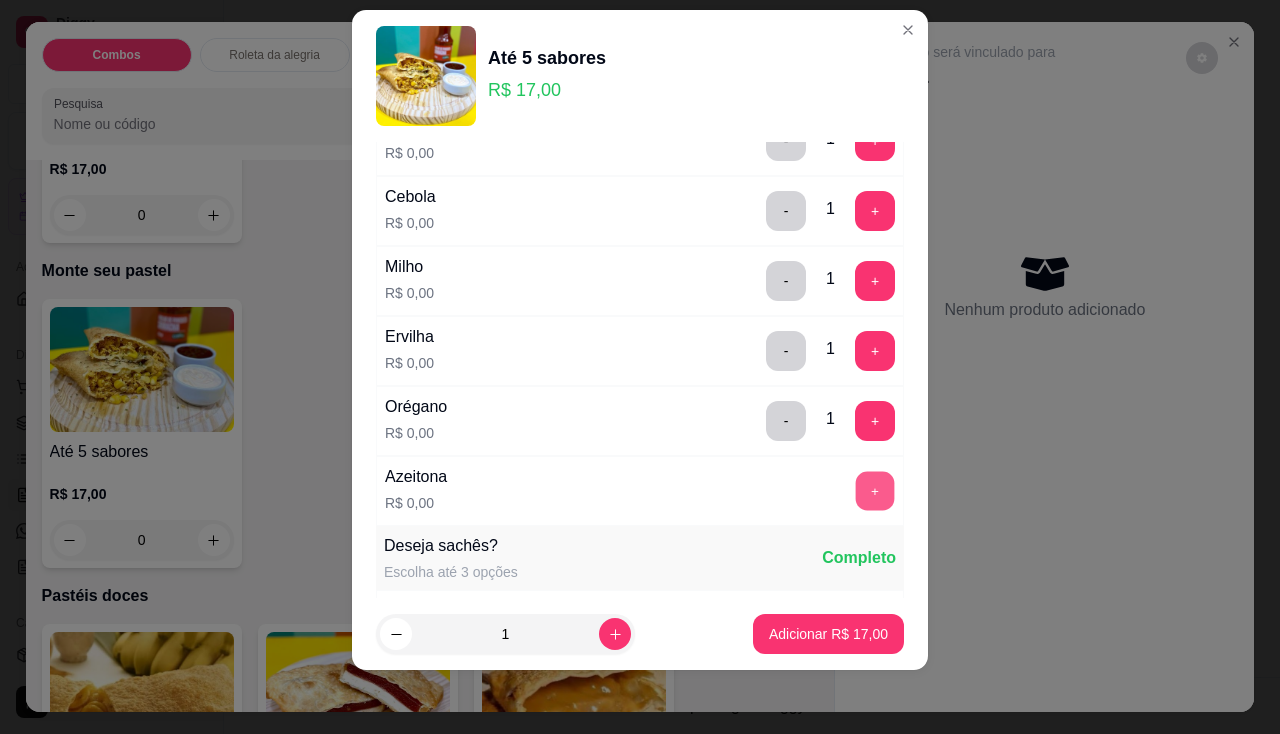 click on "+" at bounding box center [875, 490] 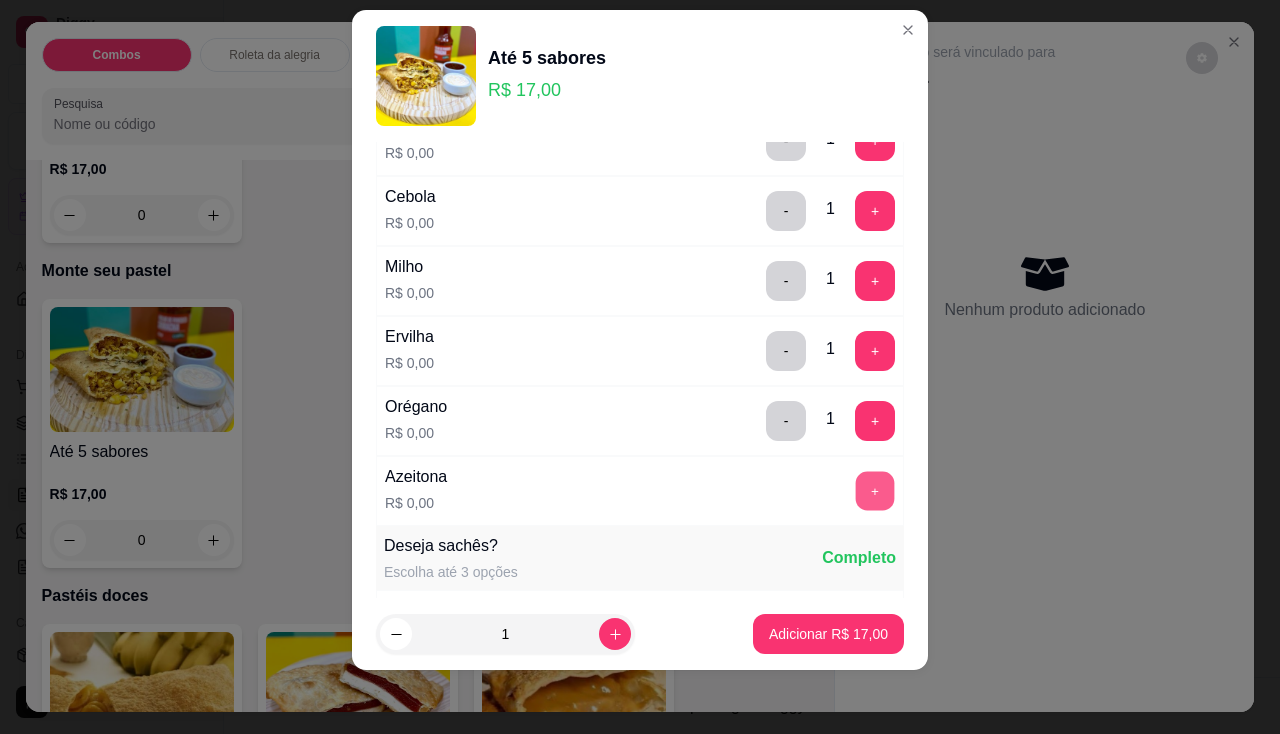 scroll, scrollTop: 1468, scrollLeft: 0, axis: vertical 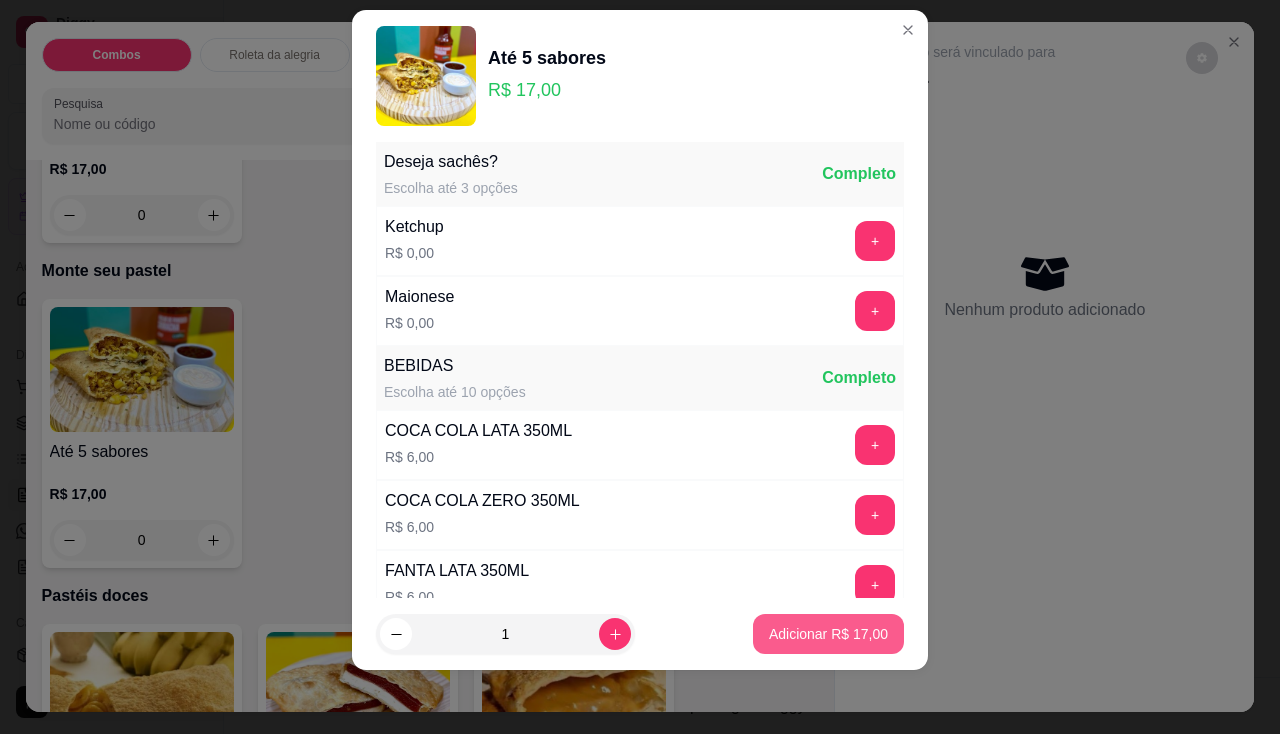 click on "Adicionar   R$ 17,00" at bounding box center (828, 634) 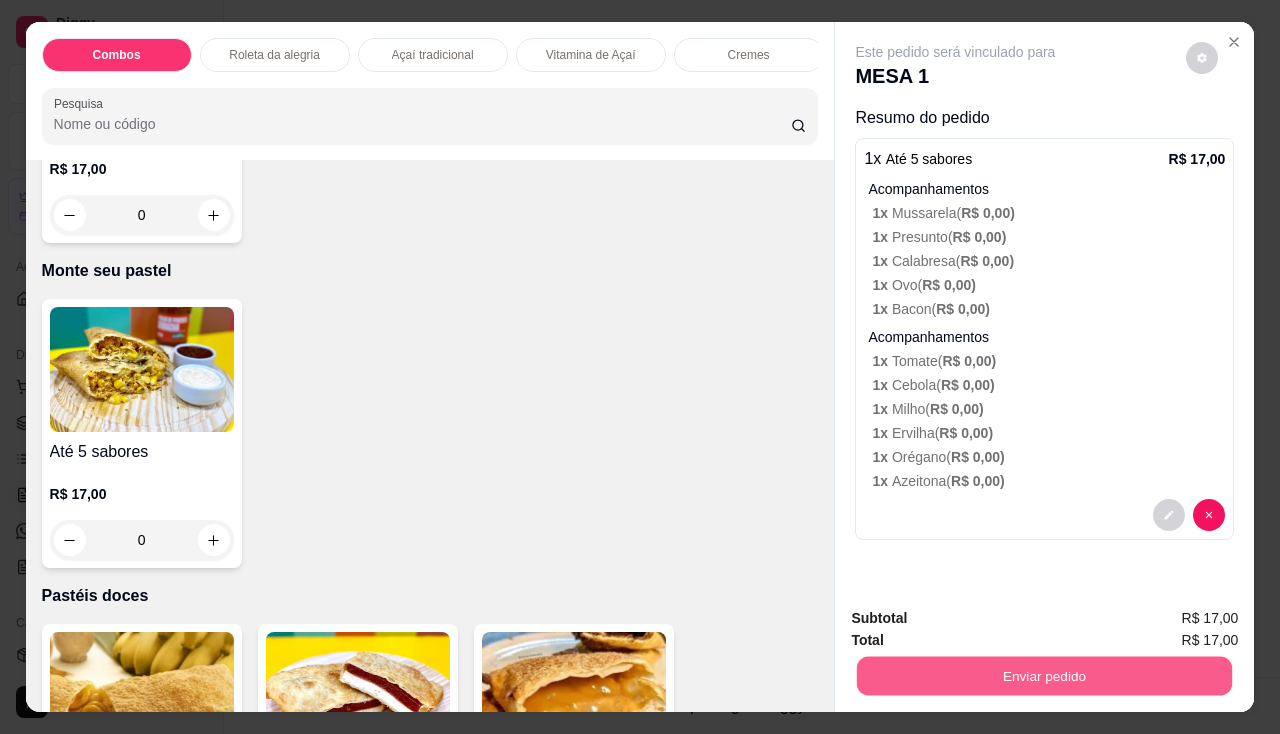 click on "Enviar pedido" at bounding box center (1044, 676) 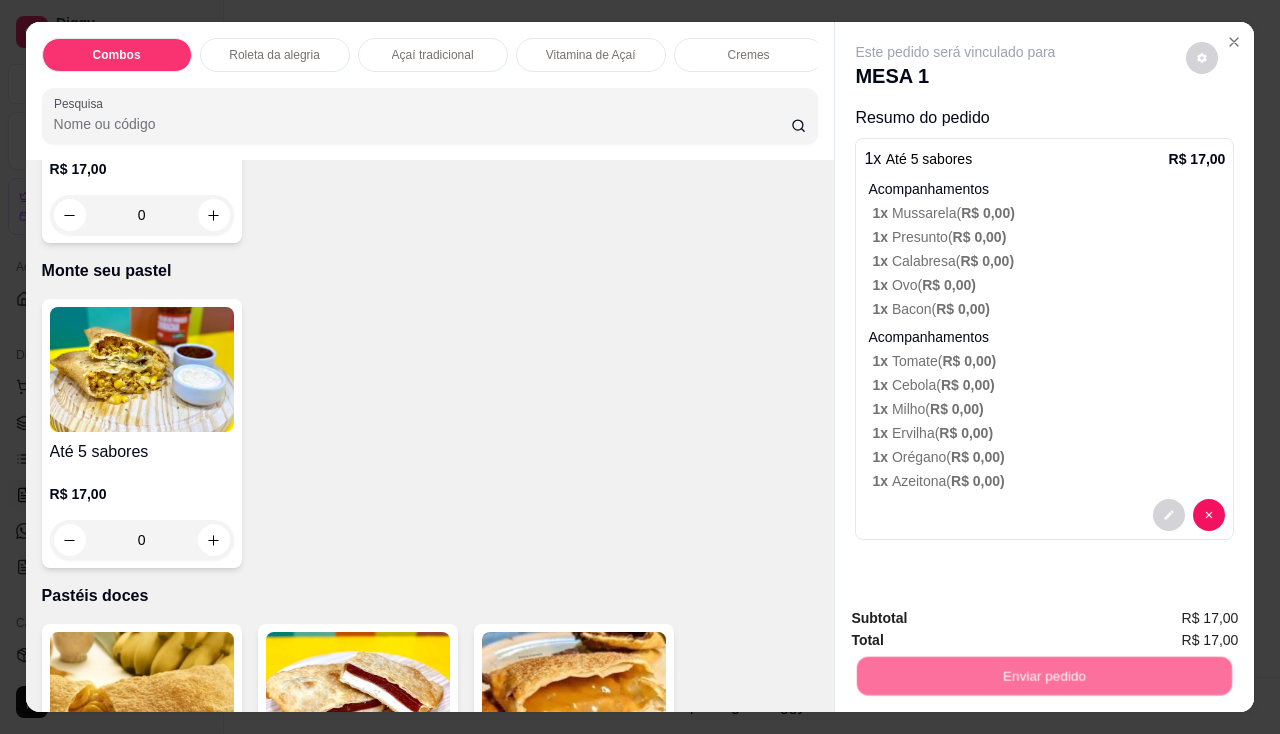 click on "Não registrar e enviar pedido" at bounding box center [979, 620] 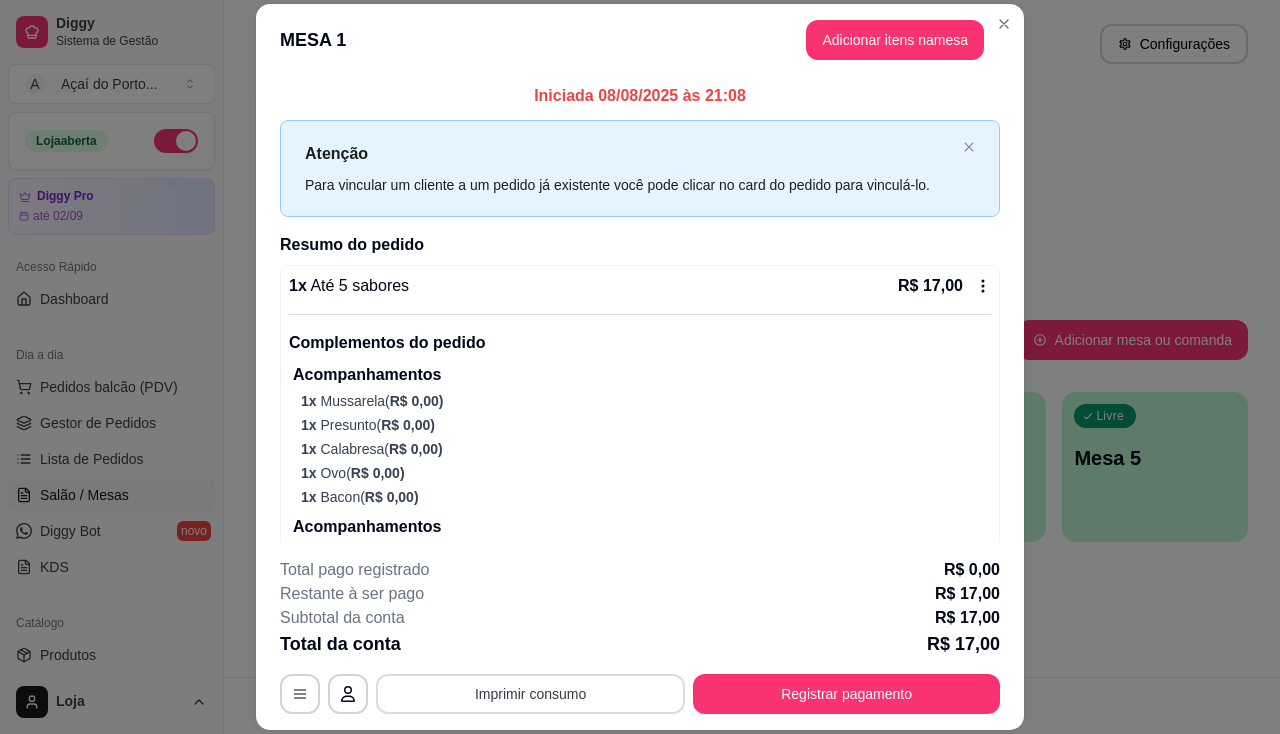 click on "Imprimir consumo" at bounding box center [530, 694] 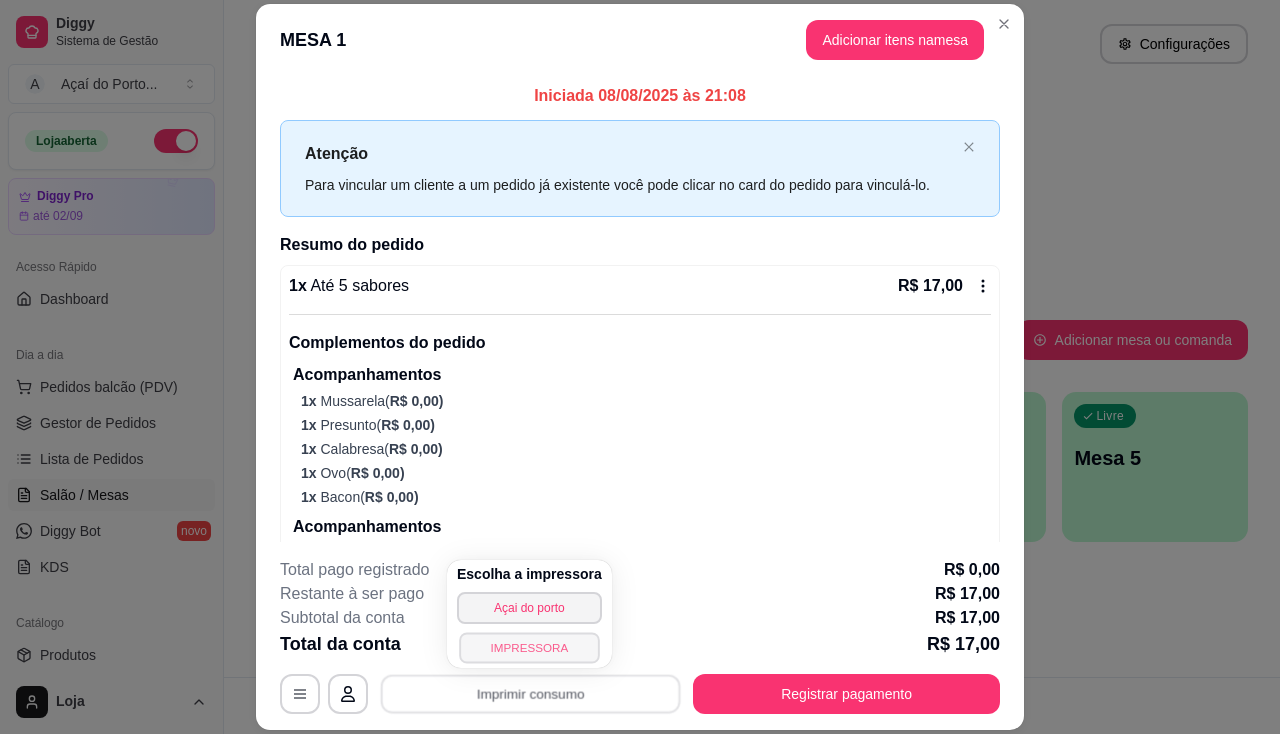 click on "IMPRESSORA" at bounding box center (529, 647) 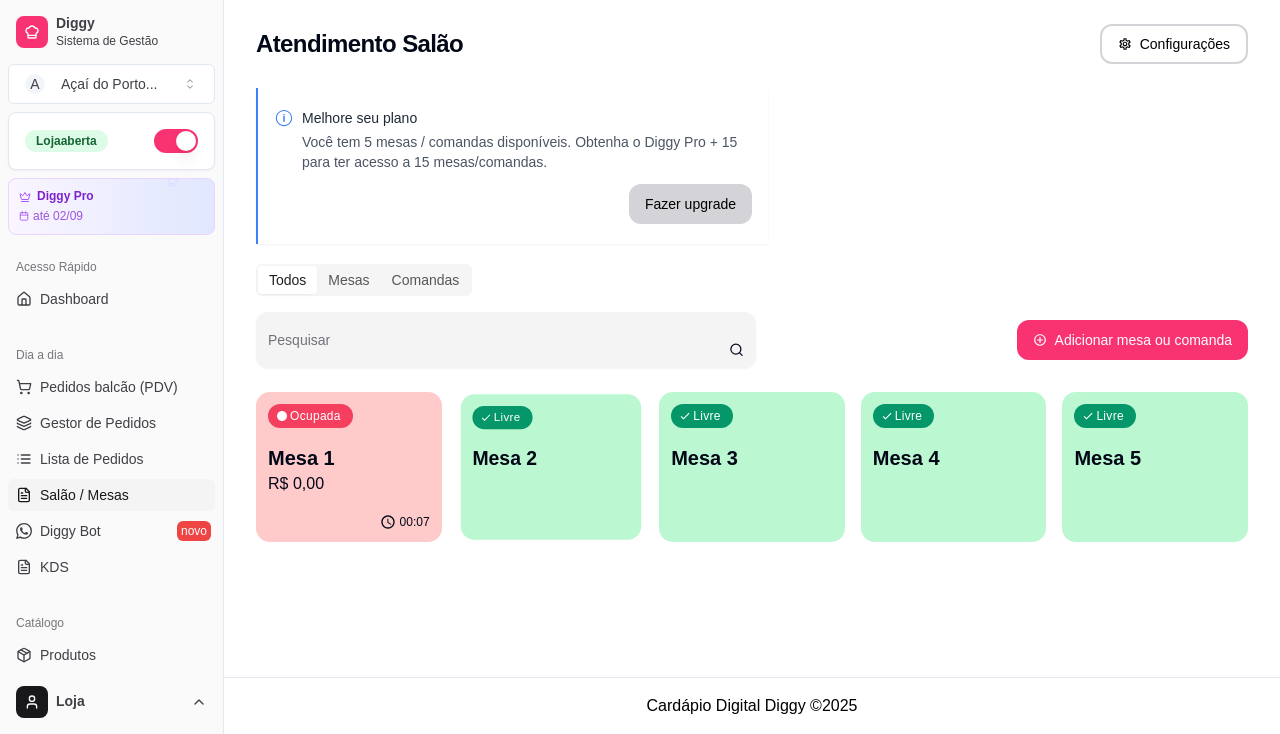 click on "Livre Mesa 2" at bounding box center [550, 455] 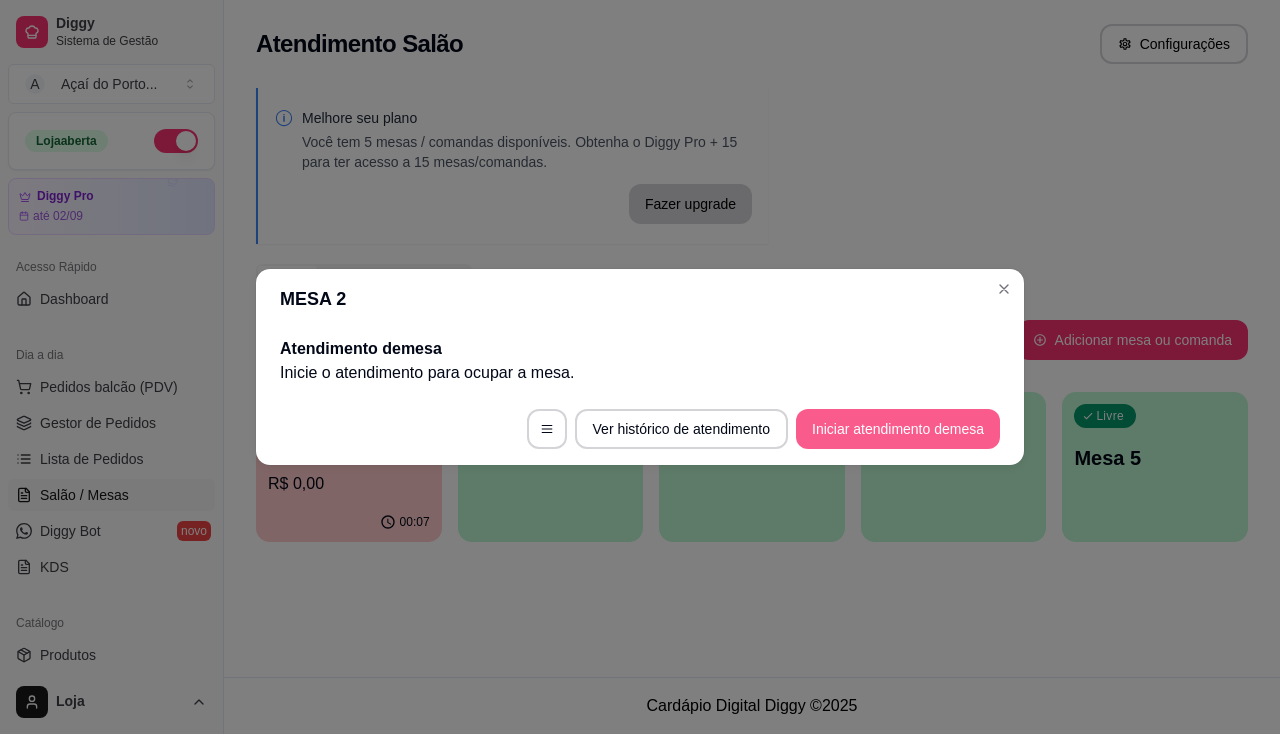 click on "Iniciar atendimento de  mesa" at bounding box center (898, 429) 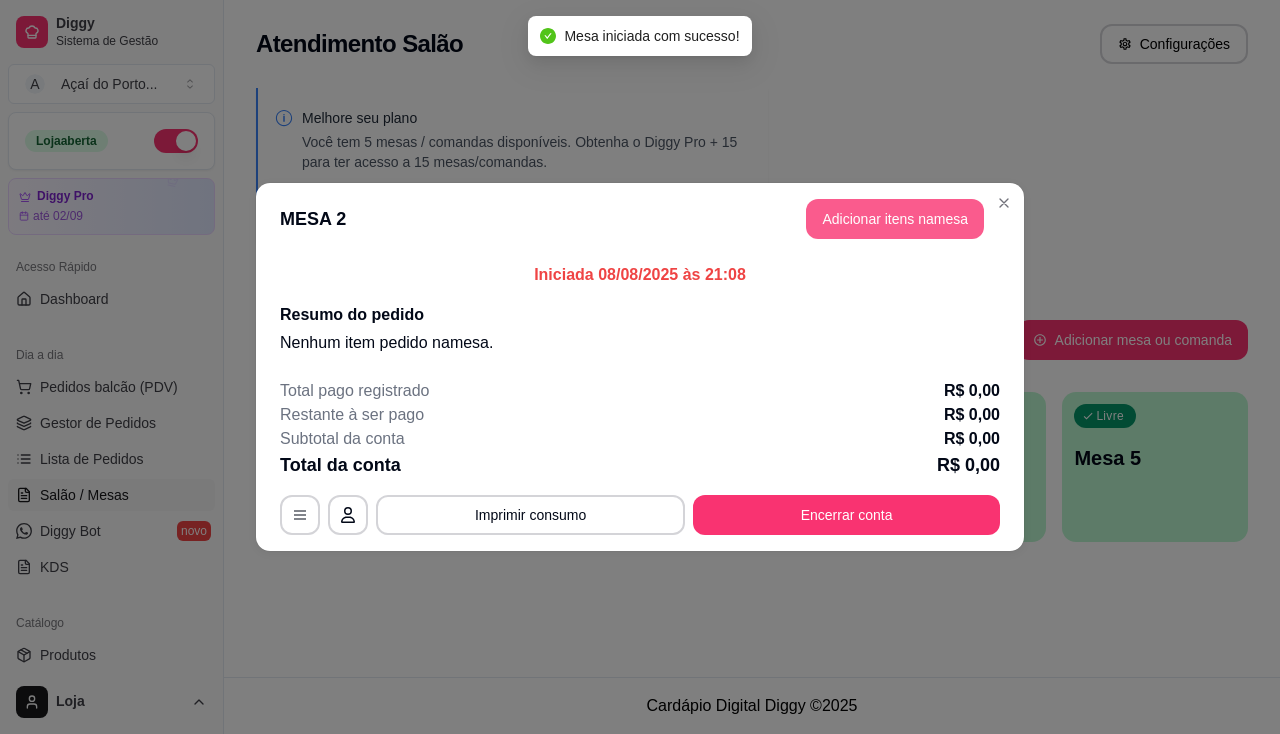 click on "Adicionar itens na  mesa" at bounding box center (895, 219) 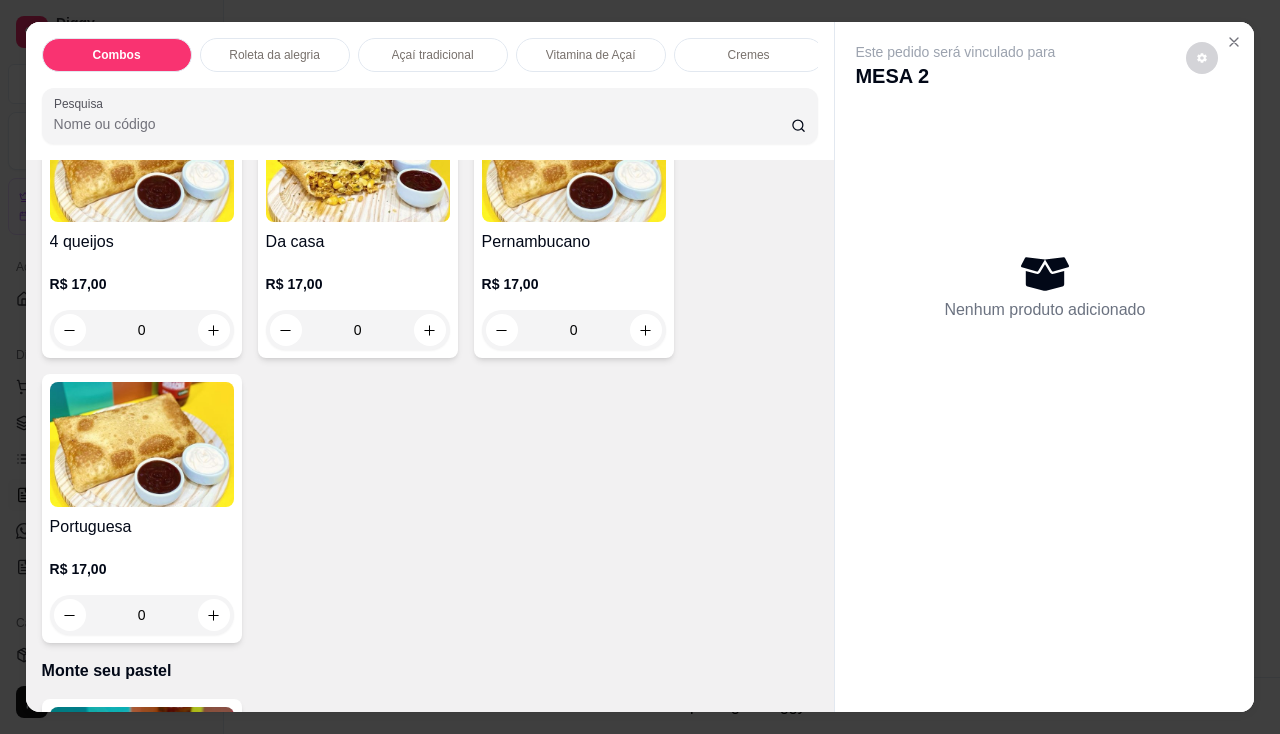 scroll, scrollTop: 4000, scrollLeft: 0, axis: vertical 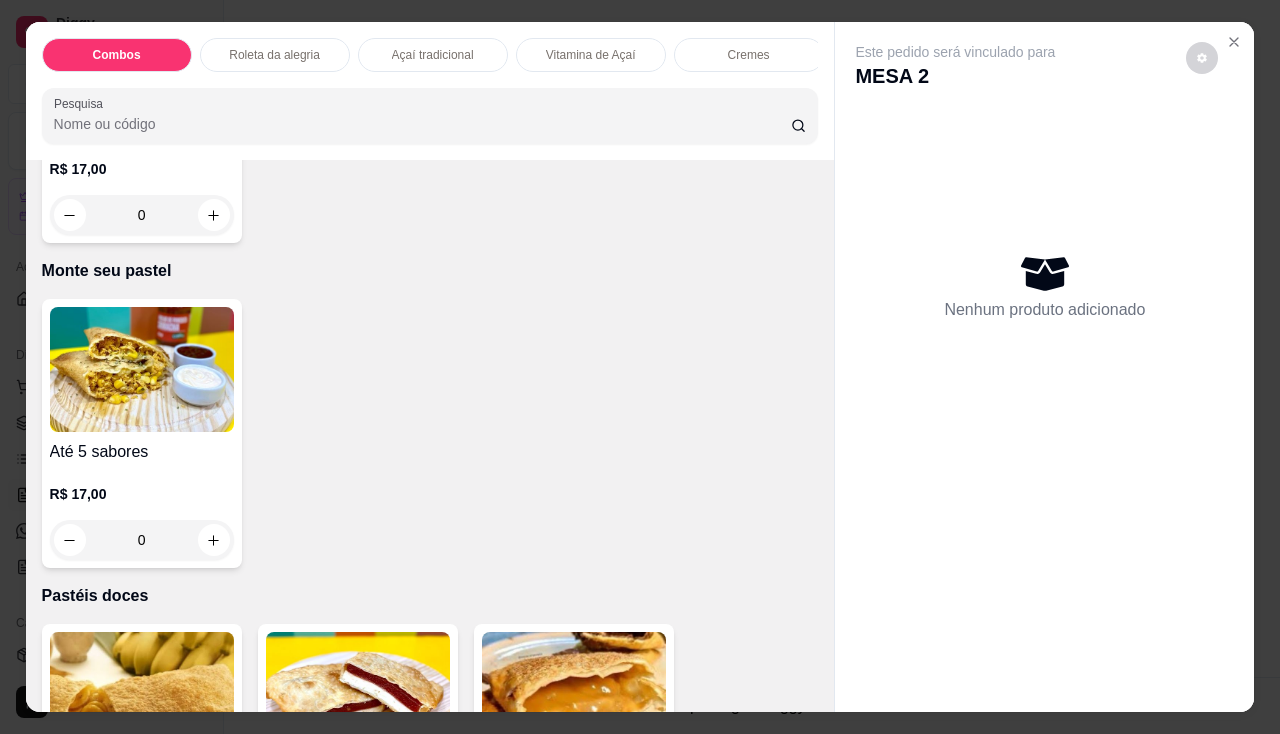 click on "R$ 17,00 0" at bounding box center (142, 512) 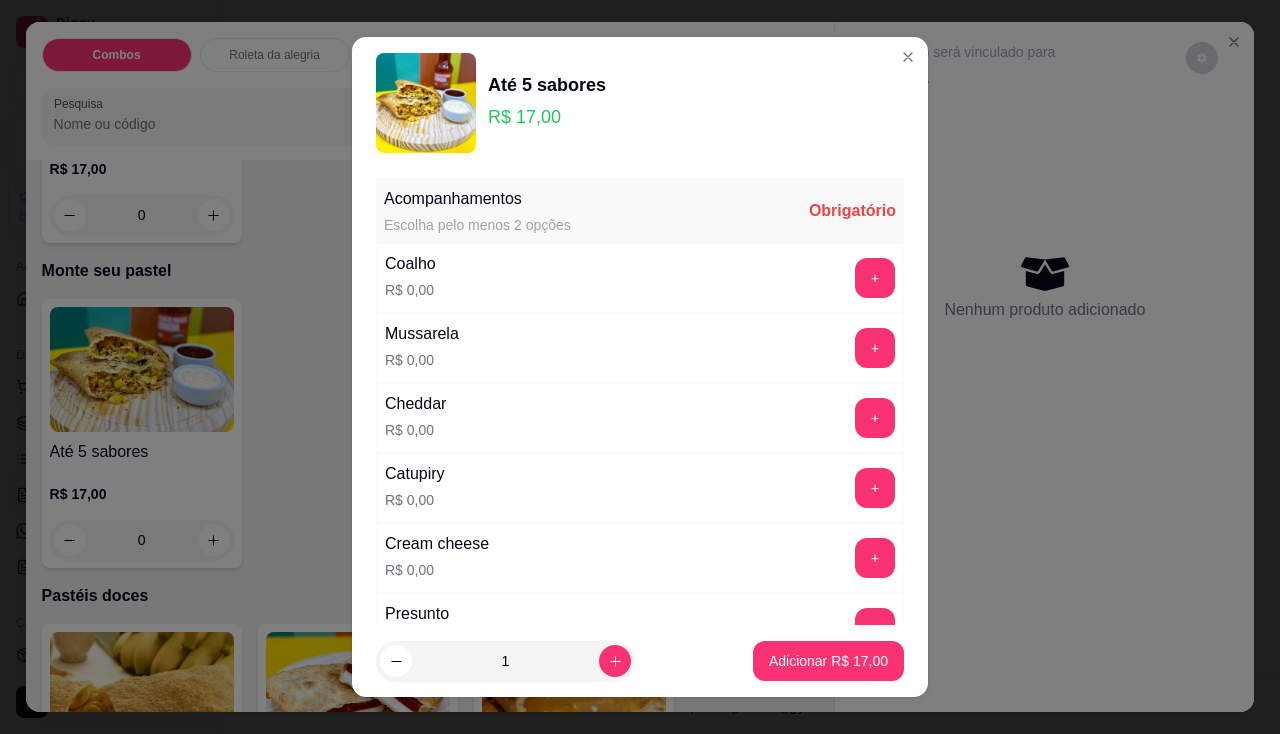 click on "+" at bounding box center [875, 278] 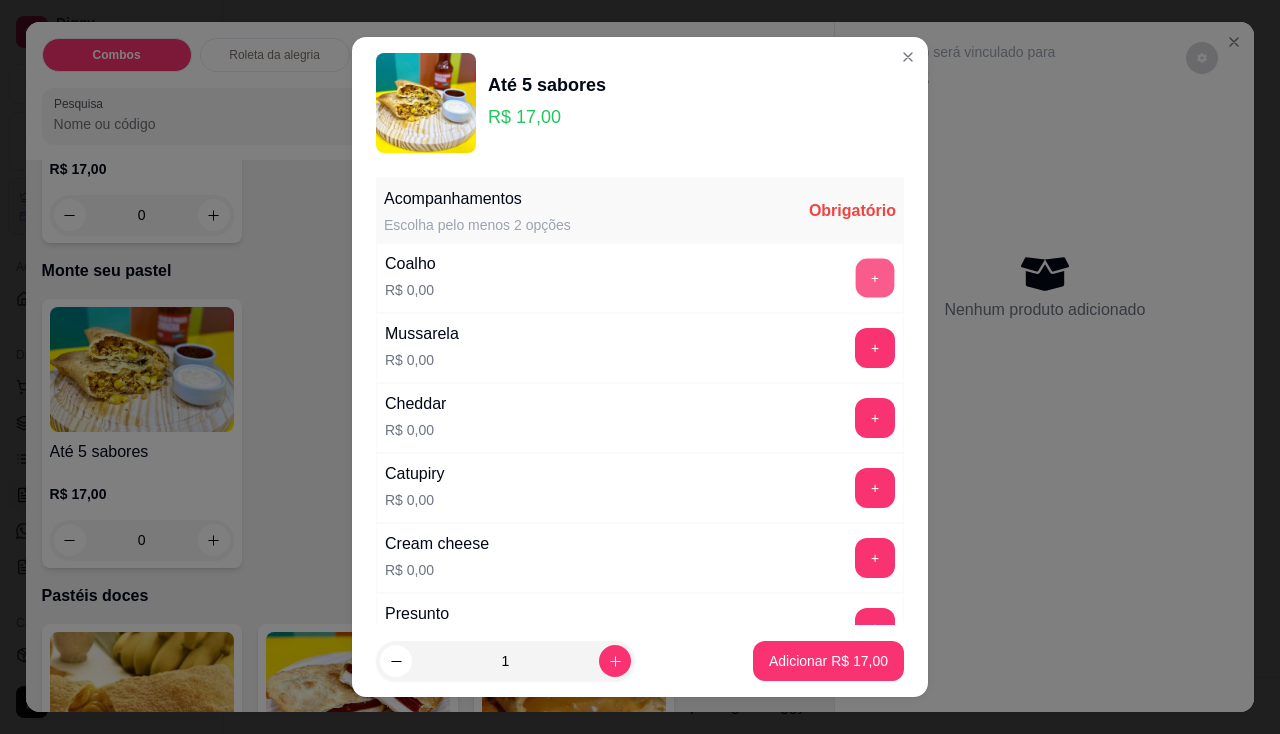 click on "+" at bounding box center (875, 277) 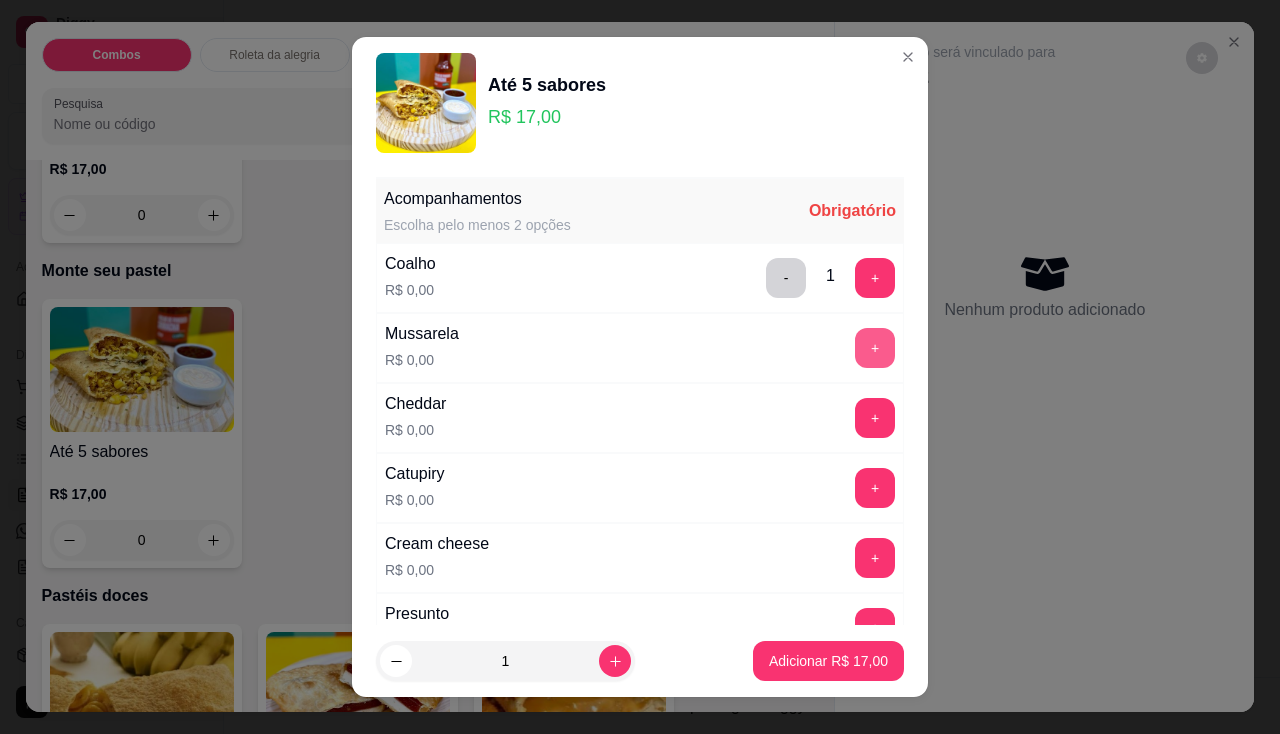 click on "+" at bounding box center (875, 348) 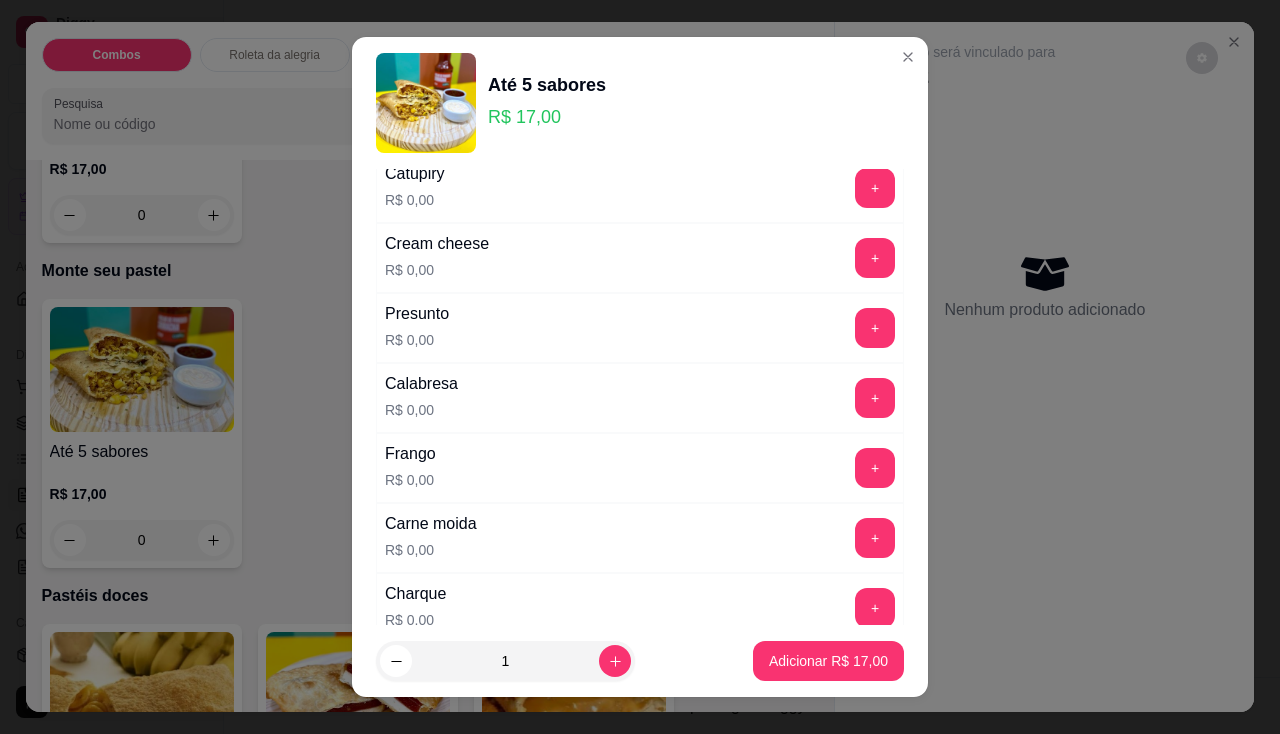 scroll, scrollTop: 400, scrollLeft: 0, axis: vertical 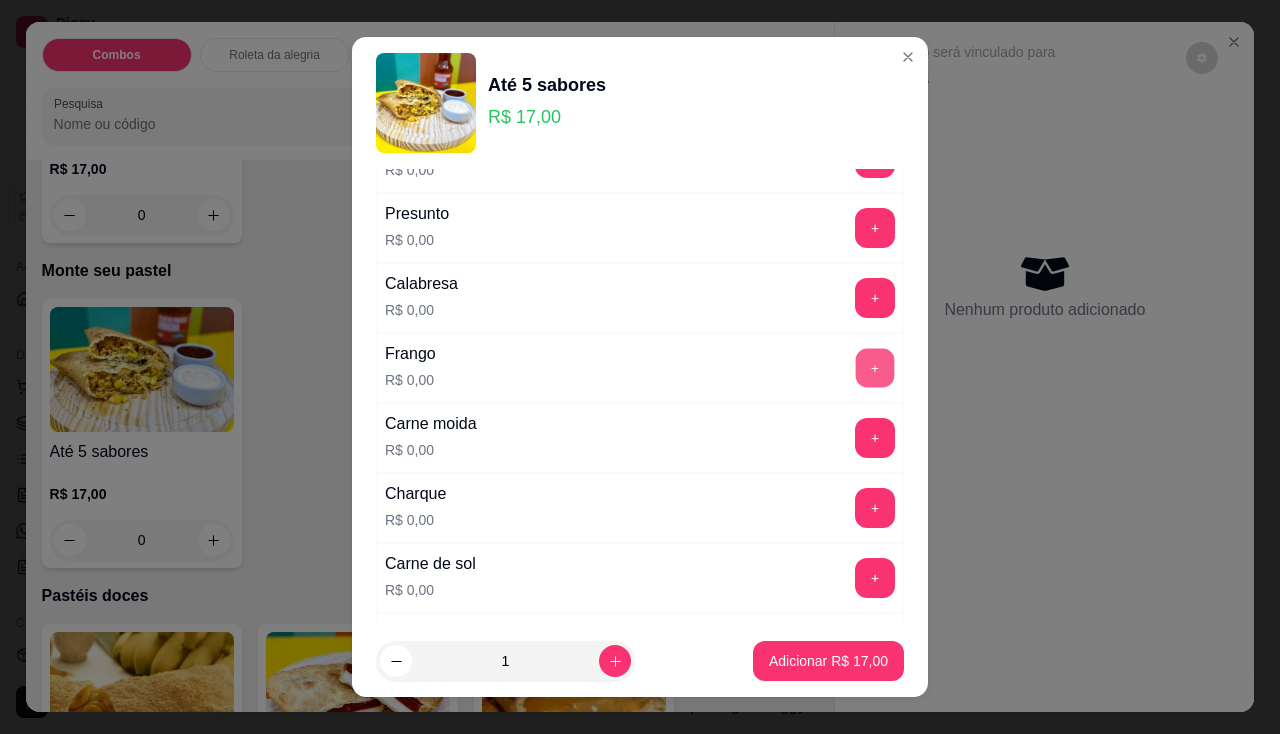 click on "+" at bounding box center [875, 367] 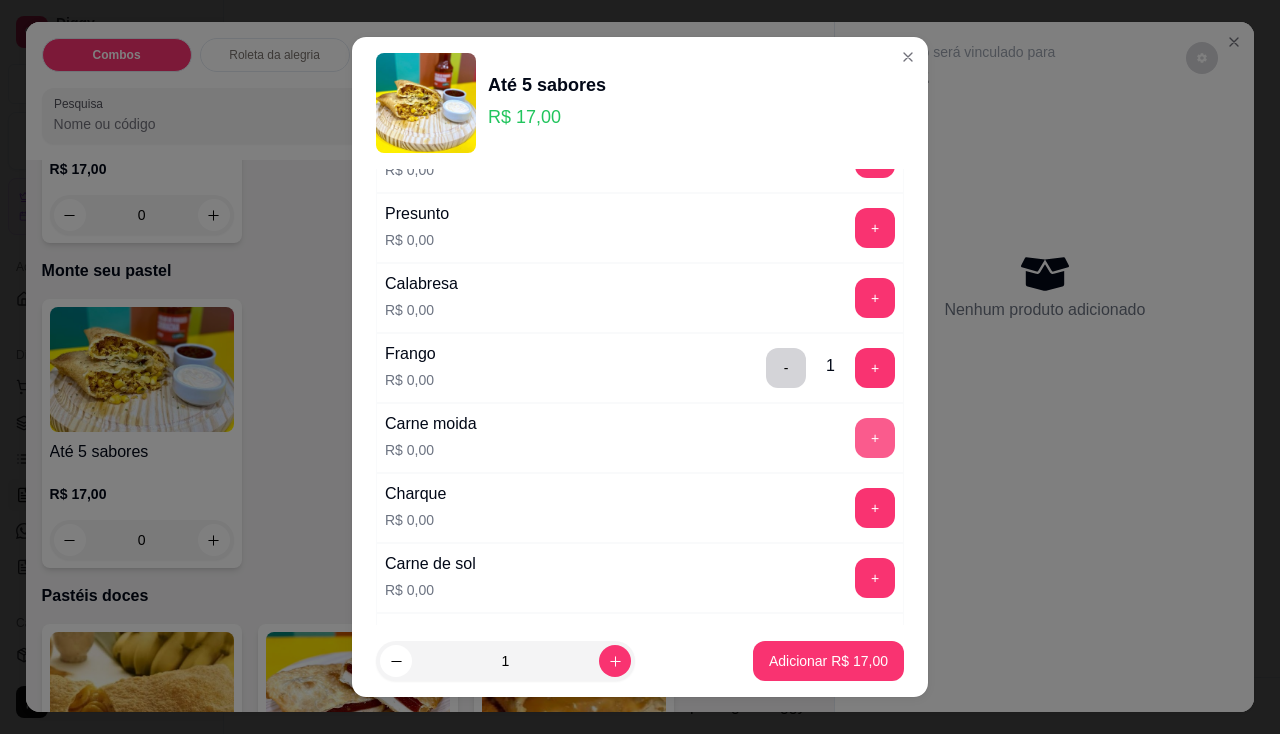 click on "+" at bounding box center [875, 438] 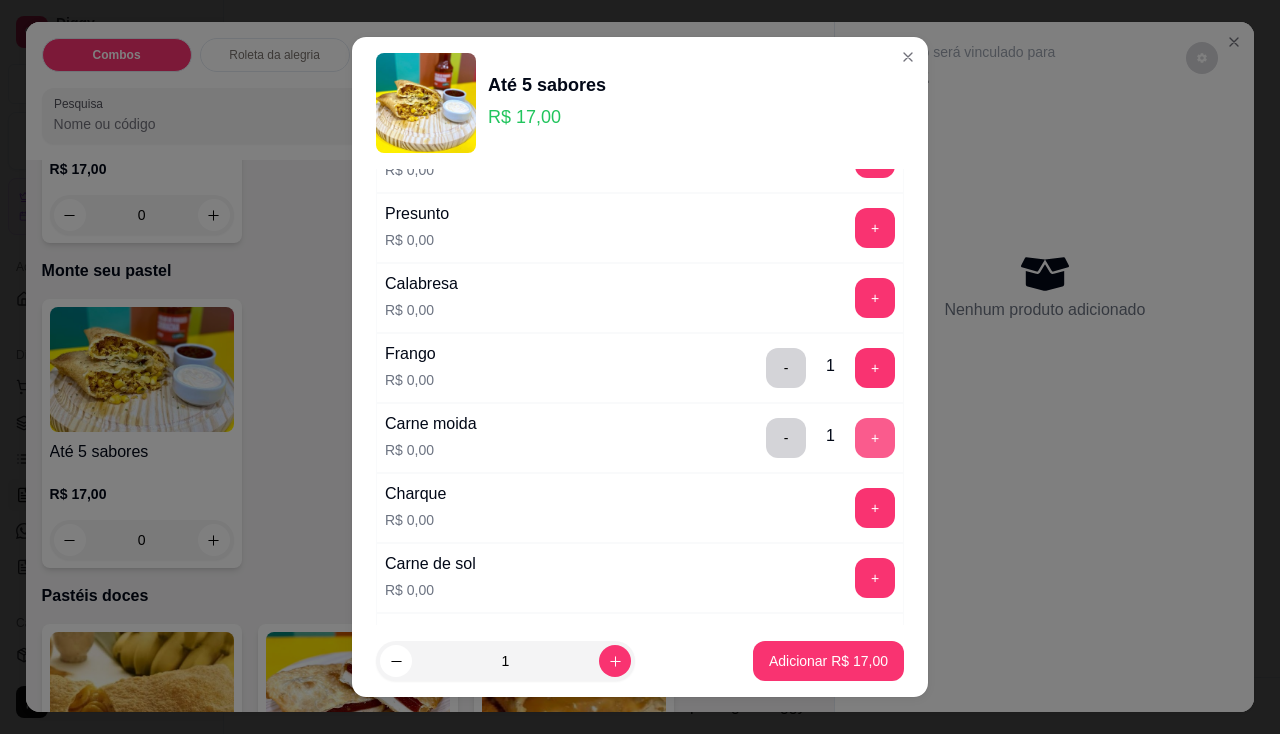 scroll, scrollTop: 500, scrollLeft: 0, axis: vertical 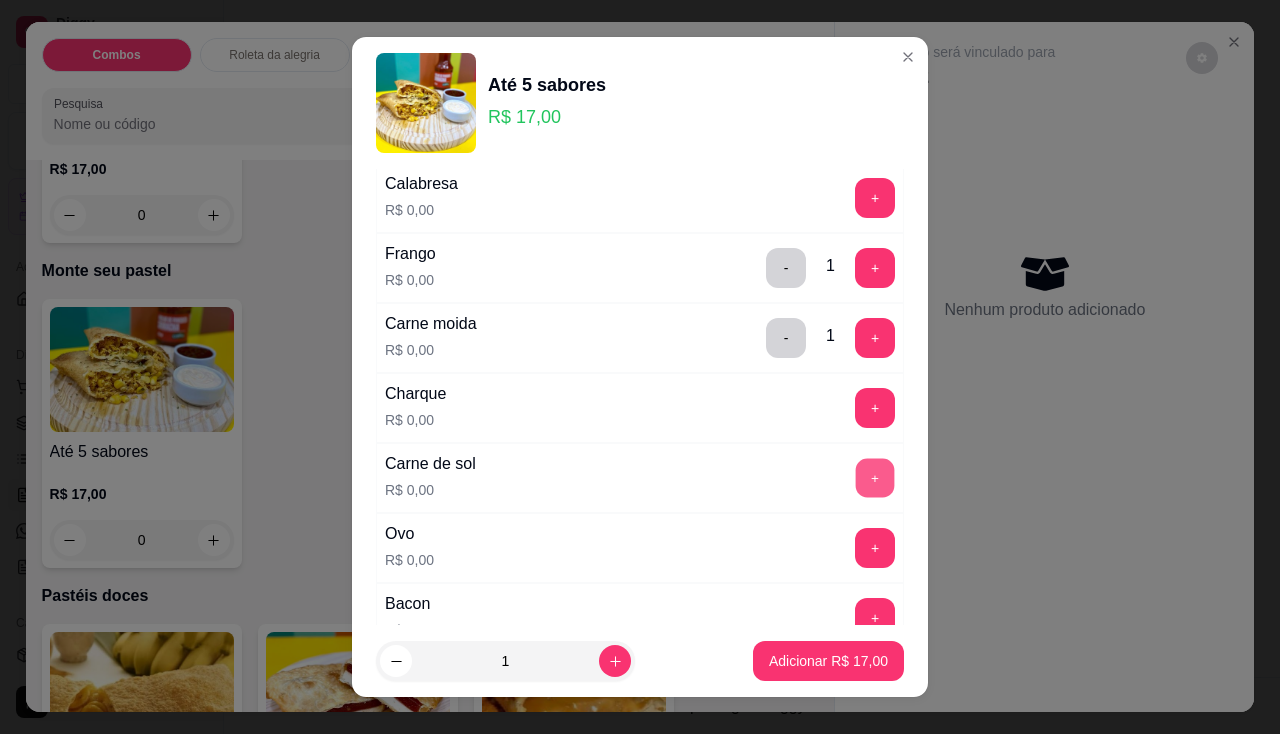 click on "+" at bounding box center (875, 477) 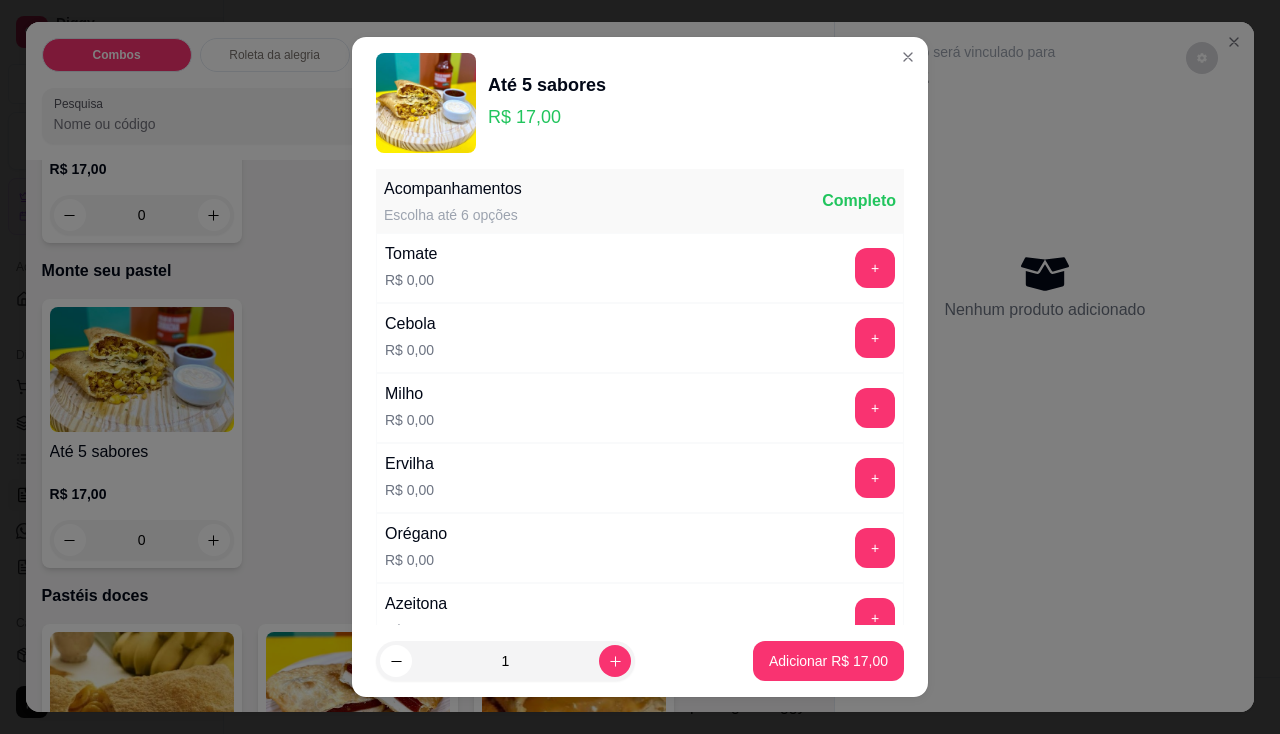 scroll, scrollTop: 27, scrollLeft: 0, axis: vertical 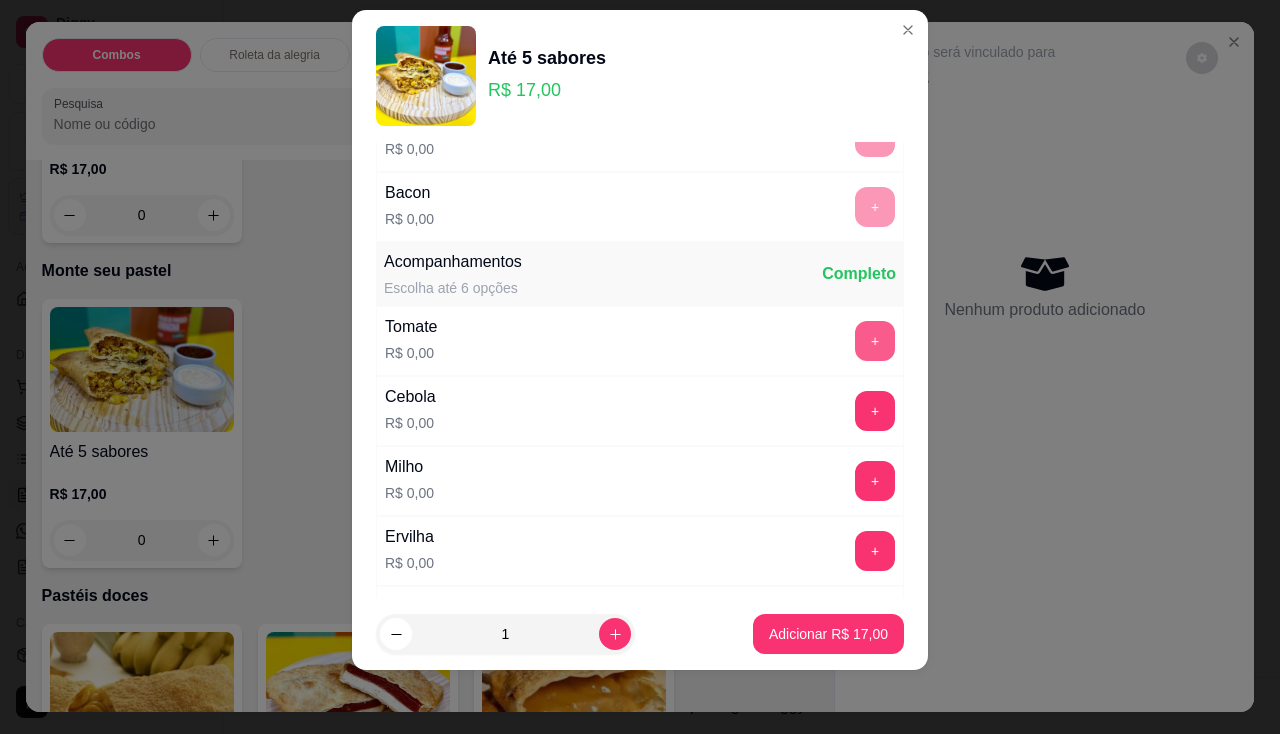 click on "+" at bounding box center [875, 341] 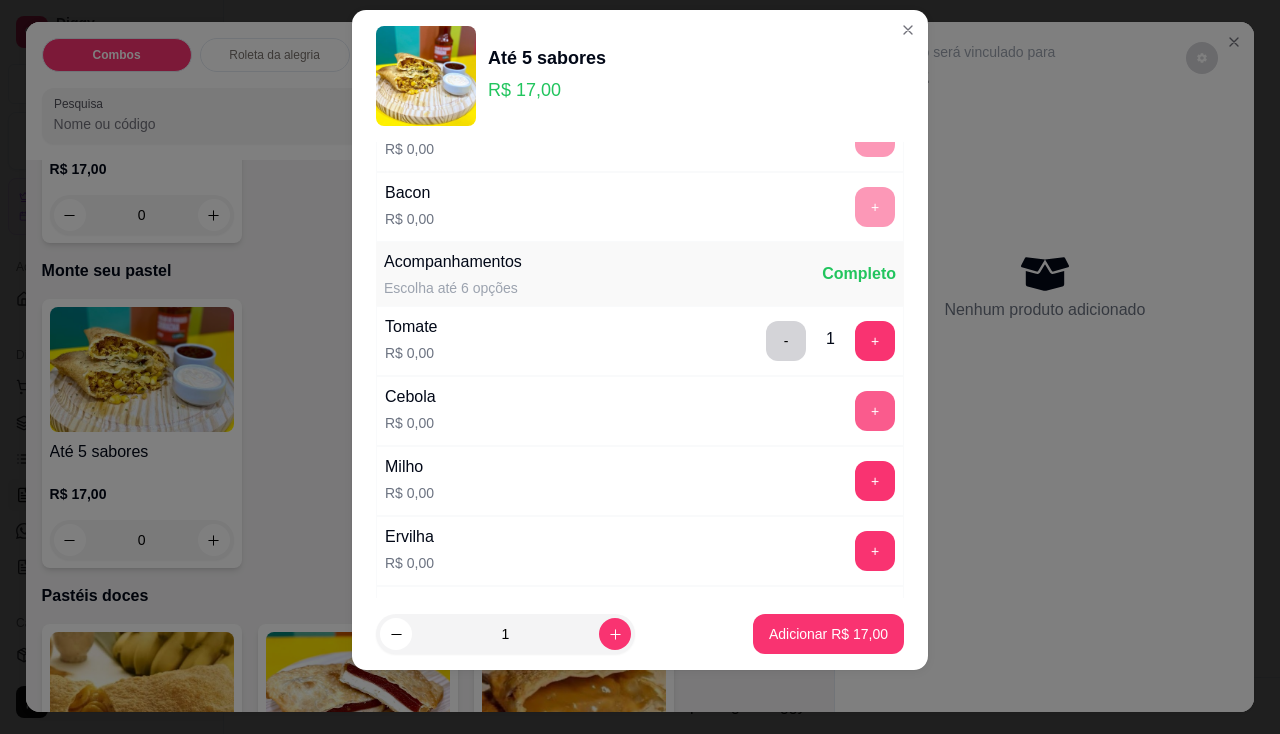 click on "+" at bounding box center (875, 411) 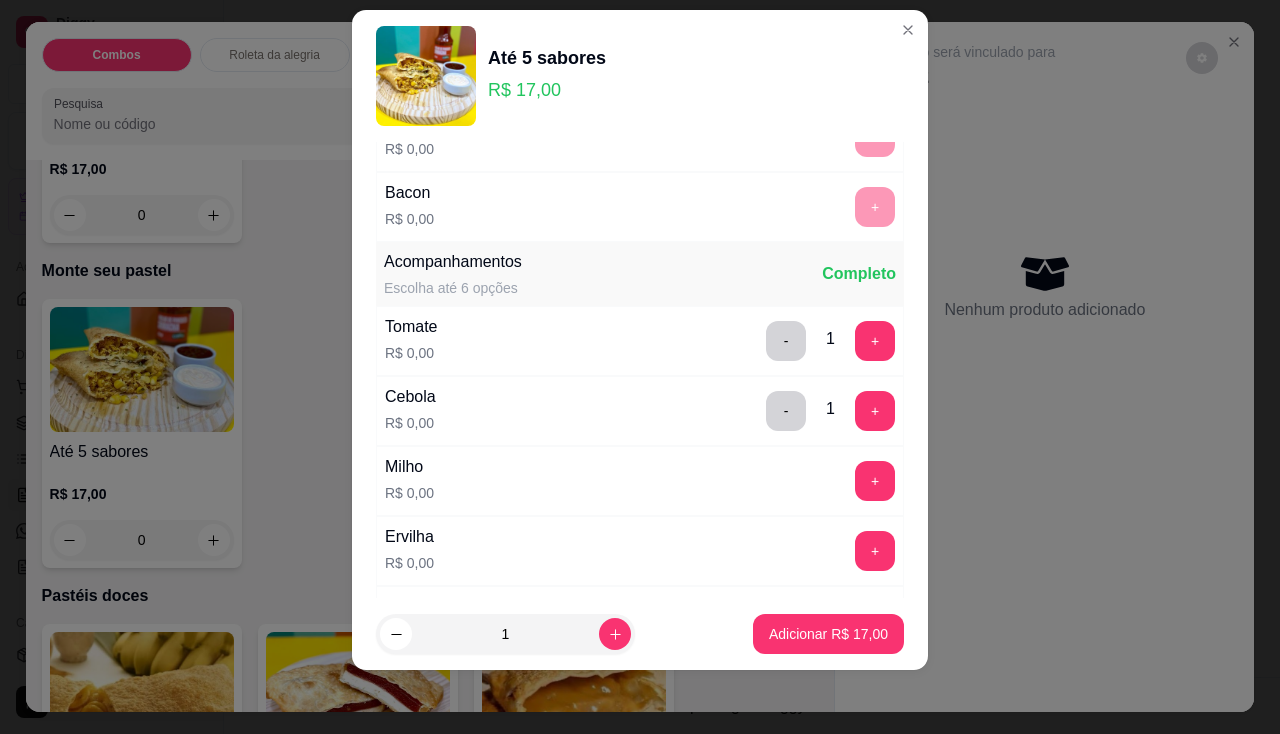 click on "Milho R$ 0,00 +" at bounding box center [640, 481] 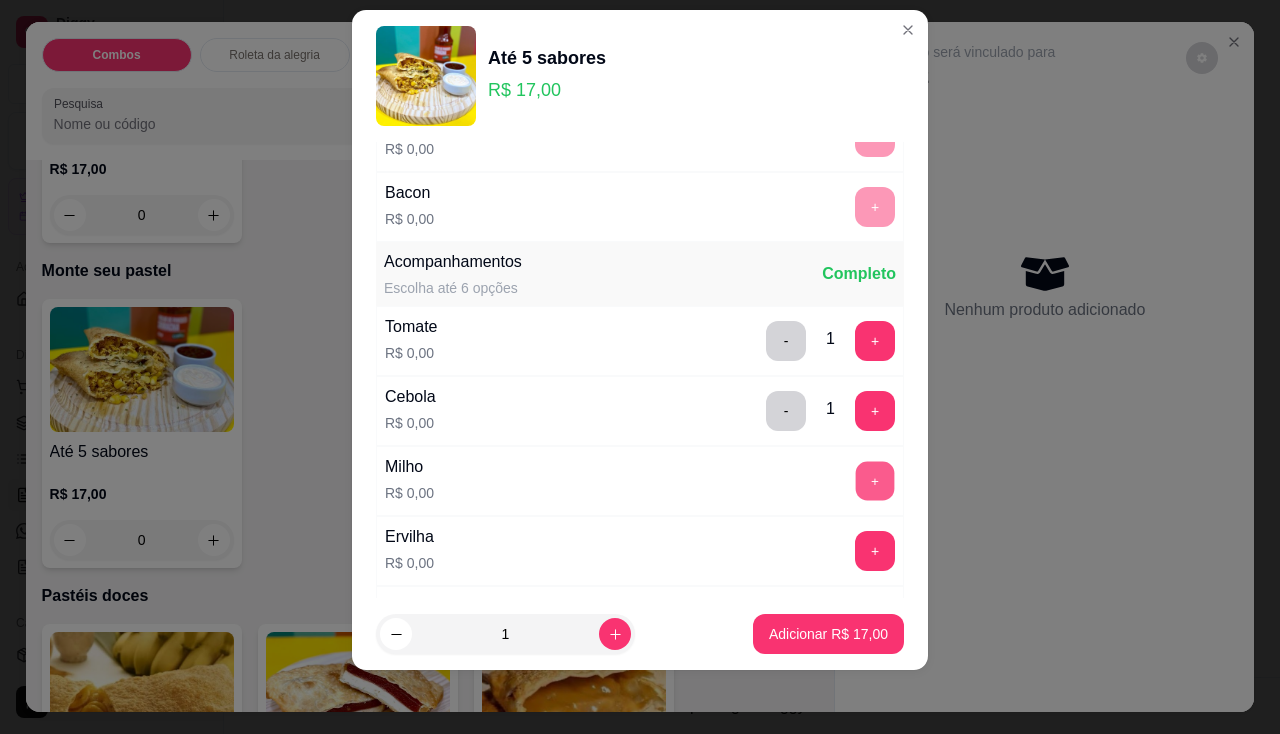 click on "+" at bounding box center [875, 480] 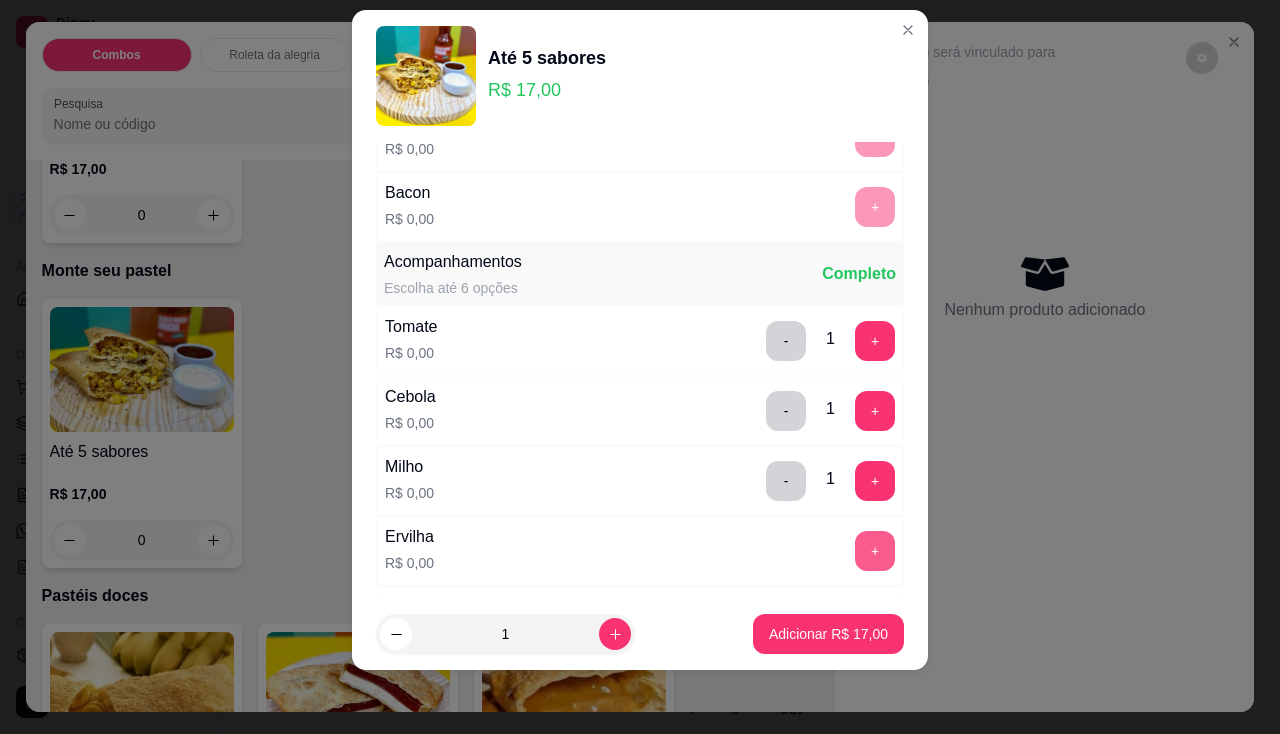 click on "+" at bounding box center [875, 551] 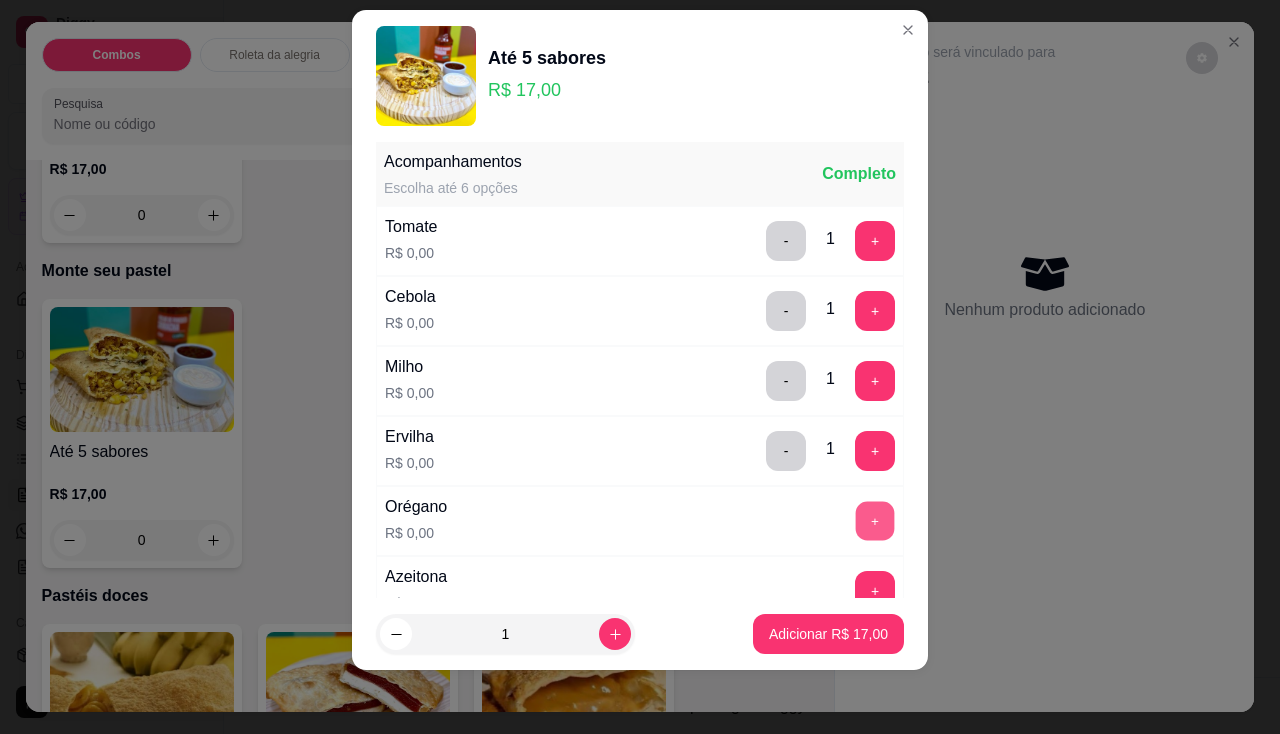 click on "+" at bounding box center [875, 520] 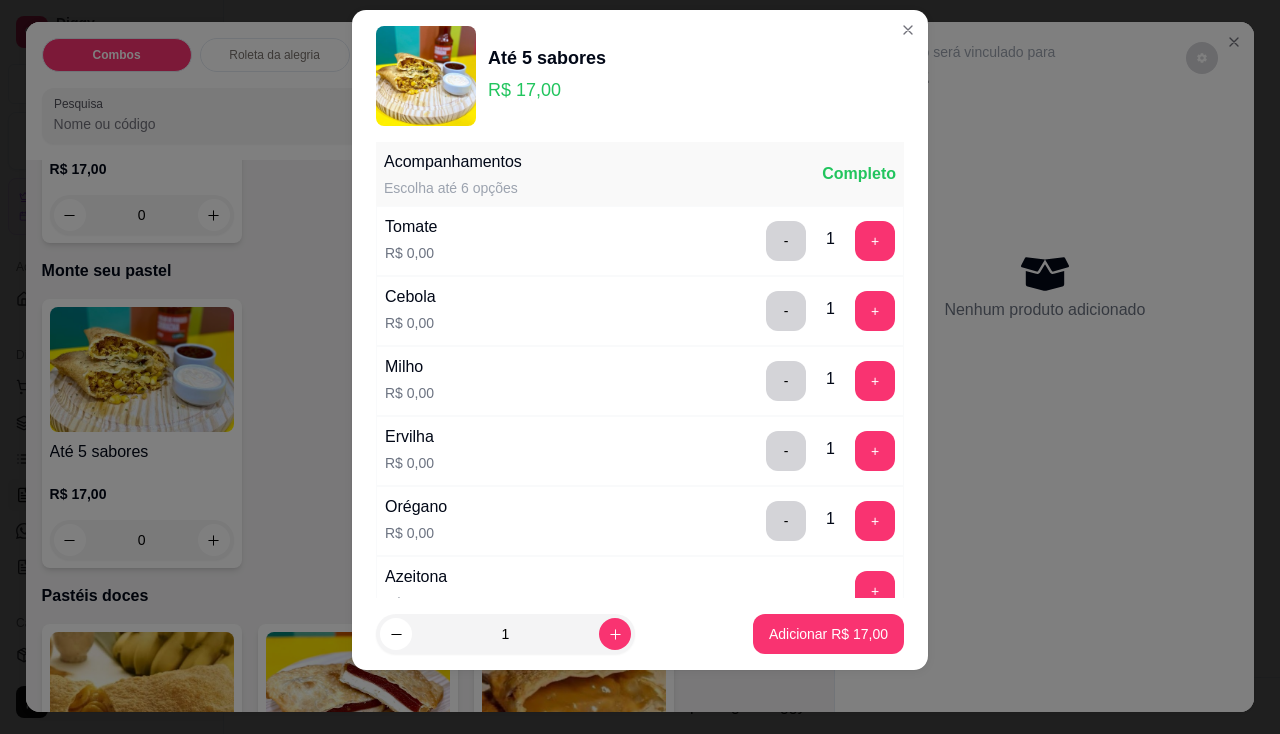 scroll, scrollTop: 1184, scrollLeft: 0, axis: vertical 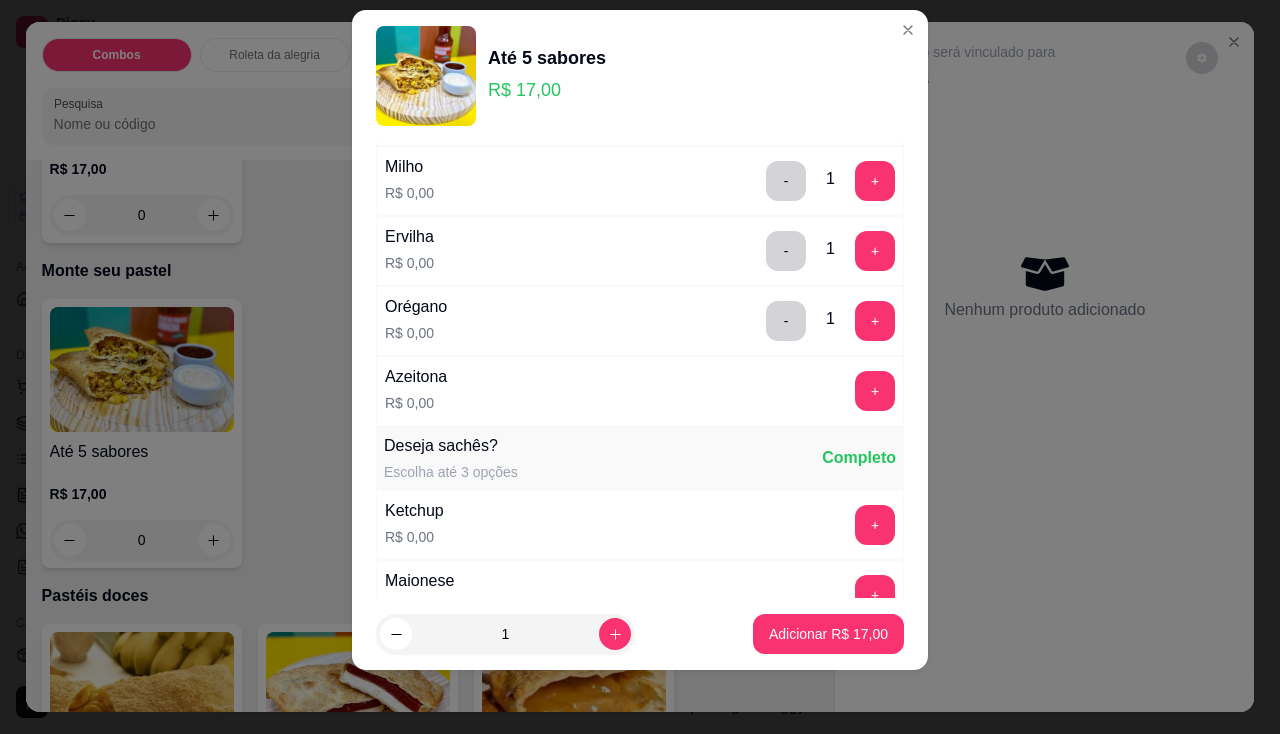 click on "Azeitona R$ 0,00 +" at bounding box center (640, 391) 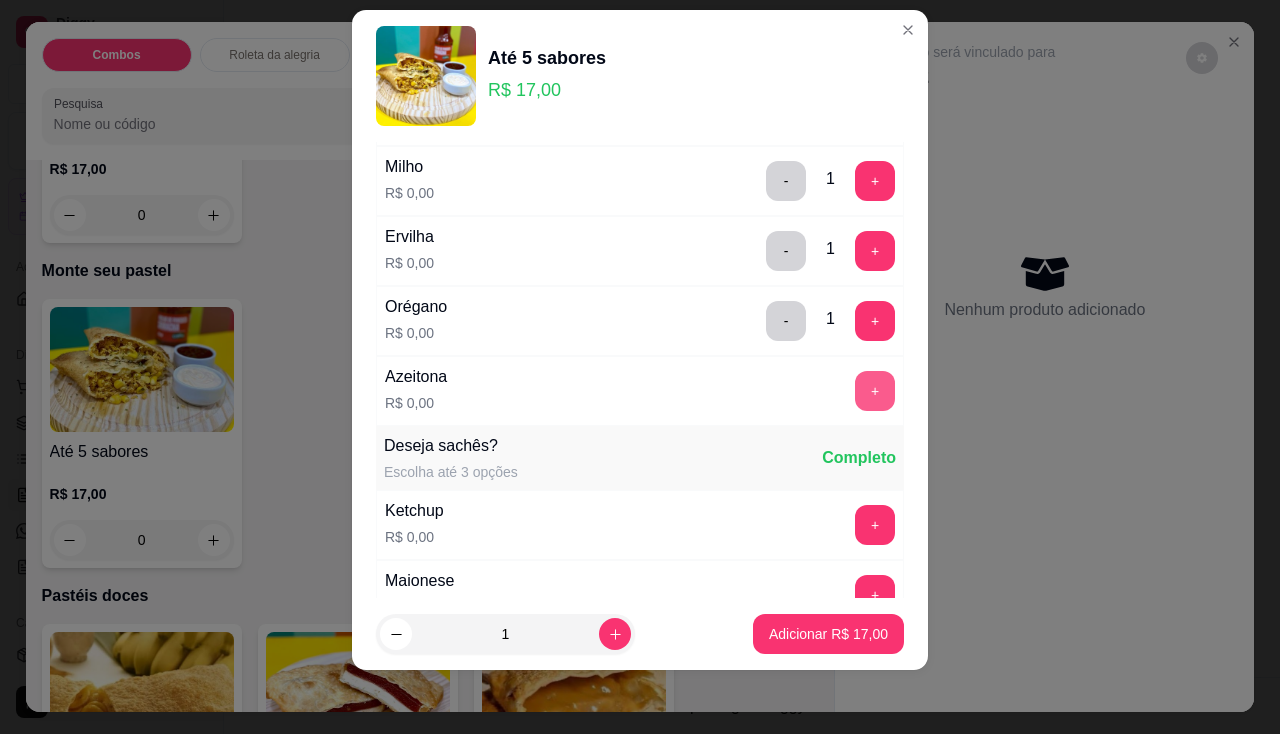 click on "+" at bounding box center [875, 391] 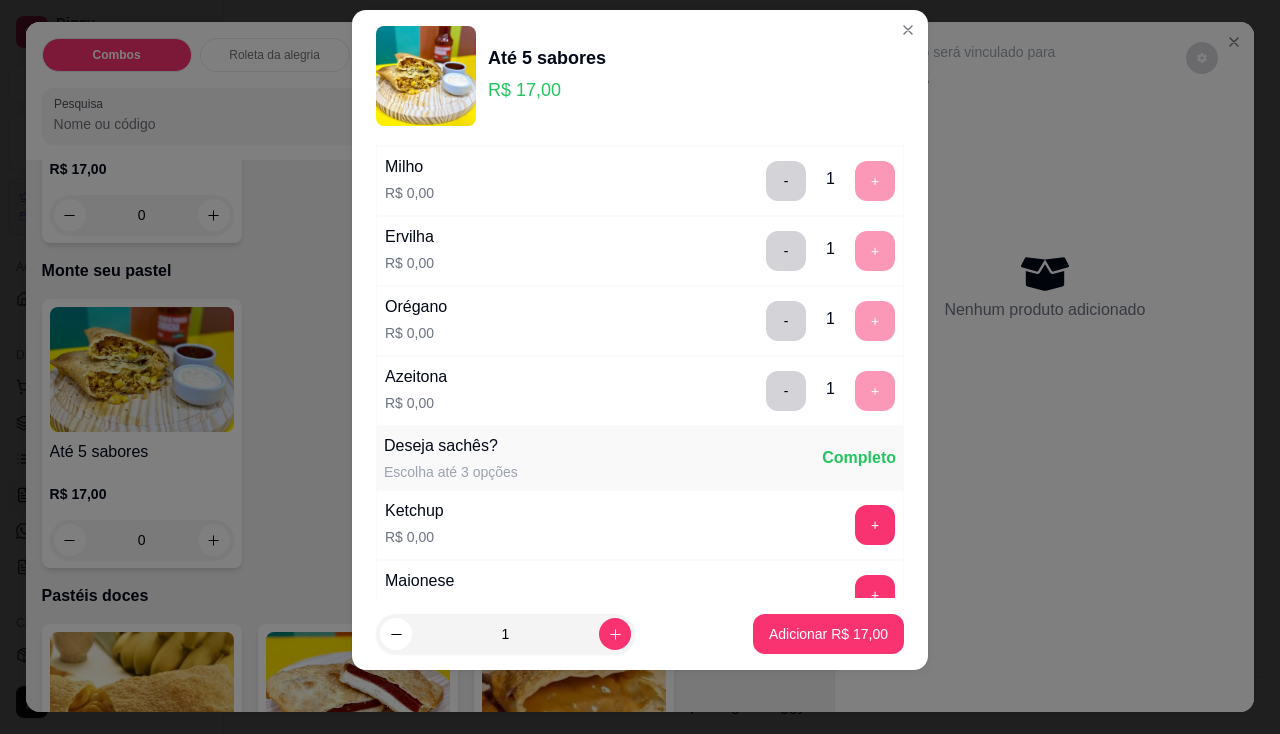 scroll, scrollTop: 1468, scrollLeft: 0, axis: vertical 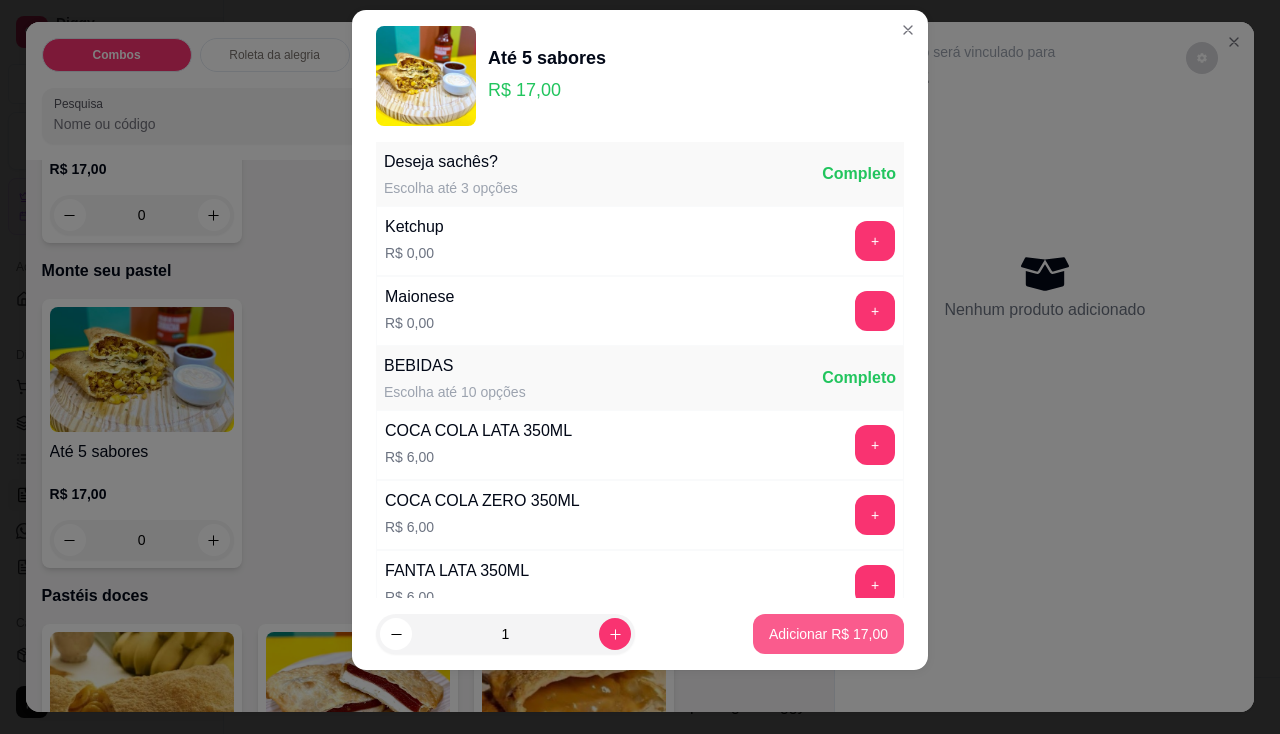click on "Adicionar   R$ 17,00" at bounding box center [828, 634] 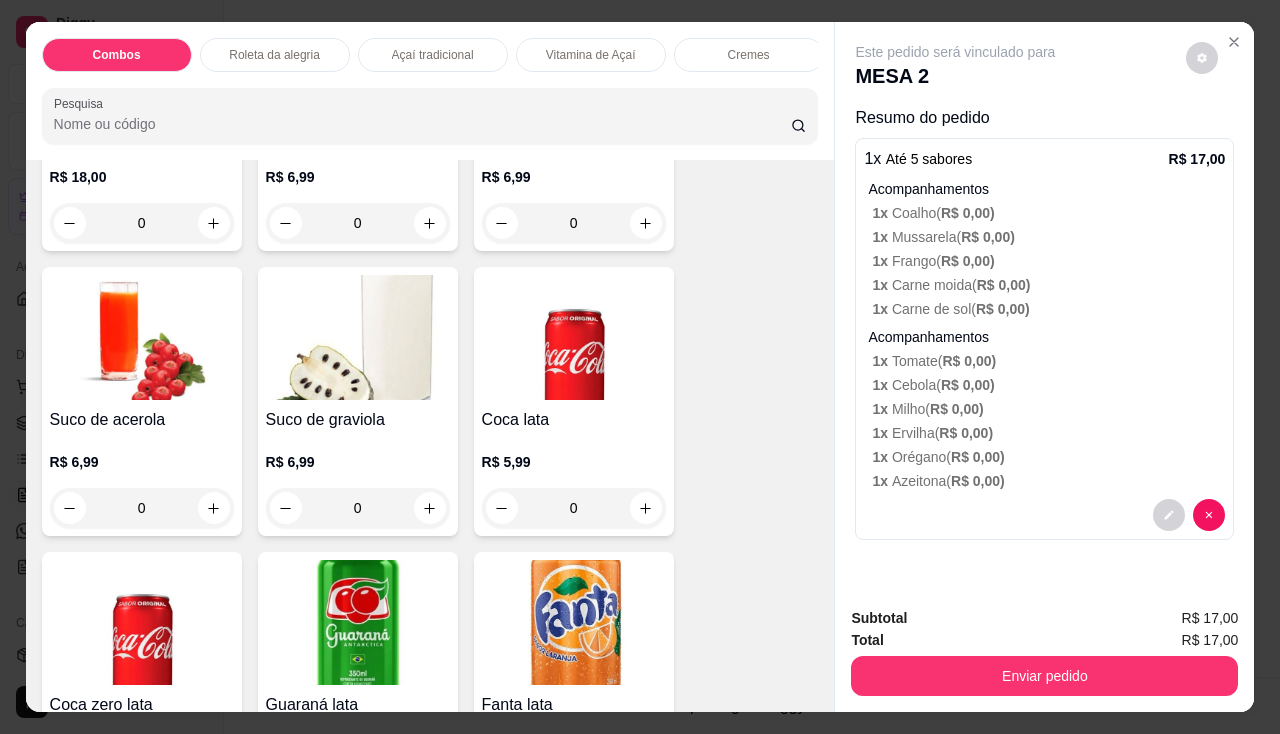 scroll, scrollTop: 5400, scrollLeft: 0, axis: vertical 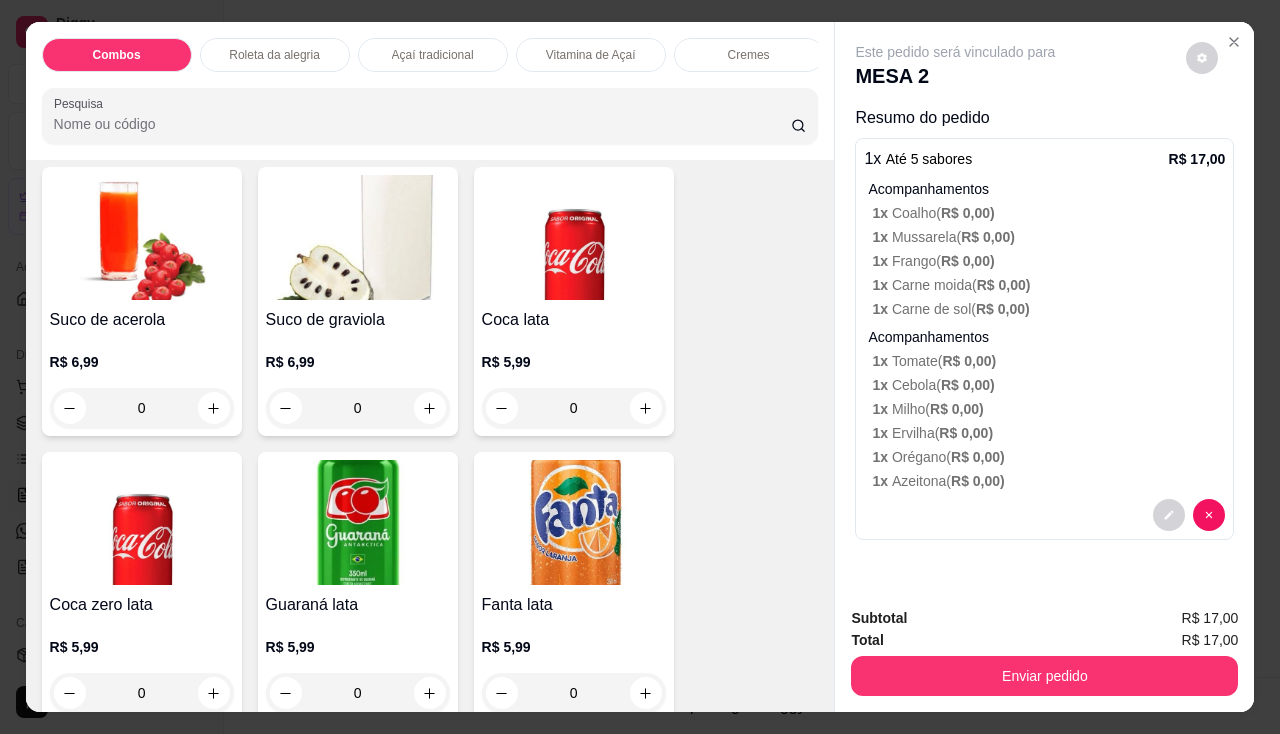 click at bounding box center [574, 237] 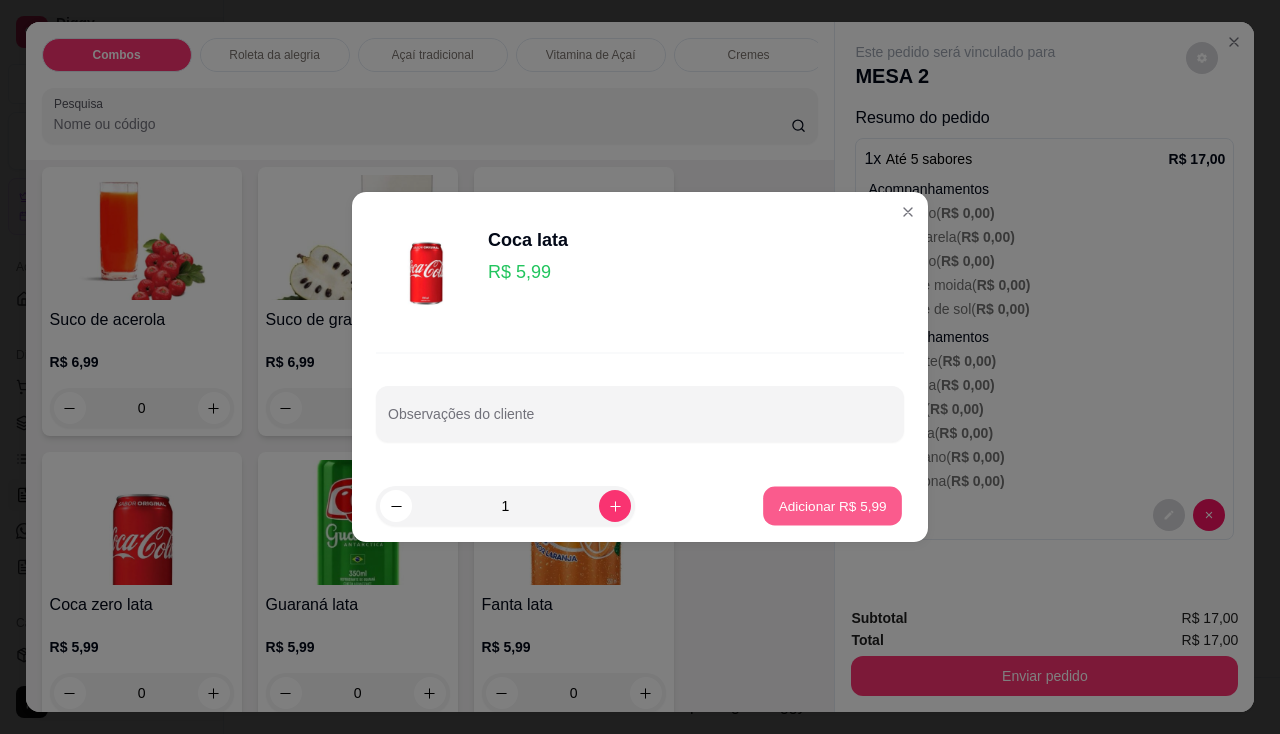 click on "Adicionar   R$ 5,99" at bounding box center (832, 505) 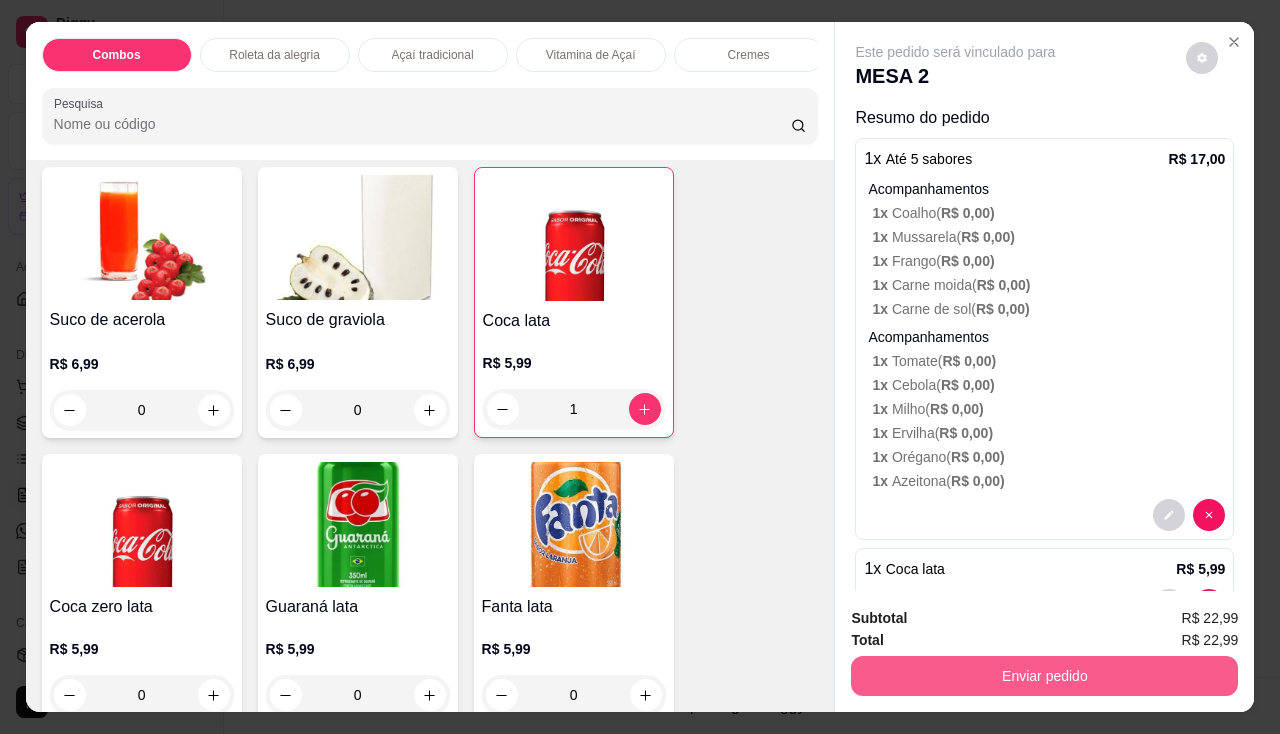 click on "Enviar pedido" at bounding box center [1044, 676] 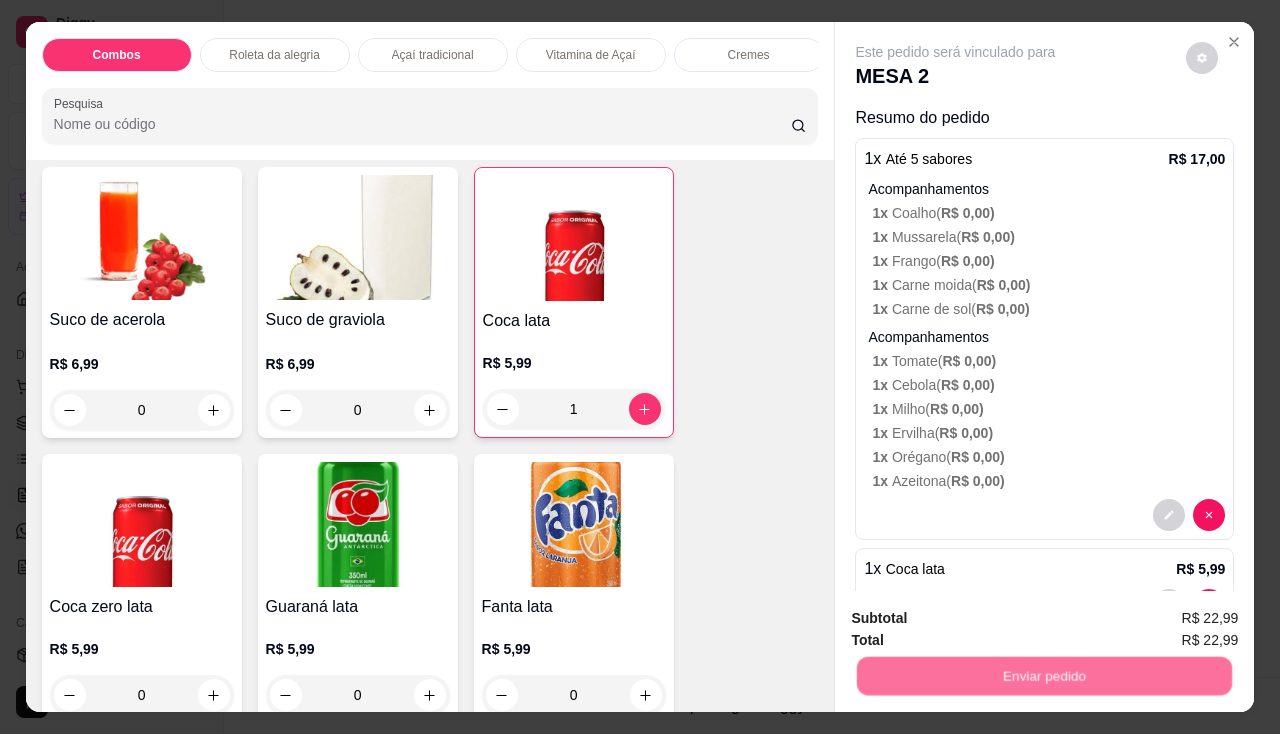 click on "Não registrar e enviar pedido" at bounding box center [979, 620] 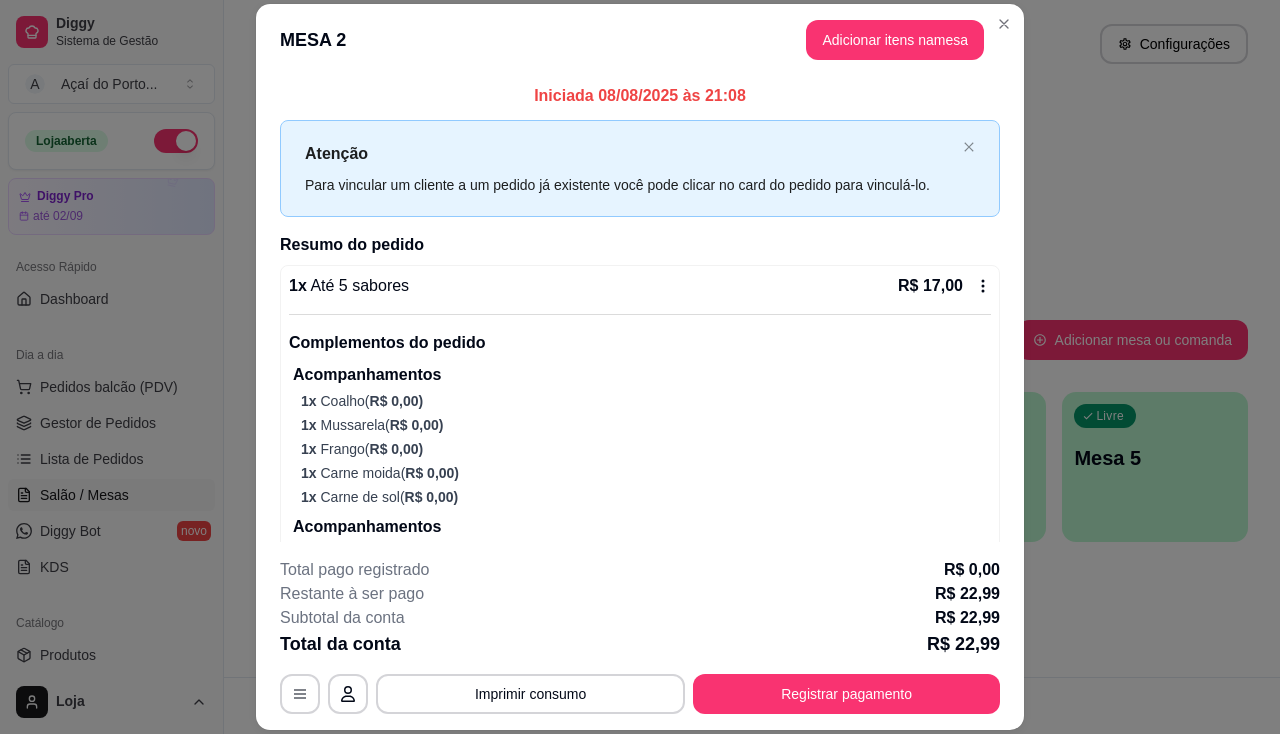 scroll, scrollTop: 267, scrollLeft: 0, axis: vertical 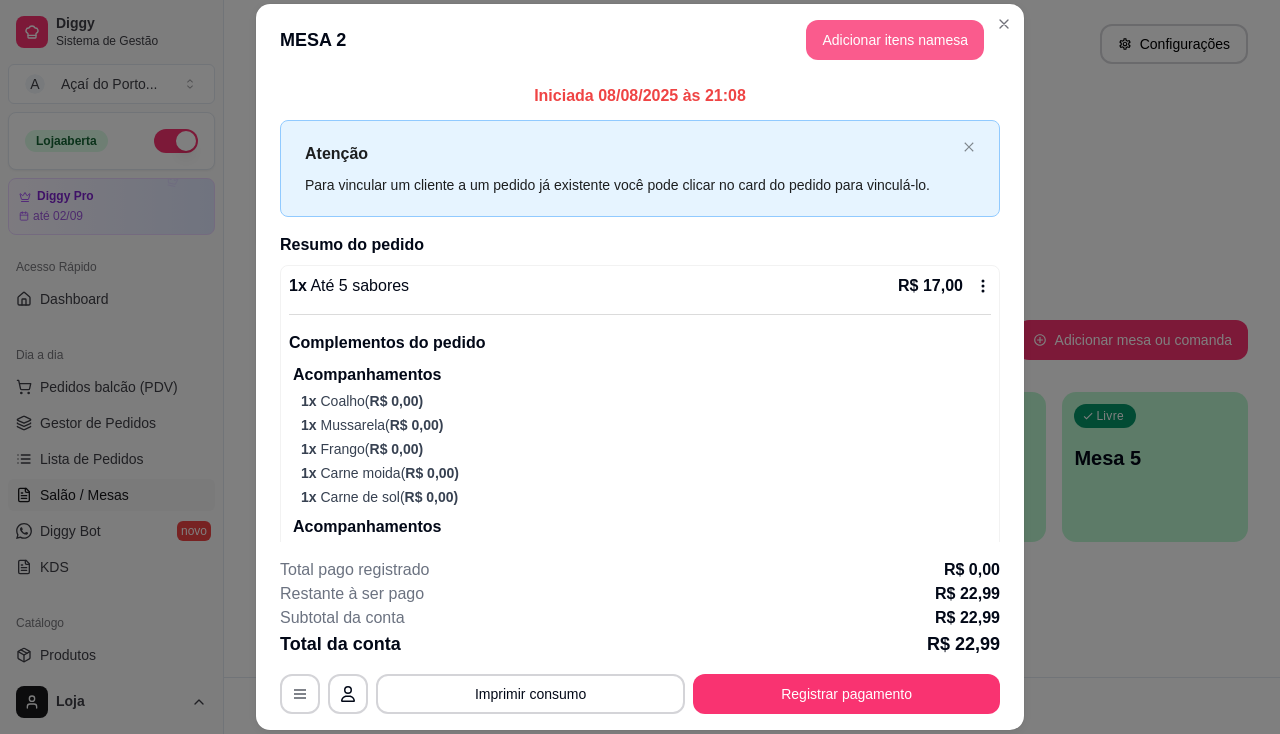 click on "Adicionar itens na  mesa" at bounding box center (895, 40) 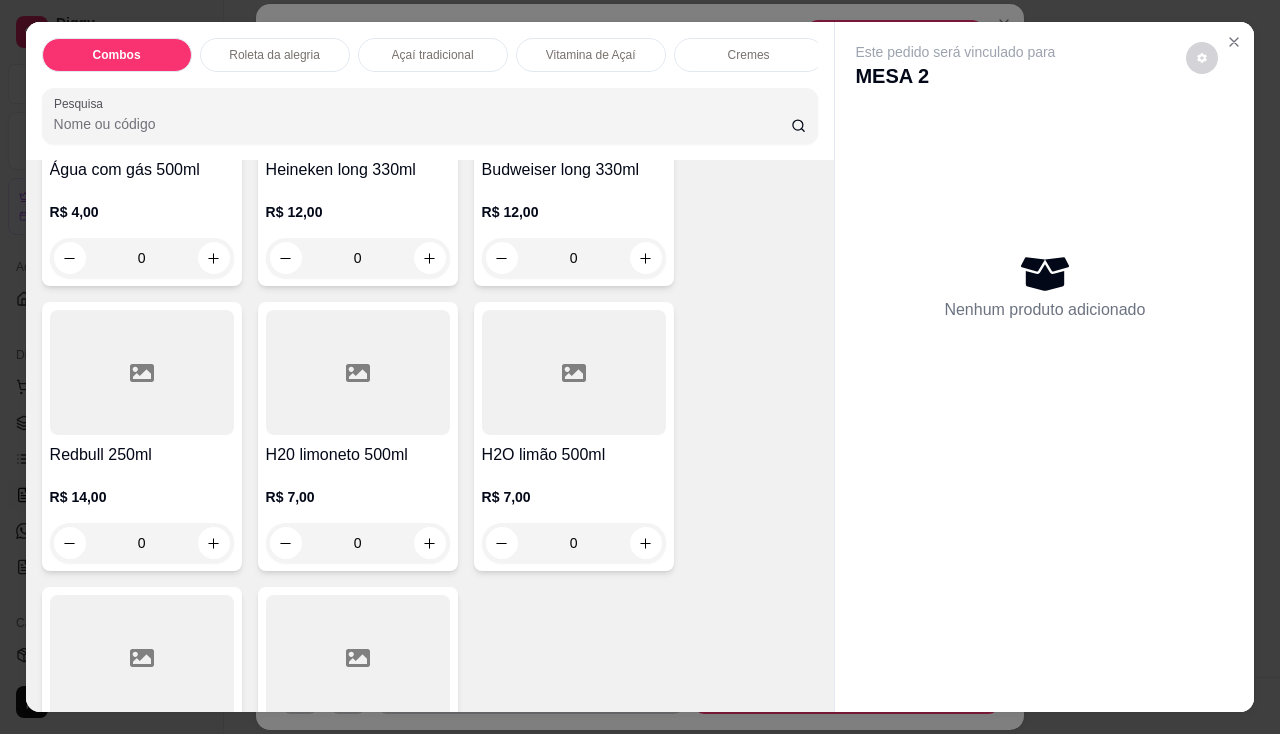 scroll, scrollTop: 6604, scrollLeft: 0, axis: vertical 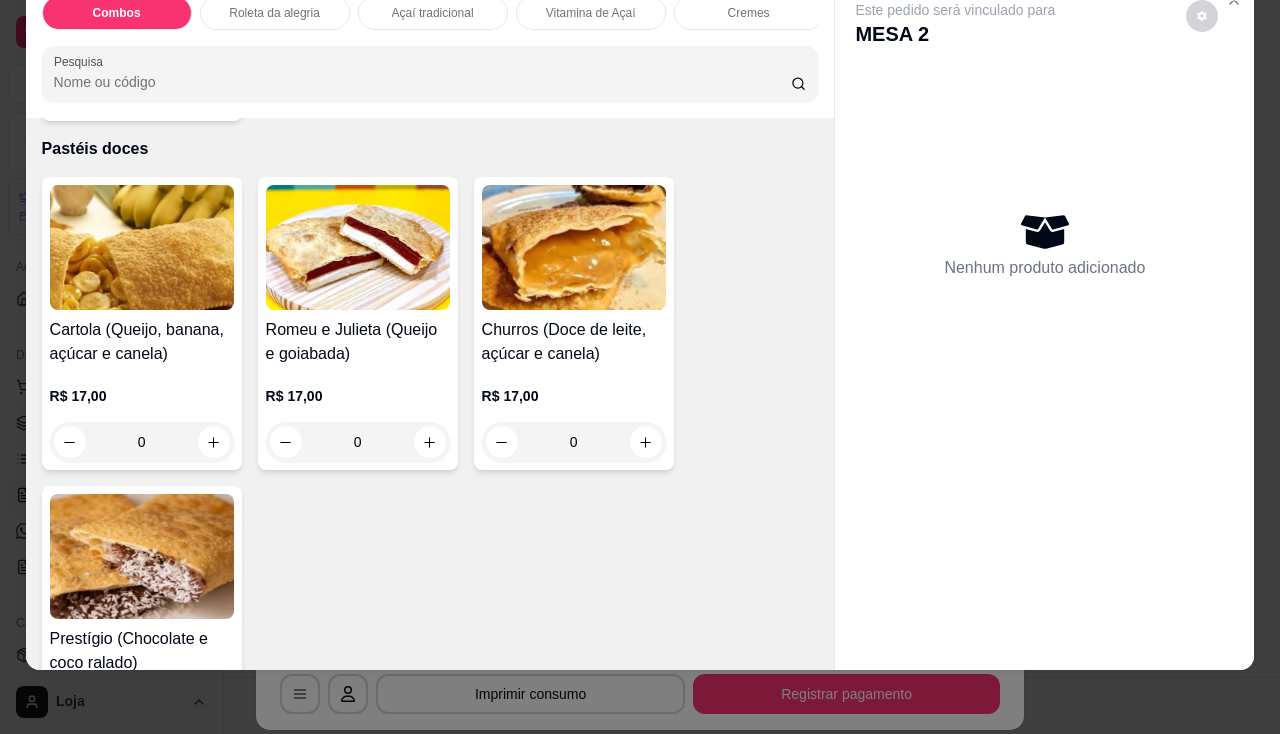 click on "Combos Roleta da alegria Açaí tradicional Vitamina de Açaí  Cremes Pastéis  Pastéis especiais Monte seu pastel  Pastéis doces Bebidas Pesquisa Item avulso Combos  1 Pastel de calabresa com queijo+ 1 açaí 200ml+ 1 refri lata 220ml   R$ 27,90 0 1 Pastel de frango com catupiry + 1 açaí 200ml + 1 refri lata 220ml   R$ 27,90 0 1 pastel de carne com queijo + 1 açaí 200ml + 1 refri lata 220ml   R$ 27,90 0 Combo casal   R$ 54,90 0 Roleta da alegria Roleta   R$ 65,00 0 Açaí tradicional 1 - Açai tradicional 200ml   R$ 13,00 0 2 - Açai tradicional 300ml   R$ 17,00 0 3 - Açai tradicional 500ml   R$ 22,00 0 4 - Açai tradicional 700ml   R$ 29,99 0 Vitamina de Açaí  Vitamina de Açaí 500ml   R$ 18,00 0 Cremes Creme de cupuaçu    R$ 0,00 0 Pastéis  Queijo   R$ 12,00 0 Carne   R$ 12,00 0 Frango   R$ 12,00 0 Calabresa   R$ 12,00 0 Misto   R$ 13,00 0 Carne com queijo   R$ 13,00 0 Frango com queijo   R$ 13,00 0 Frango com catupiry    R$ 13,00 0 Pizza   R$ 13,00 0 Calabresa com queijo" at bounding box center [640, 367] 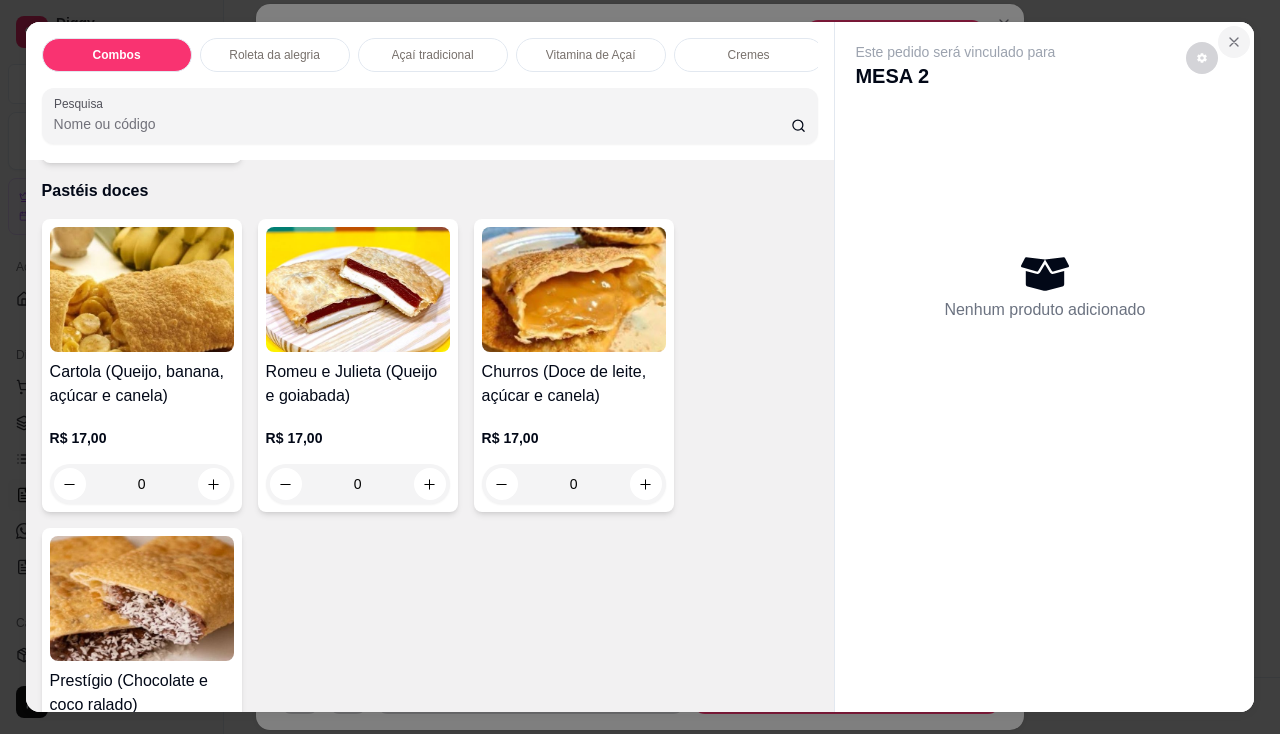 click 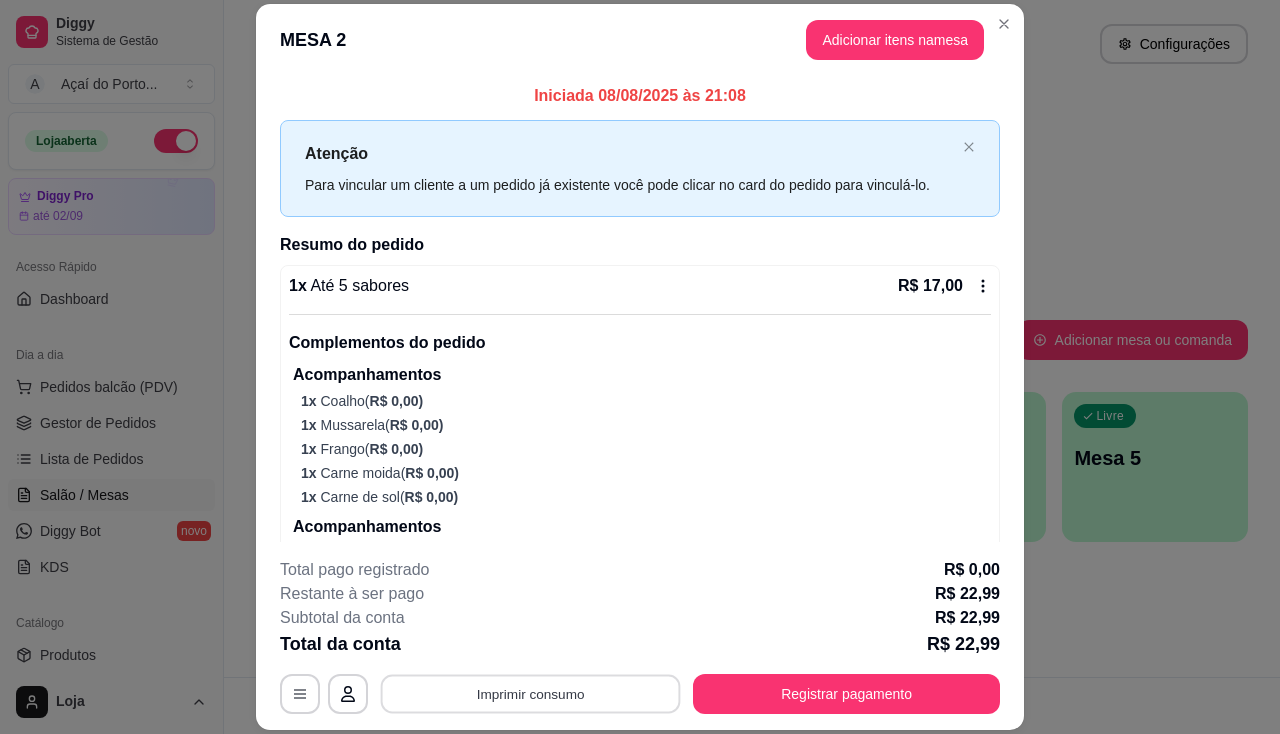 click on "Imprimir consumo" at bounding box center (531, 694) 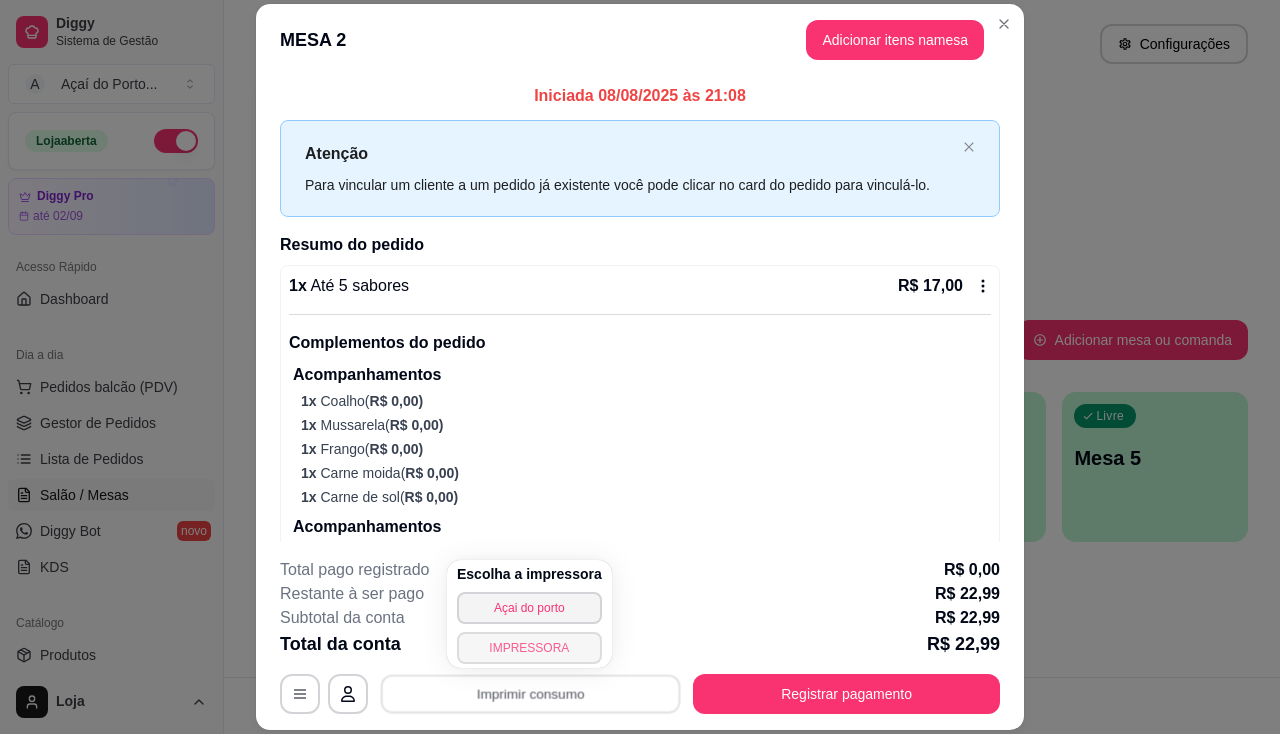 click on "IMPRESSORA" at bounding box center (529, 648) 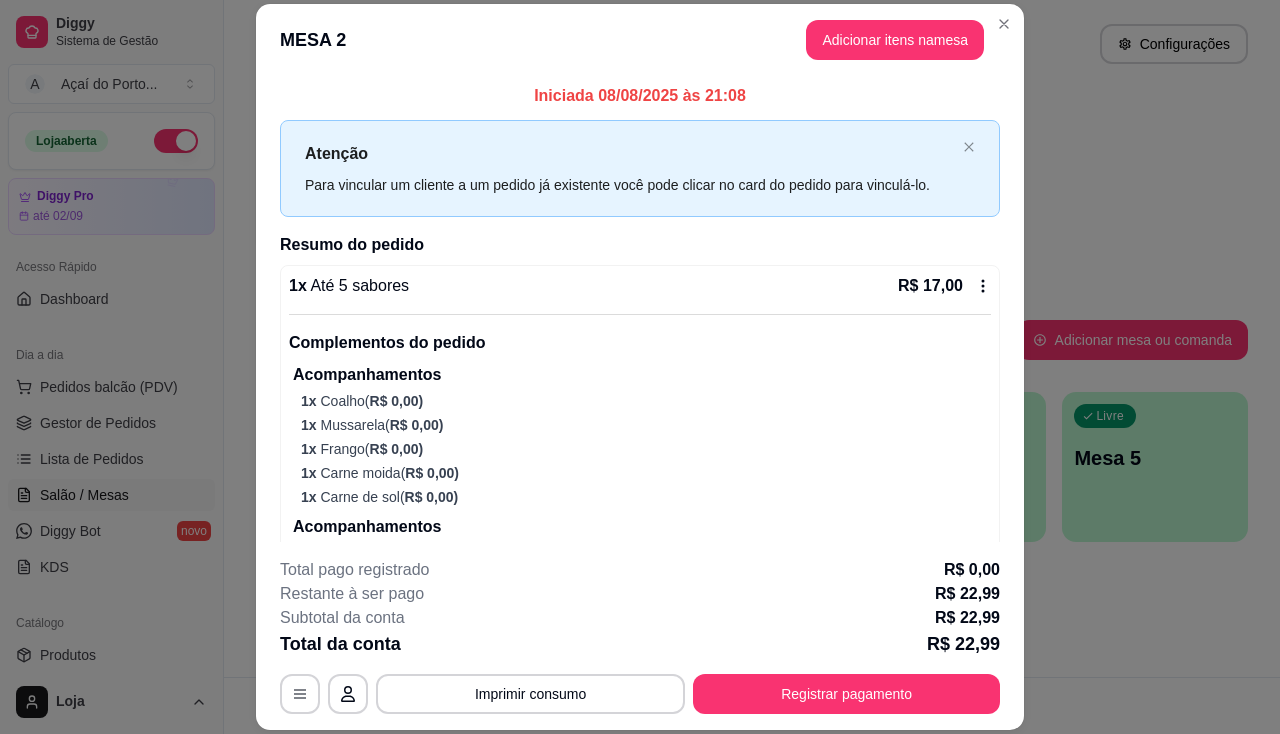 click on "1 x Frango ( R$ 0,00 )" at bounding box center (646, 449) 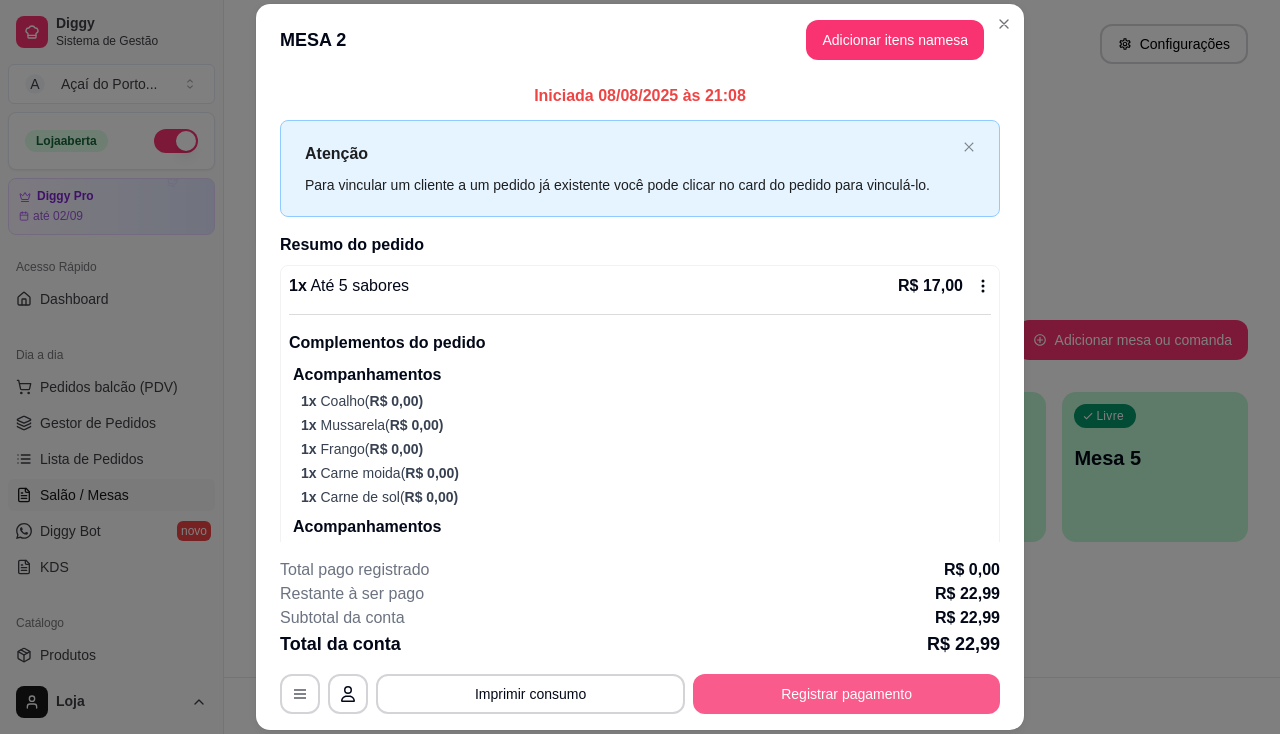 click on "Registrar pagamento" at bounding box center [846, 694] 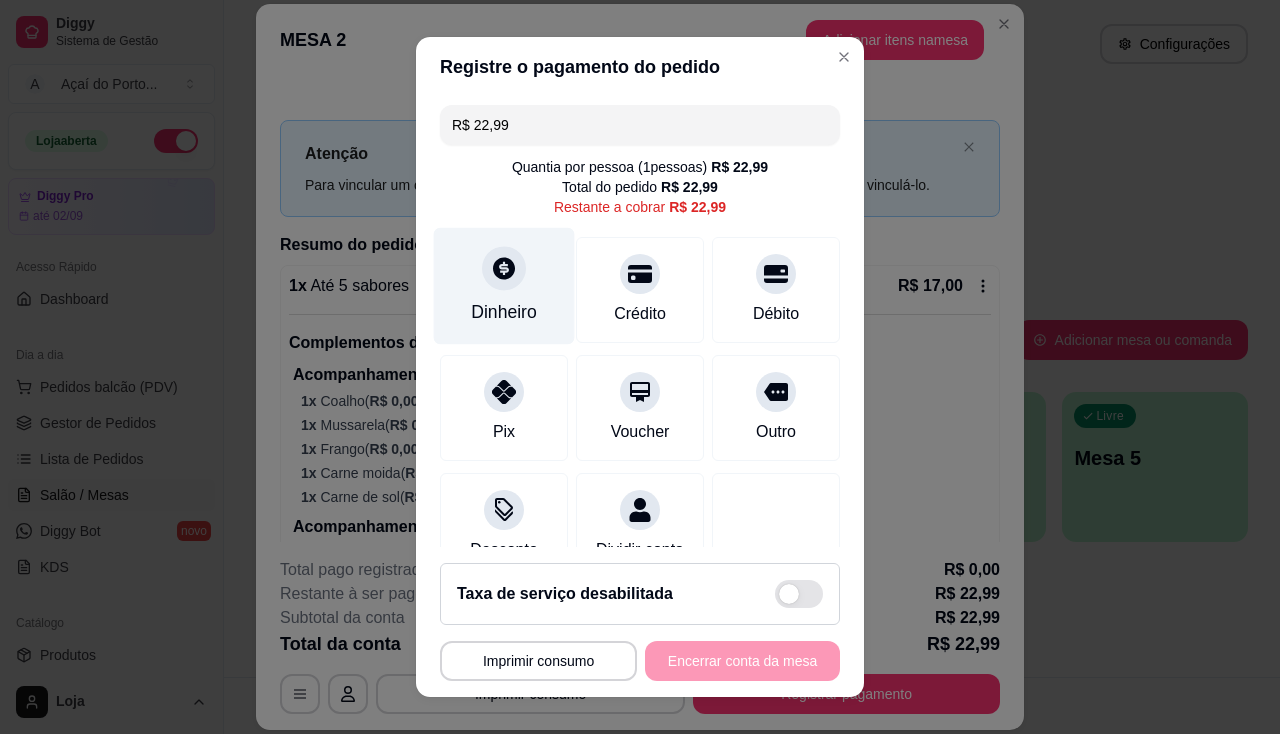 click on "Dinheiro" at bounding box center [504, 312] 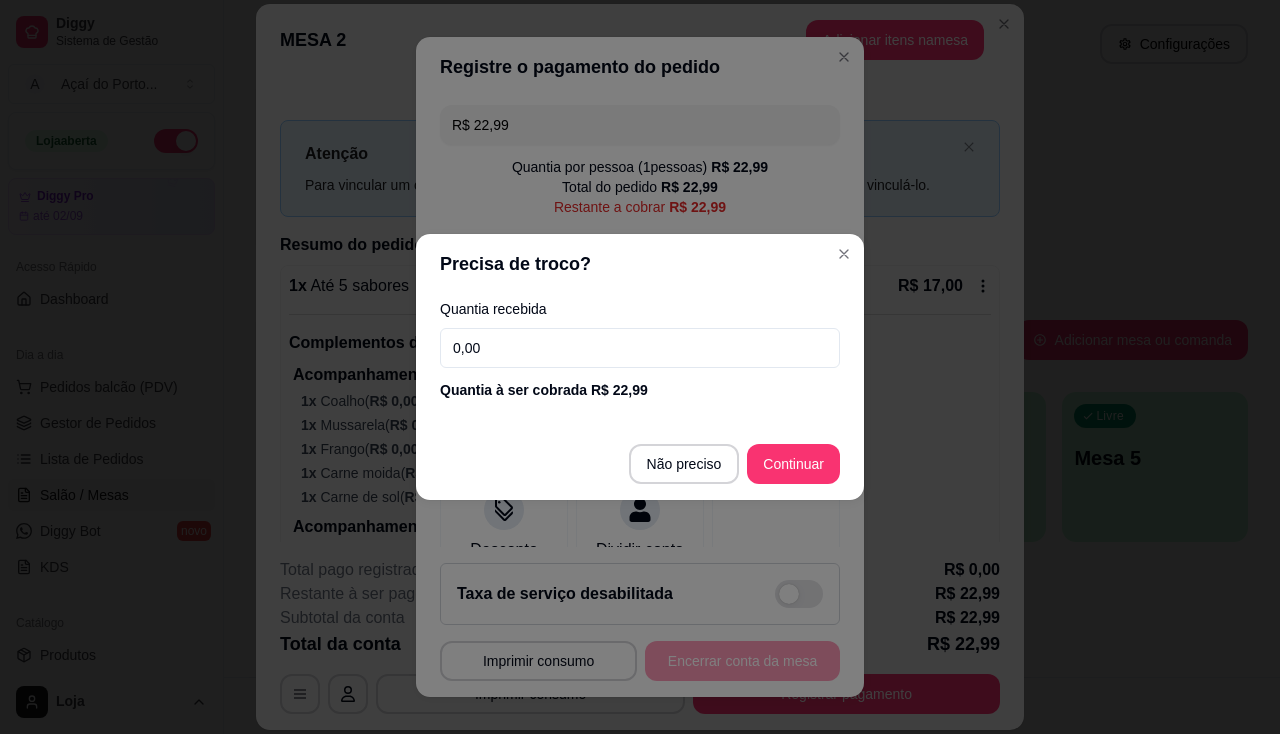 click on "0,00" at bounding box center [640, 348] 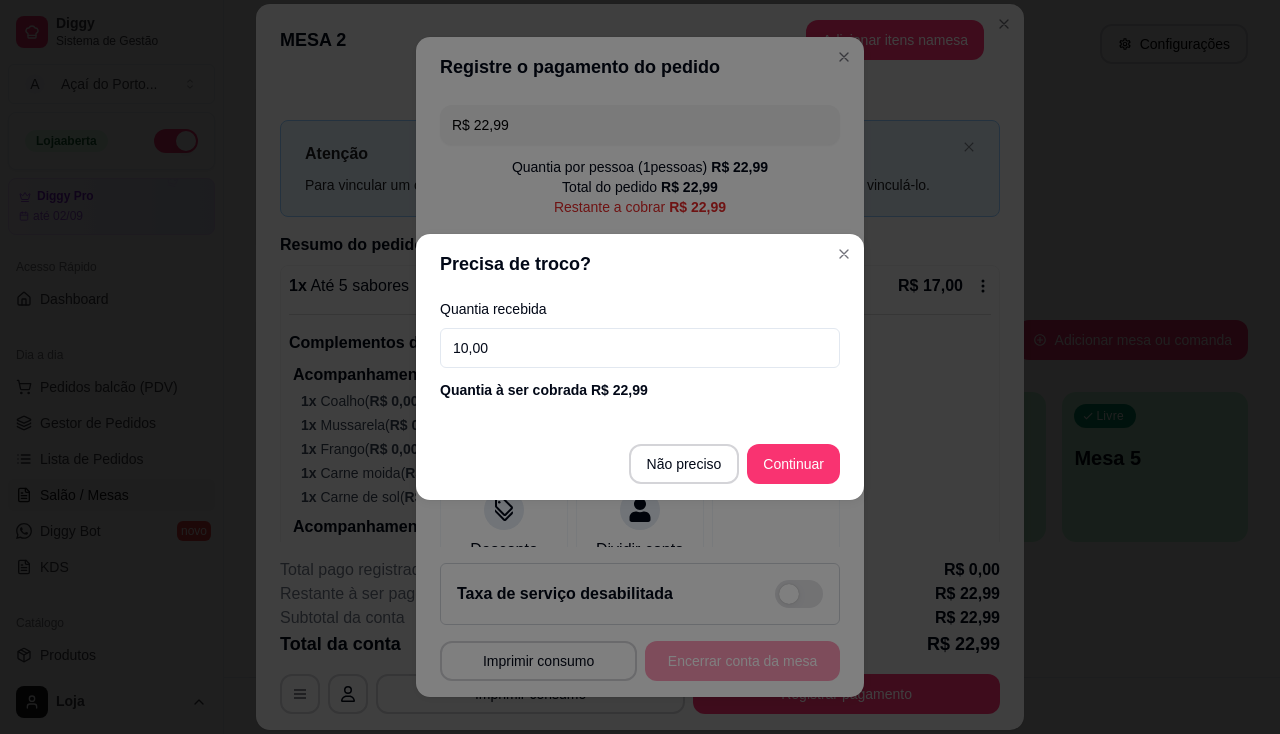 type on "100,00" 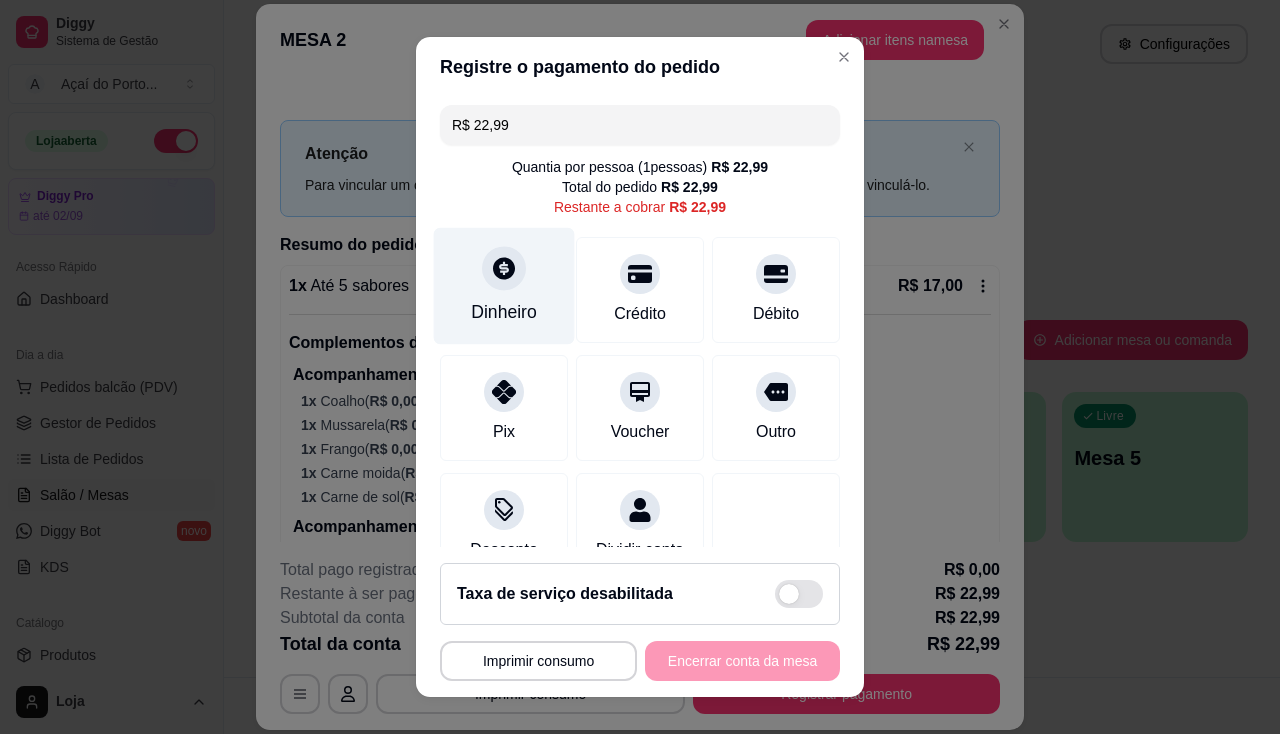 click on "Dinheiro" at bounding box center (504, 312) 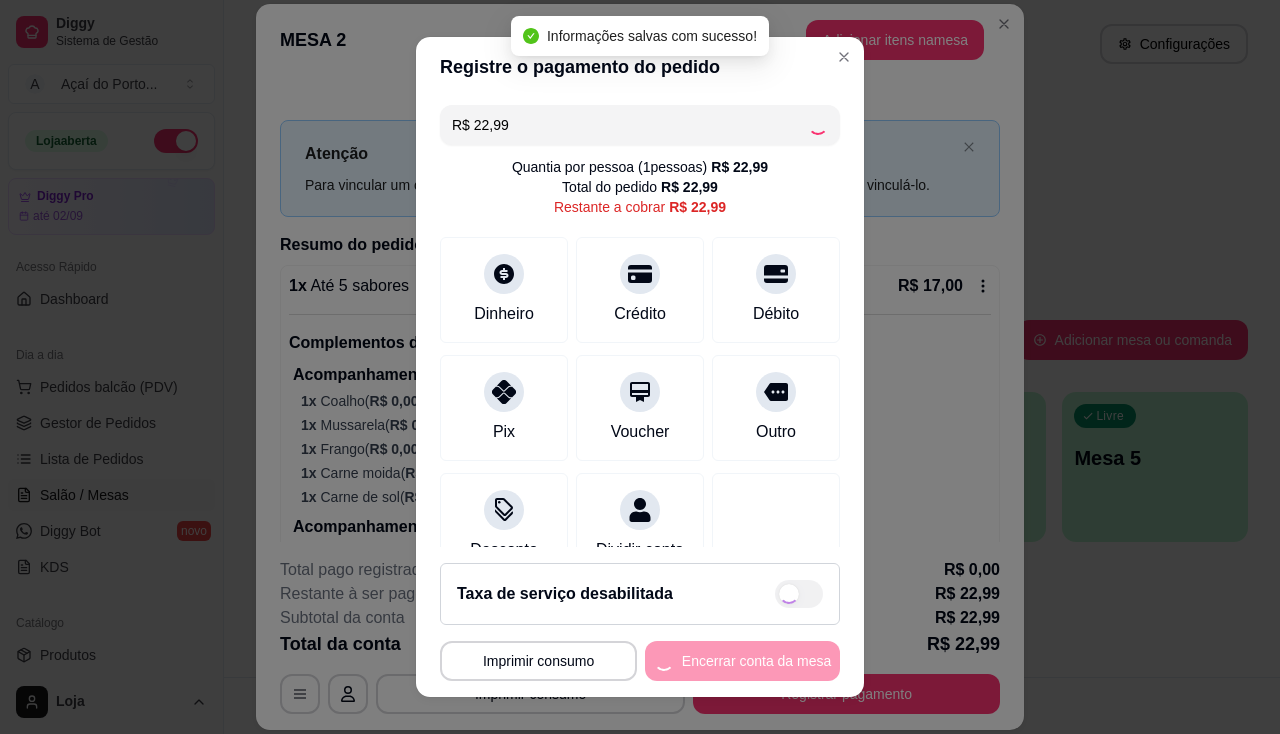 type on "R$ 0,00" 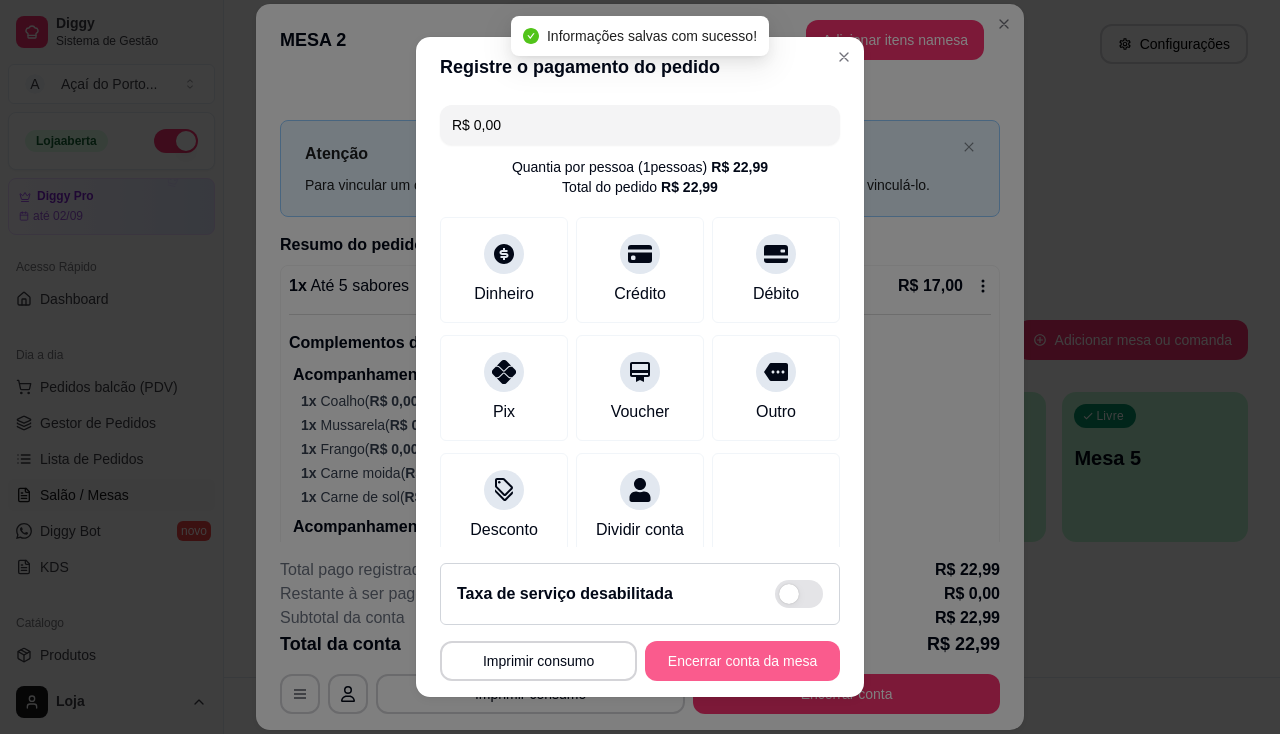 click on "Encerrar conta da mesa" at bounding box center [742, 661] 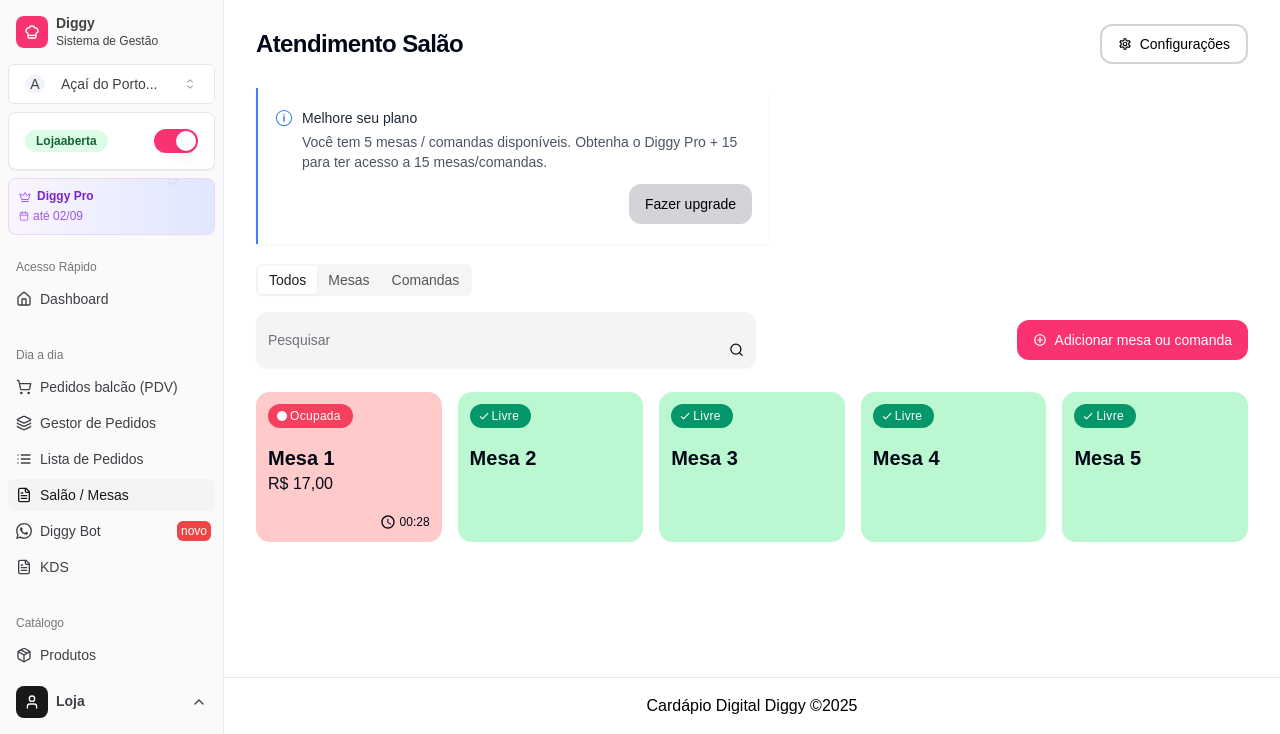 click on "Mesa 2" at bounding box center [551, 458] 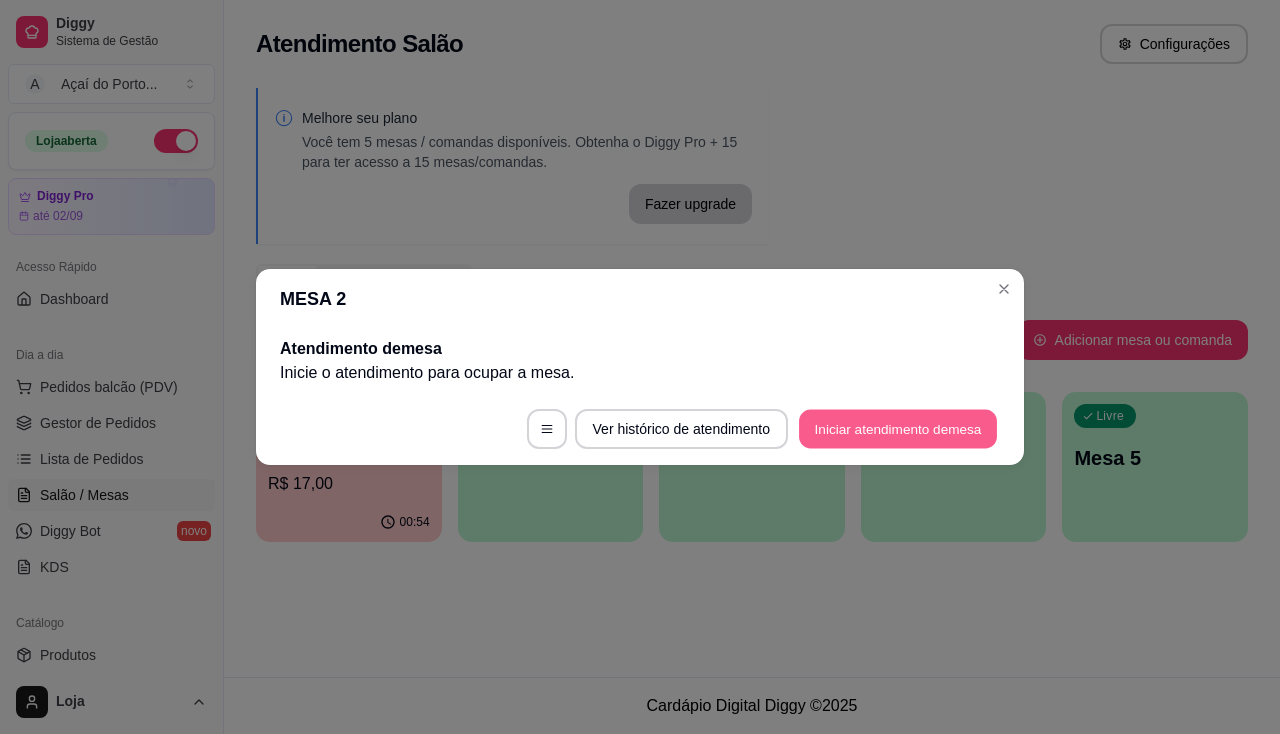 click on "Iniciar atendimento de  mesa" at bounding box center (898, 429) 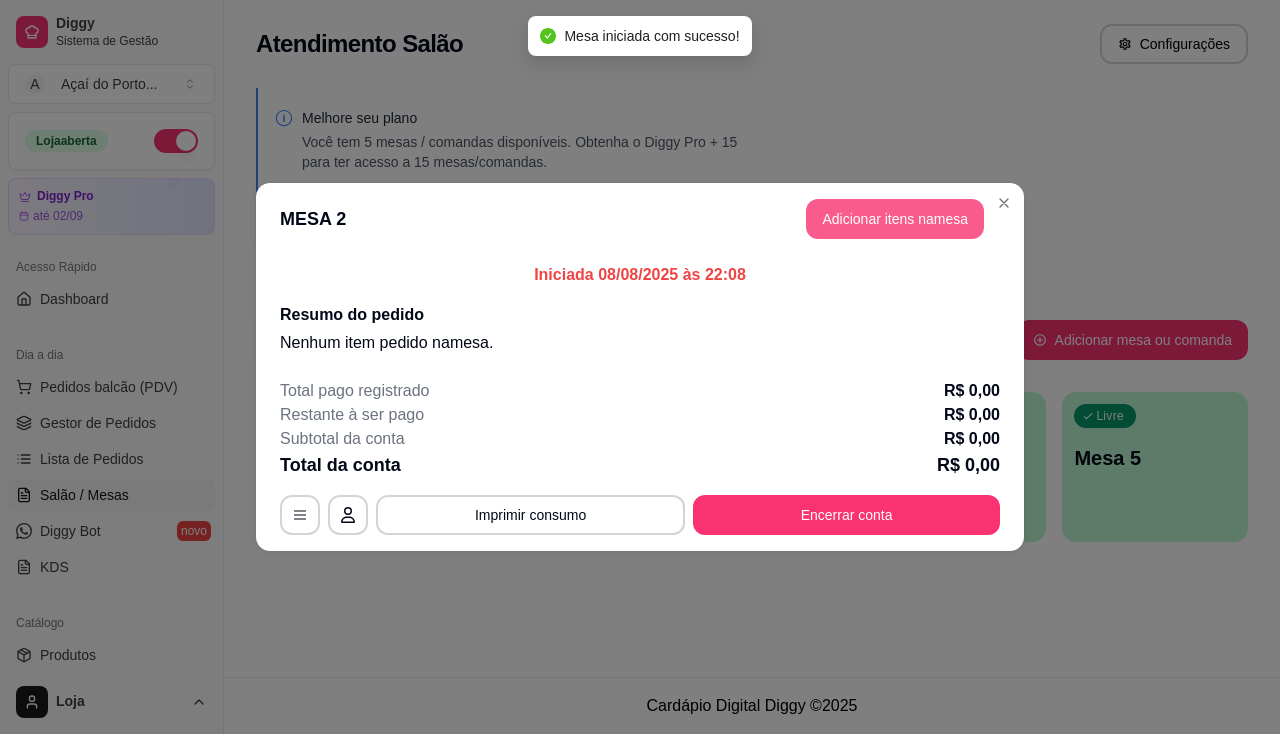 click on "Adicionar itens na  mesa" at bounding box center [895, 219] 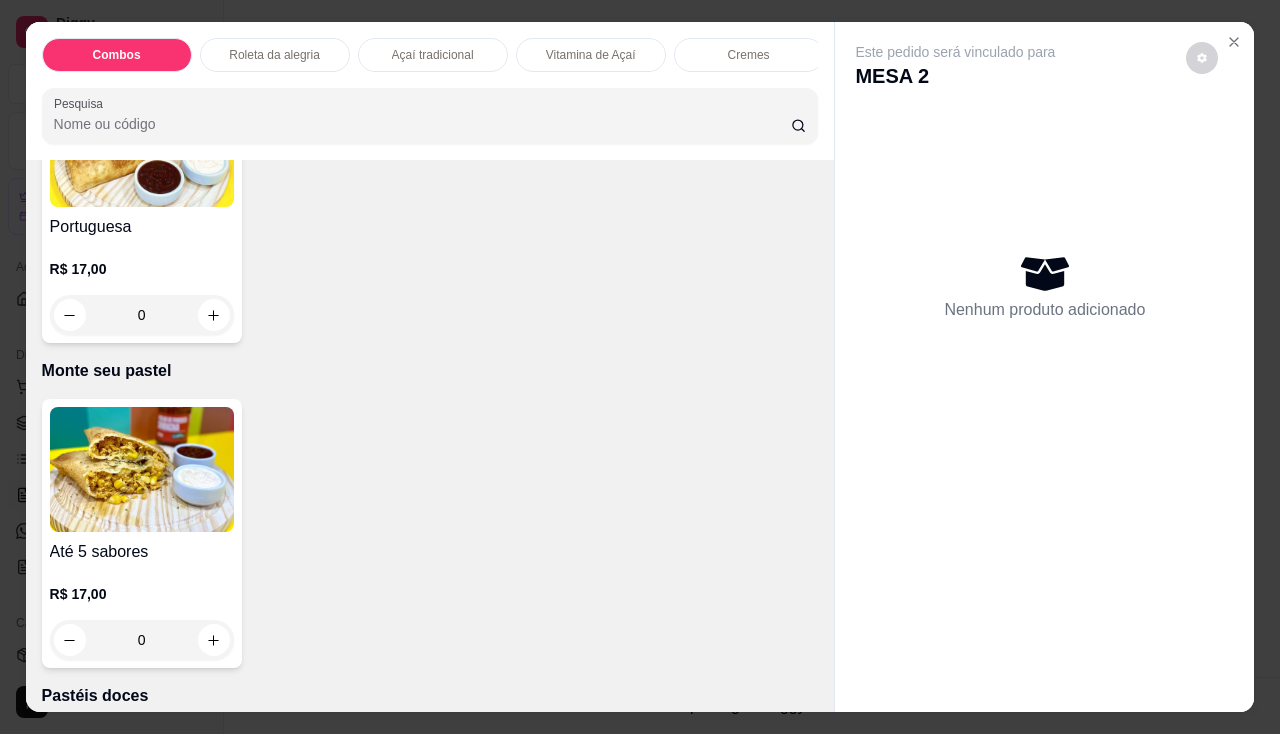 scroll, scrollTop: 4000, scrollLeft: 0, axis: vertical 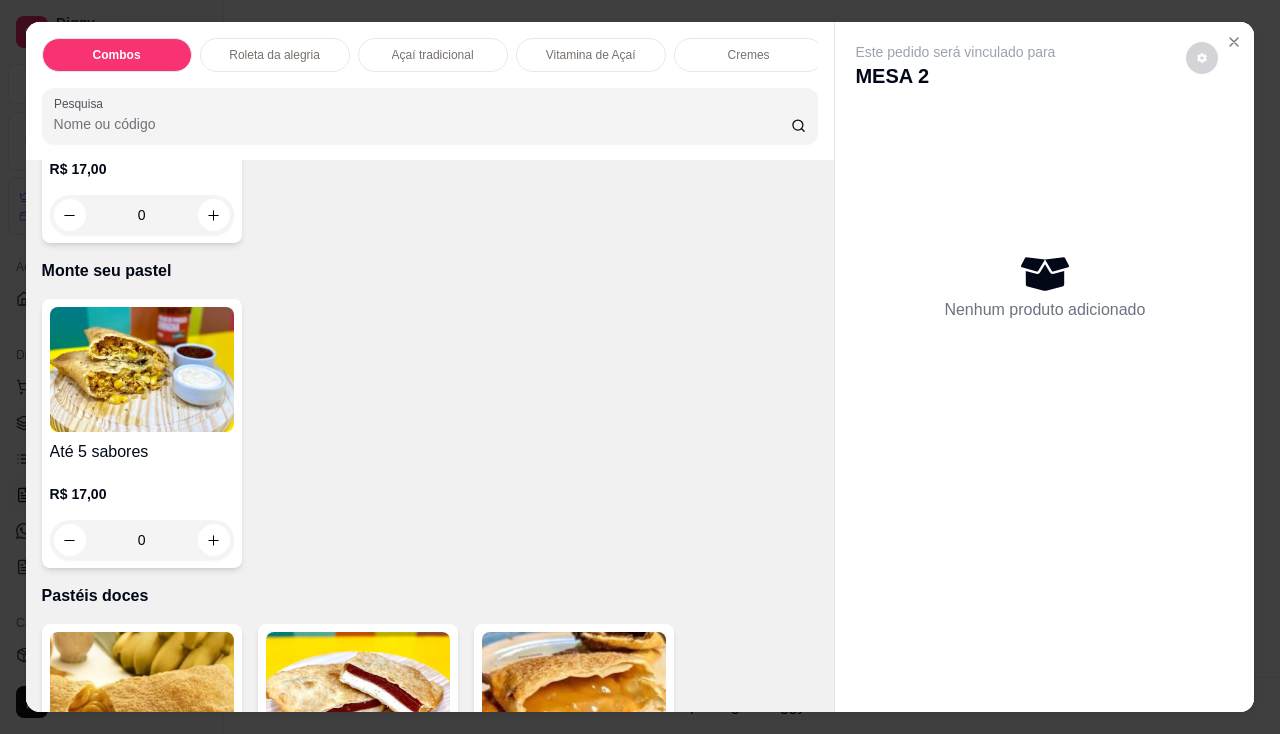 click at bounding box center (142, 369) 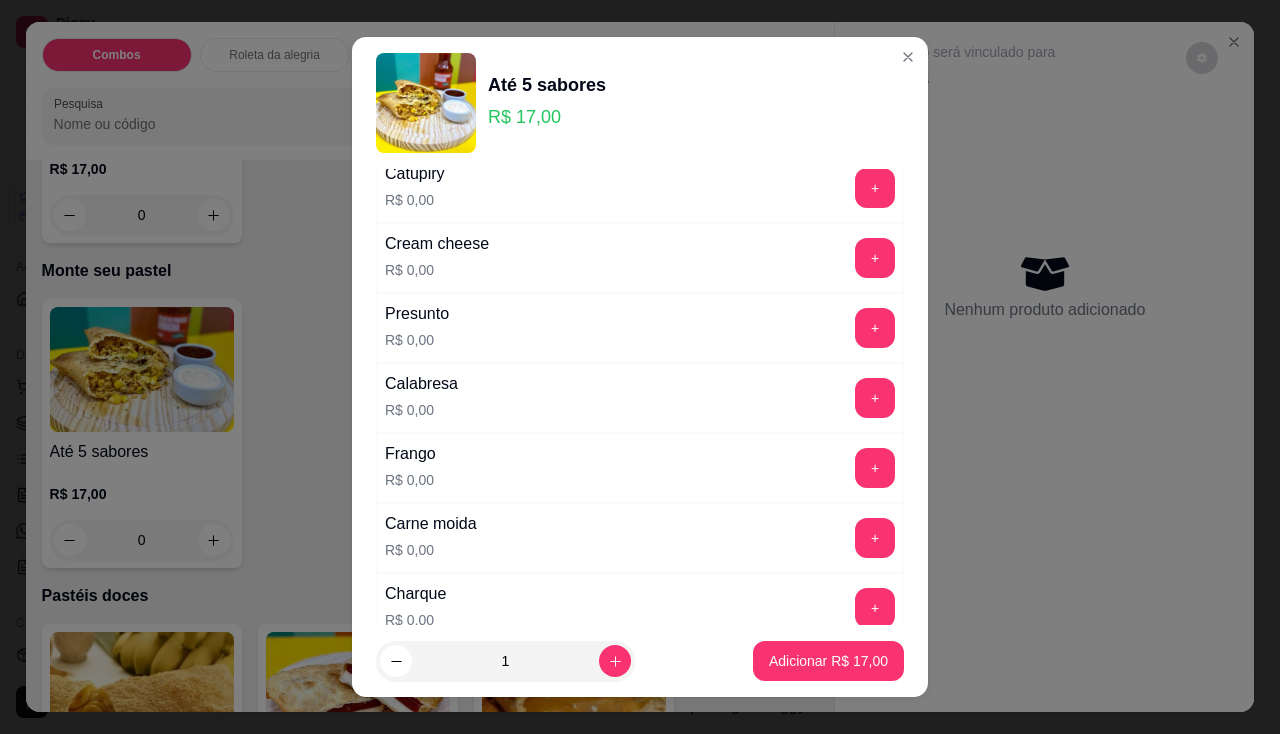scroll, scrollTop: 400, scrollLeft: 0, axis: vertical 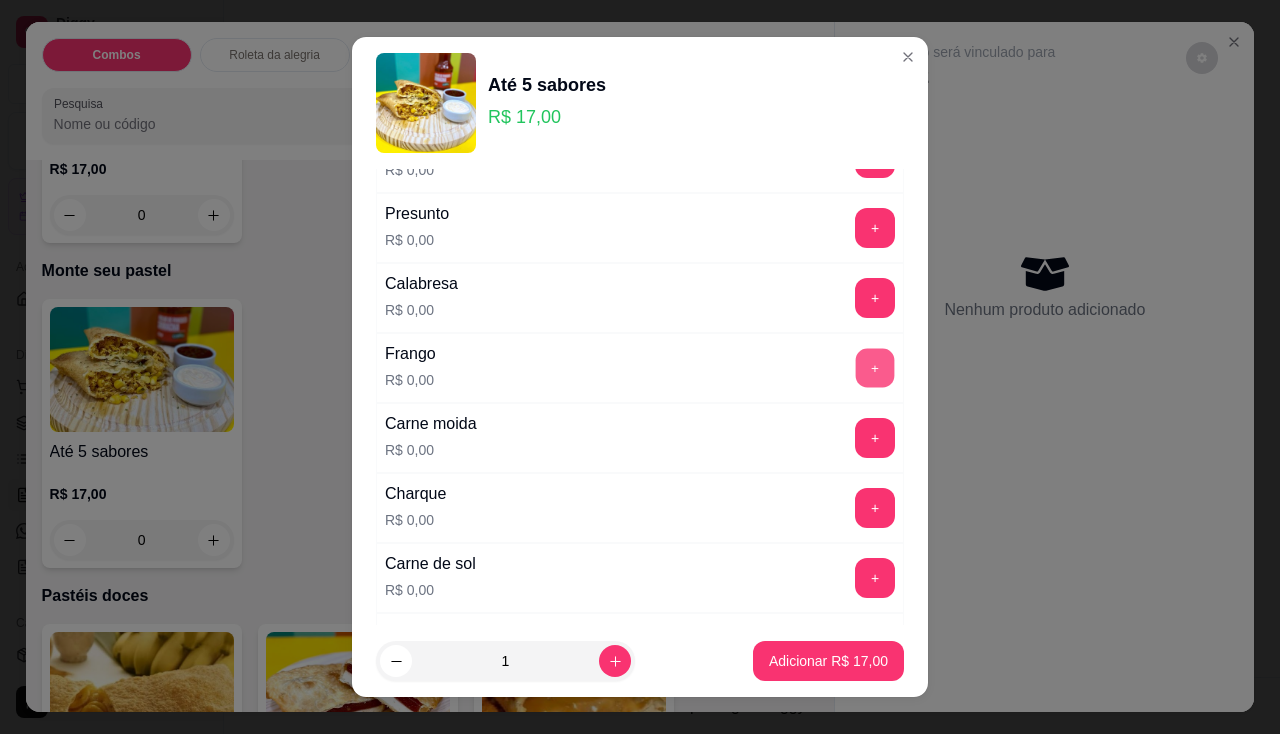 click on "+" at bounding box center (875, 367) 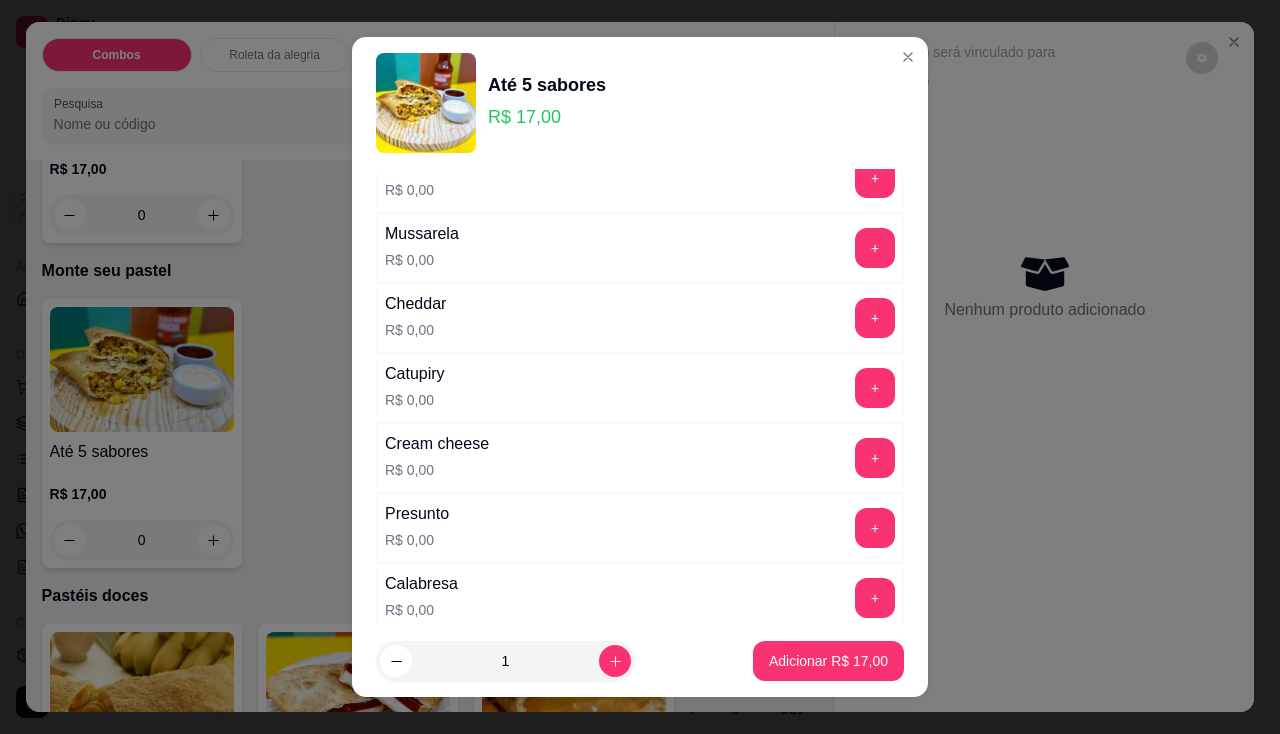 scroll, scrollTop: 0, scrollLeft: 0, axis: both 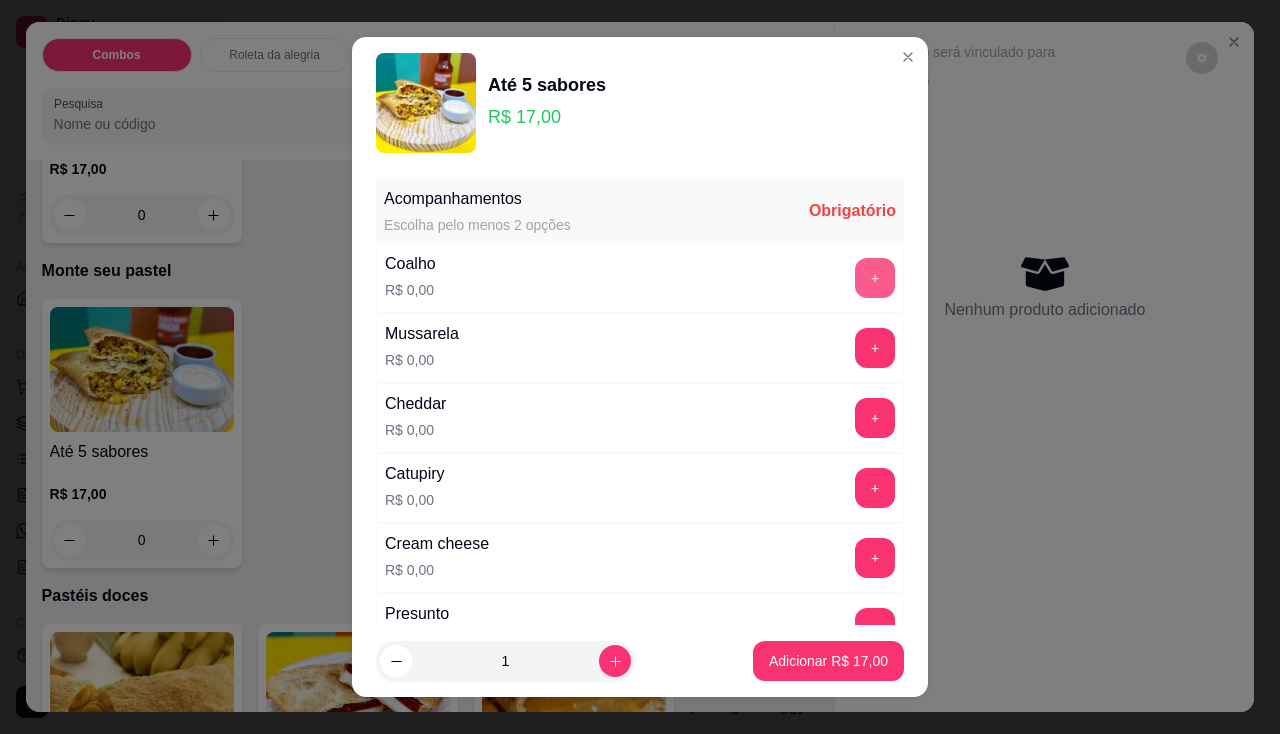 click on "+" at bounding box center (875, 278) 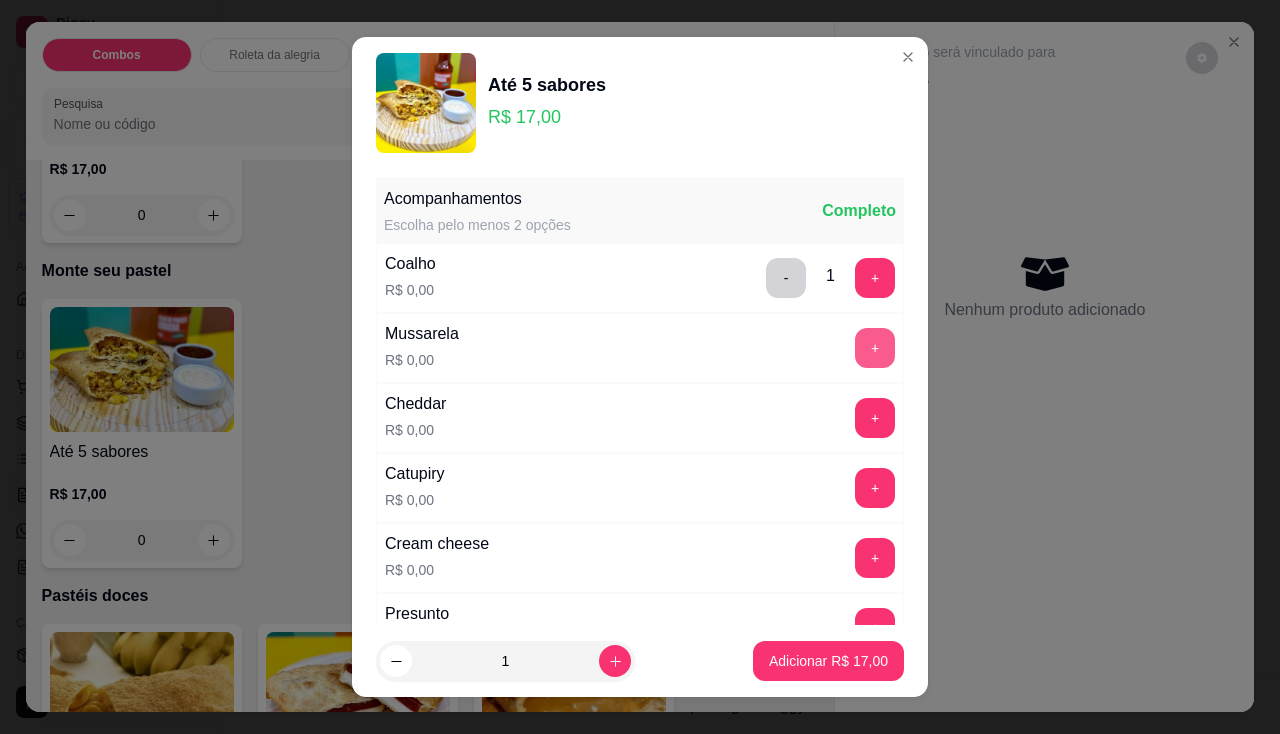 click on "+" at bounding box center [875, 348] 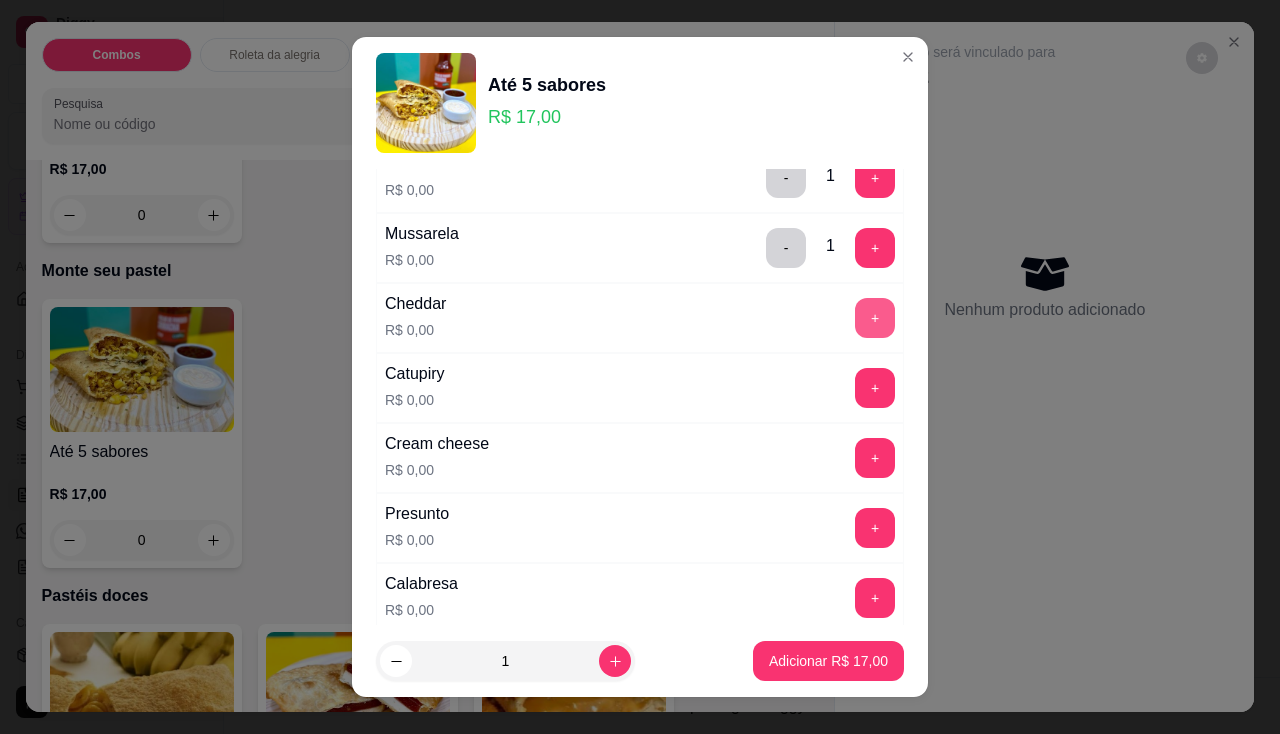 scroll, scrollTop: 200, scrollLeft: 0, axis: vertical 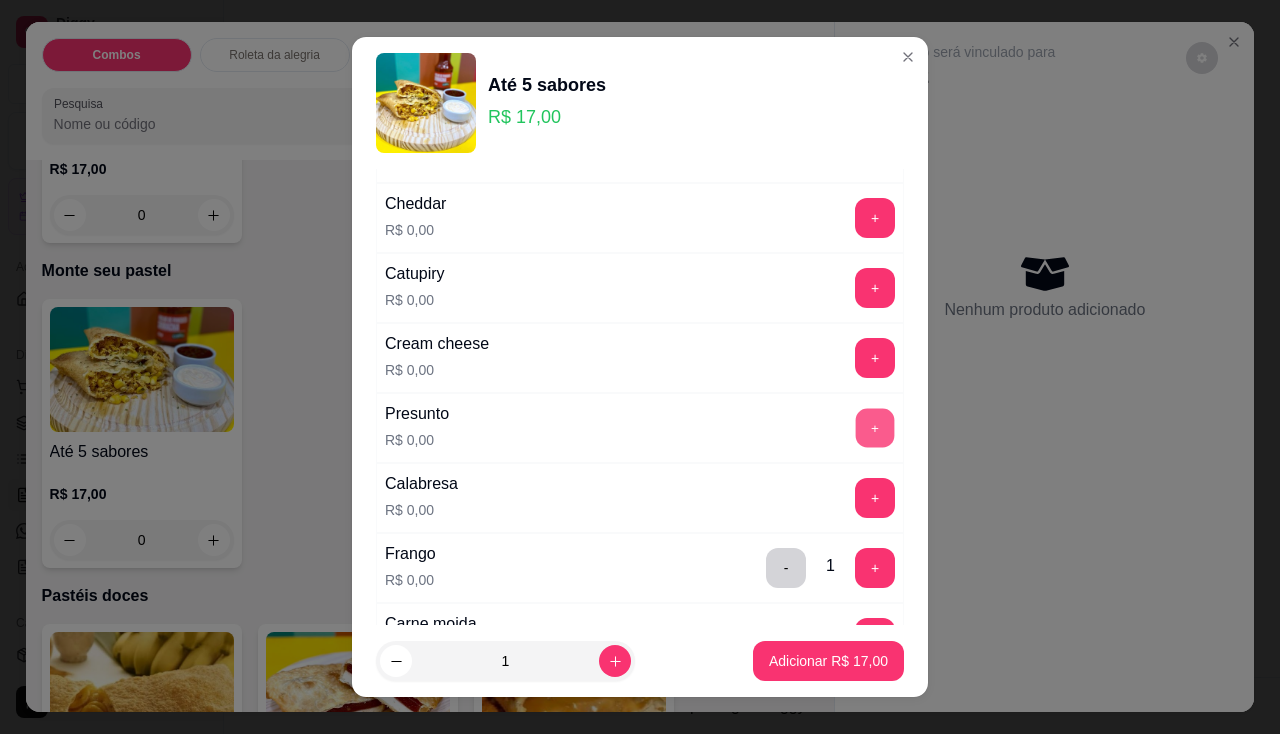 click on "+" at bounding box center (875, 427) 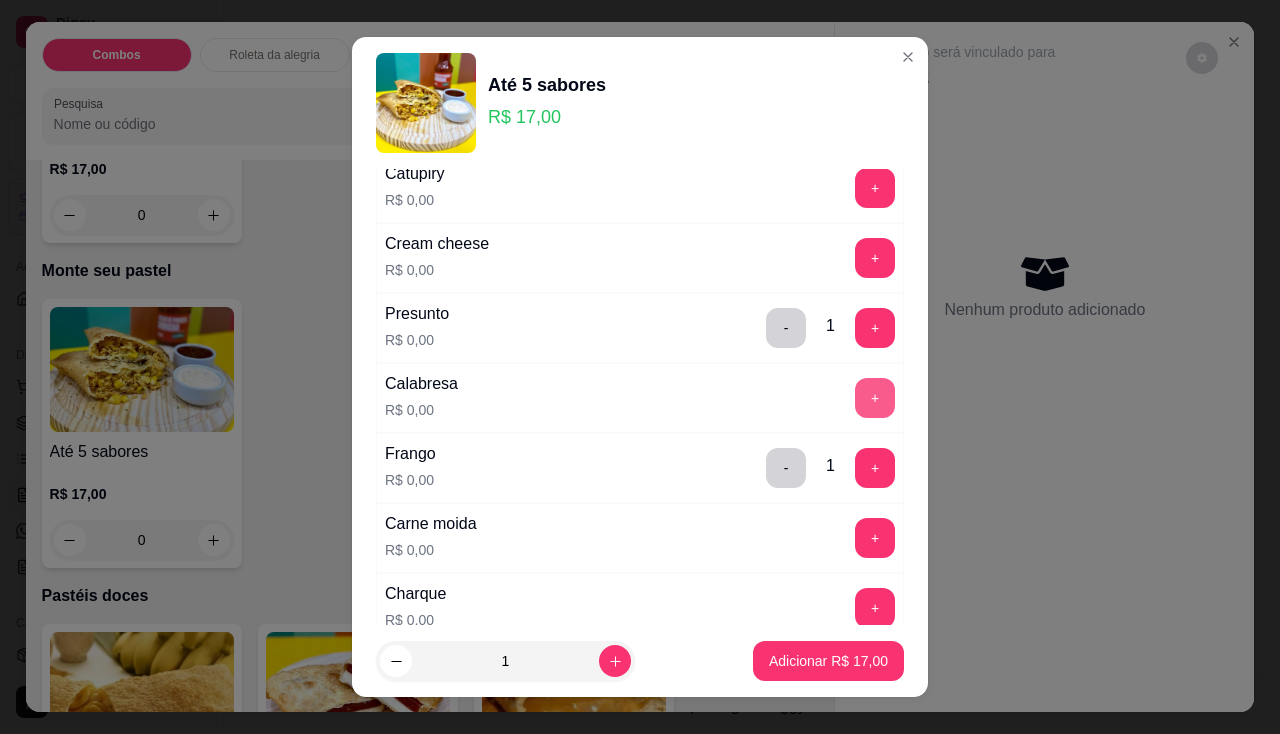 click on "+" at bounding box center [875, 398] 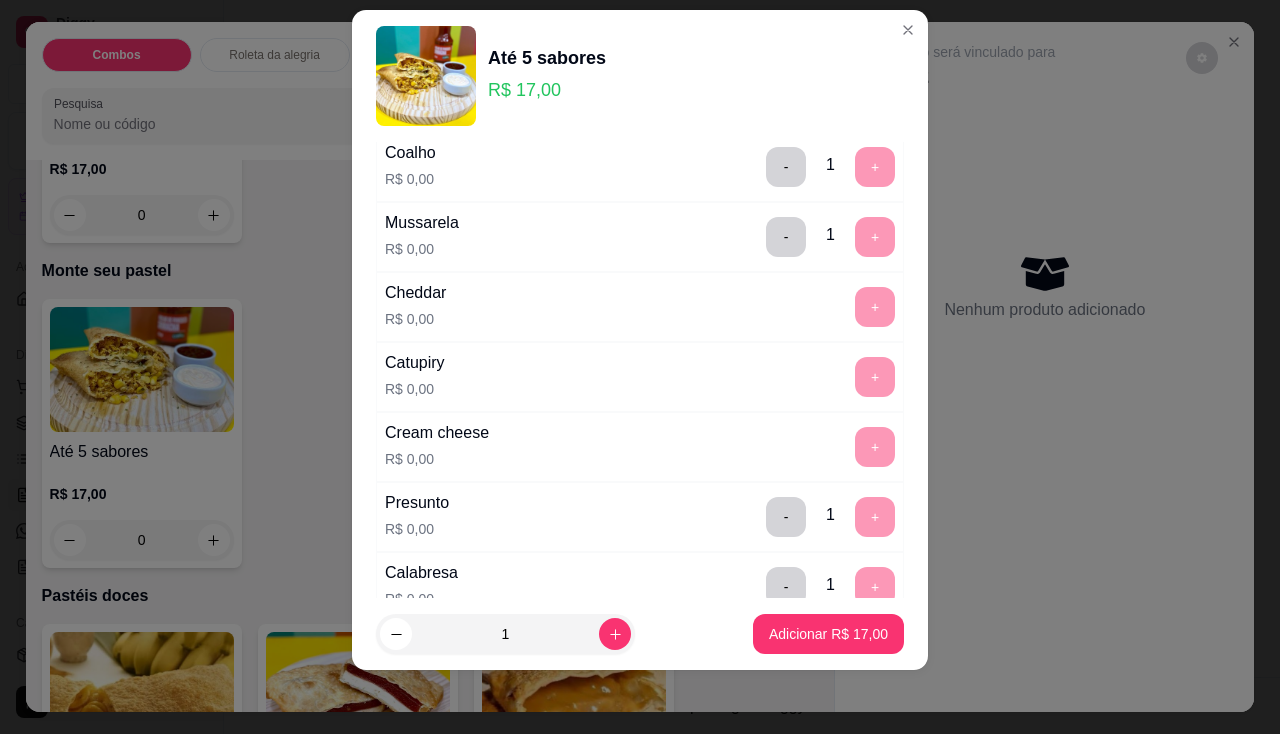 scroll, scrollTop: 0, scrollLeft: 0, axis: both 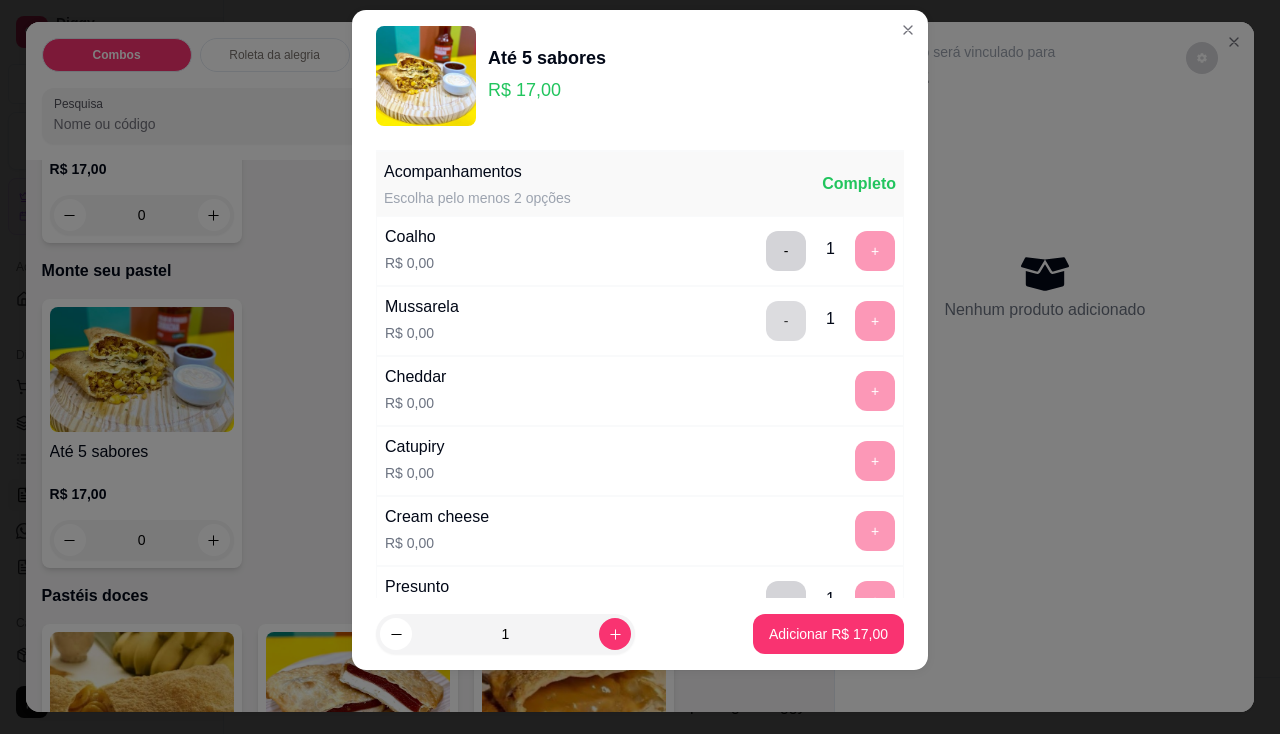 click on "-" at bounding box center (786, 321) 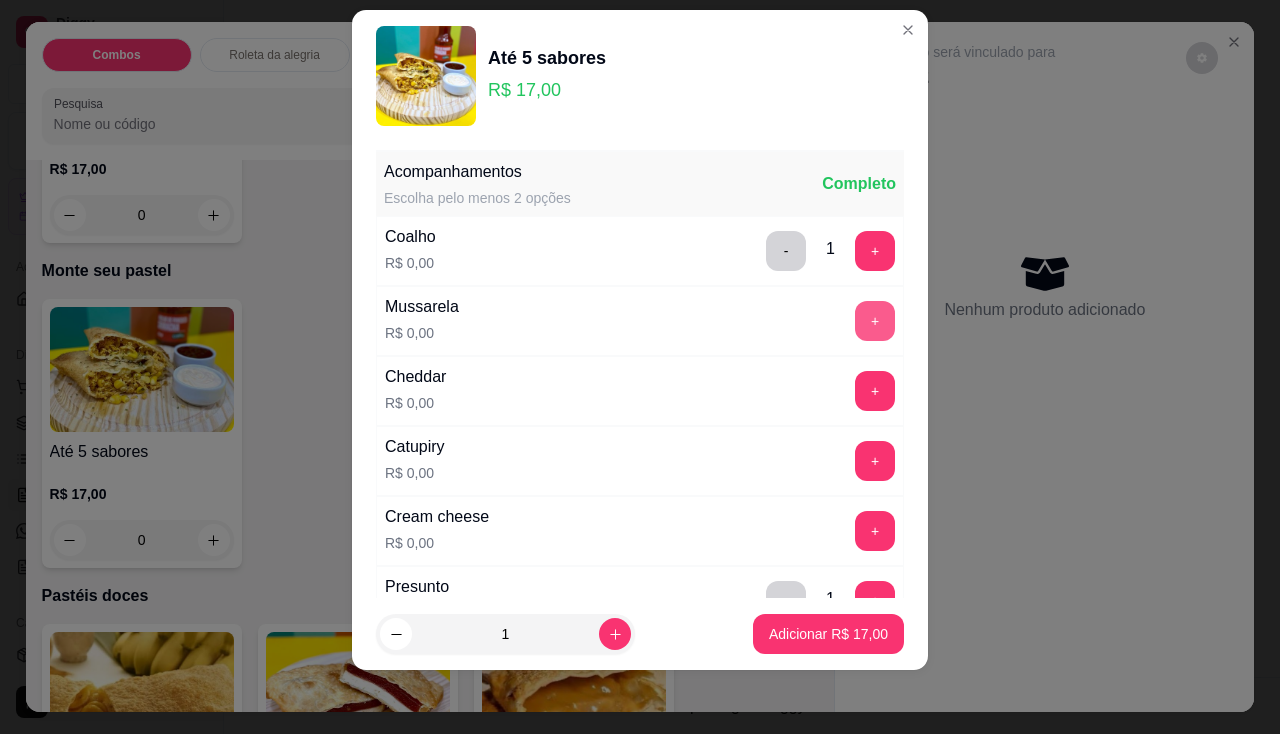 click on "+" at bounding box center (875, 321) 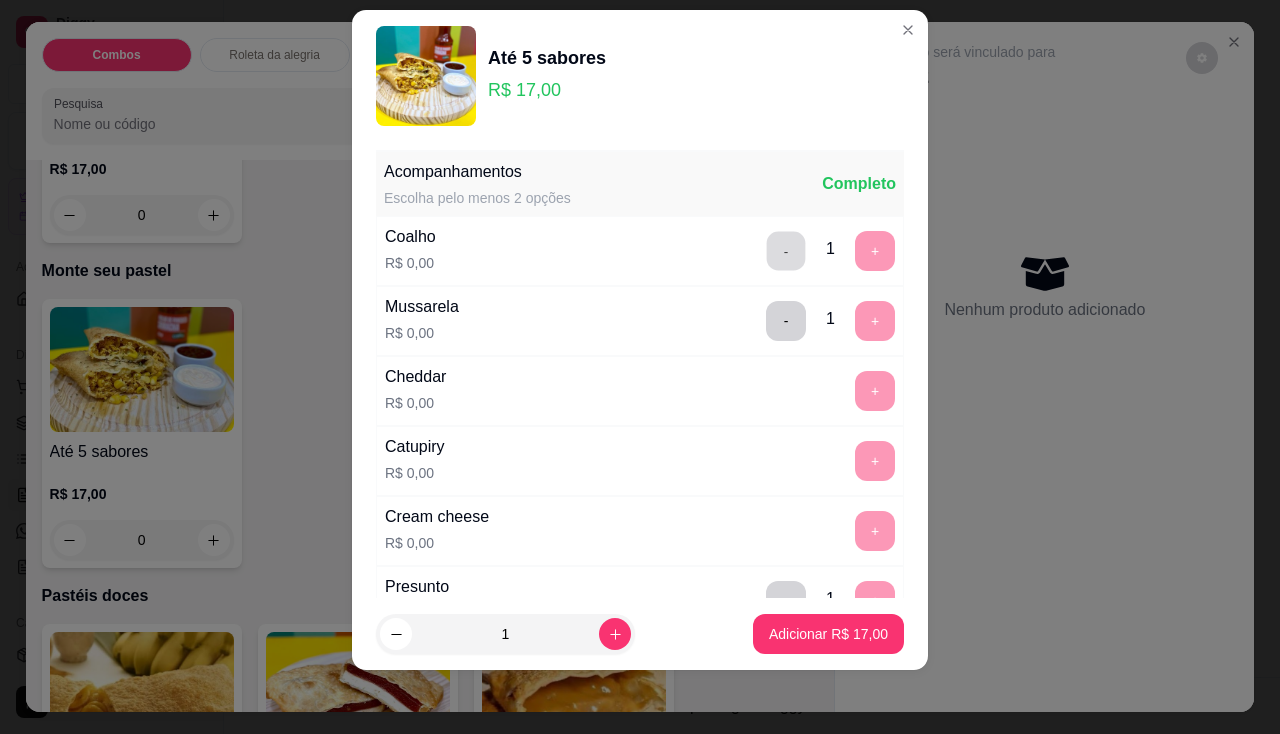 click on "-" at bounding box center [786, 250] 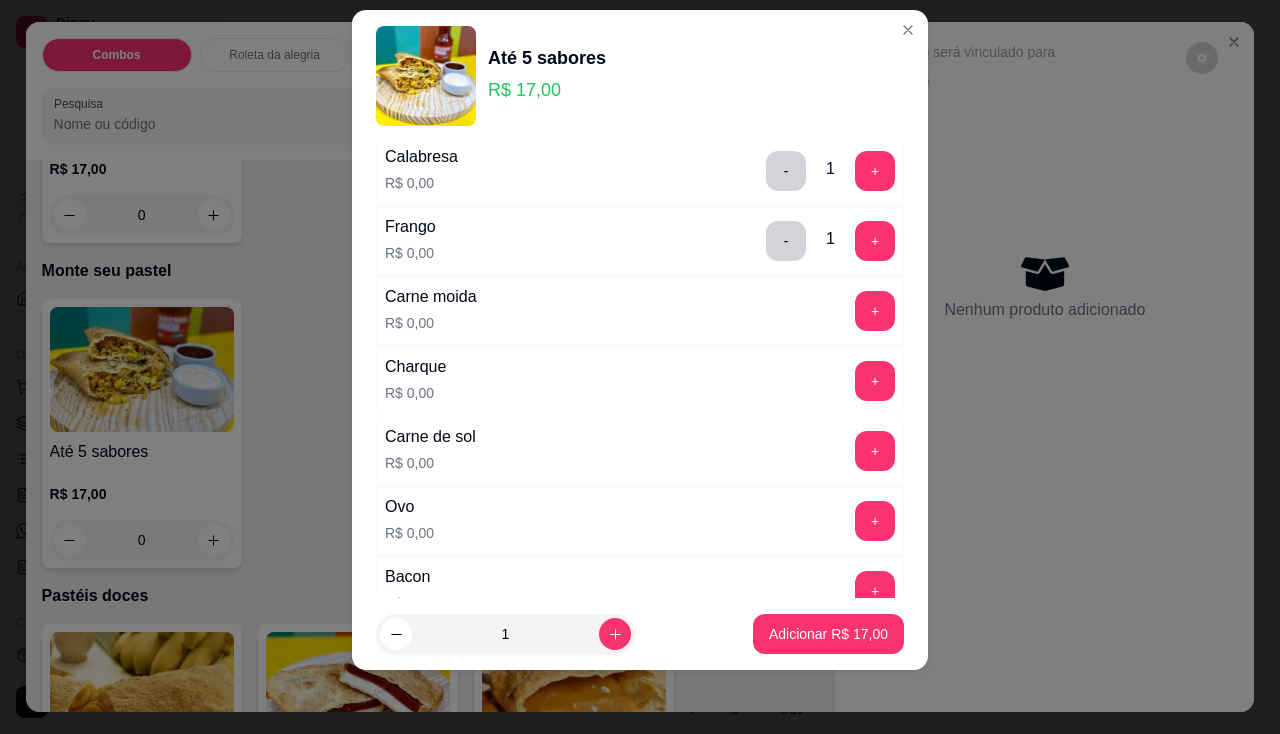 scroll, scrollTop: 600, scrollLeft: 0, axis: vertical 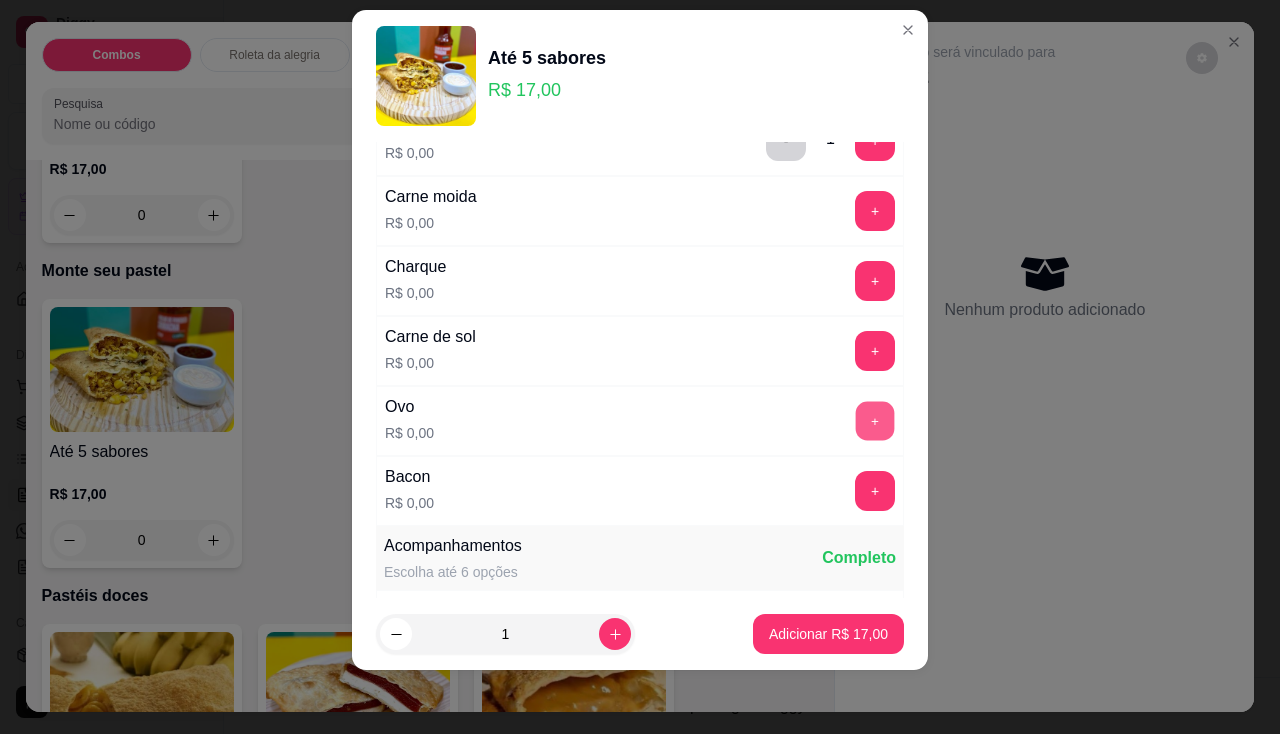 click on "+" at bounding box center (875, 420) 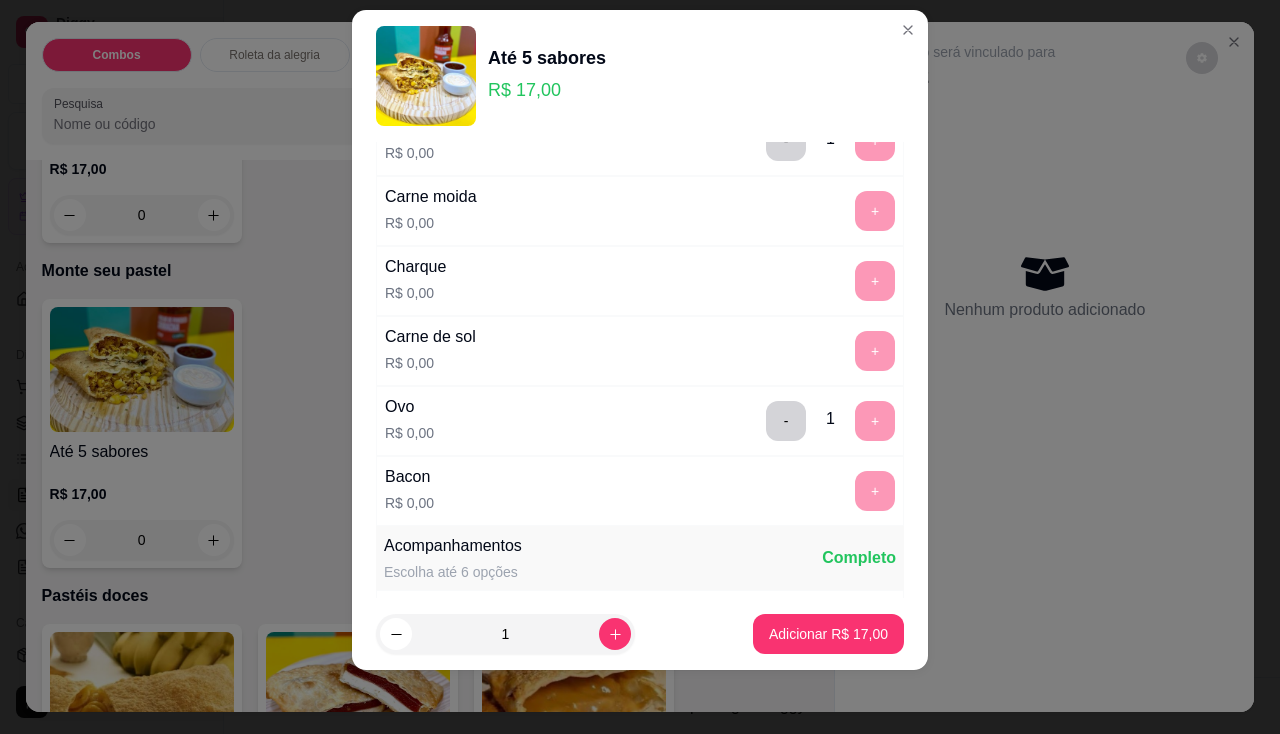 scroll, scrollTop: 800, scrollLeft: 0, axis: vertical 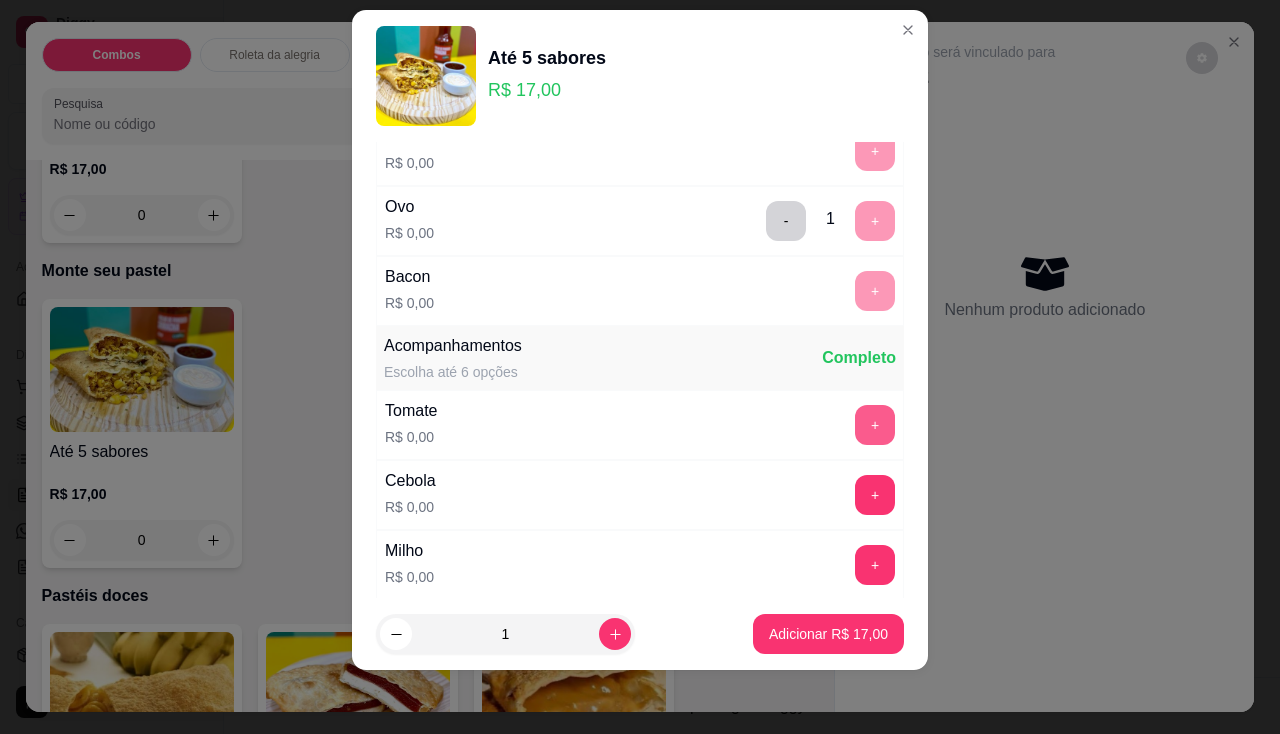 click on "+" at bounding box center (875, 425) 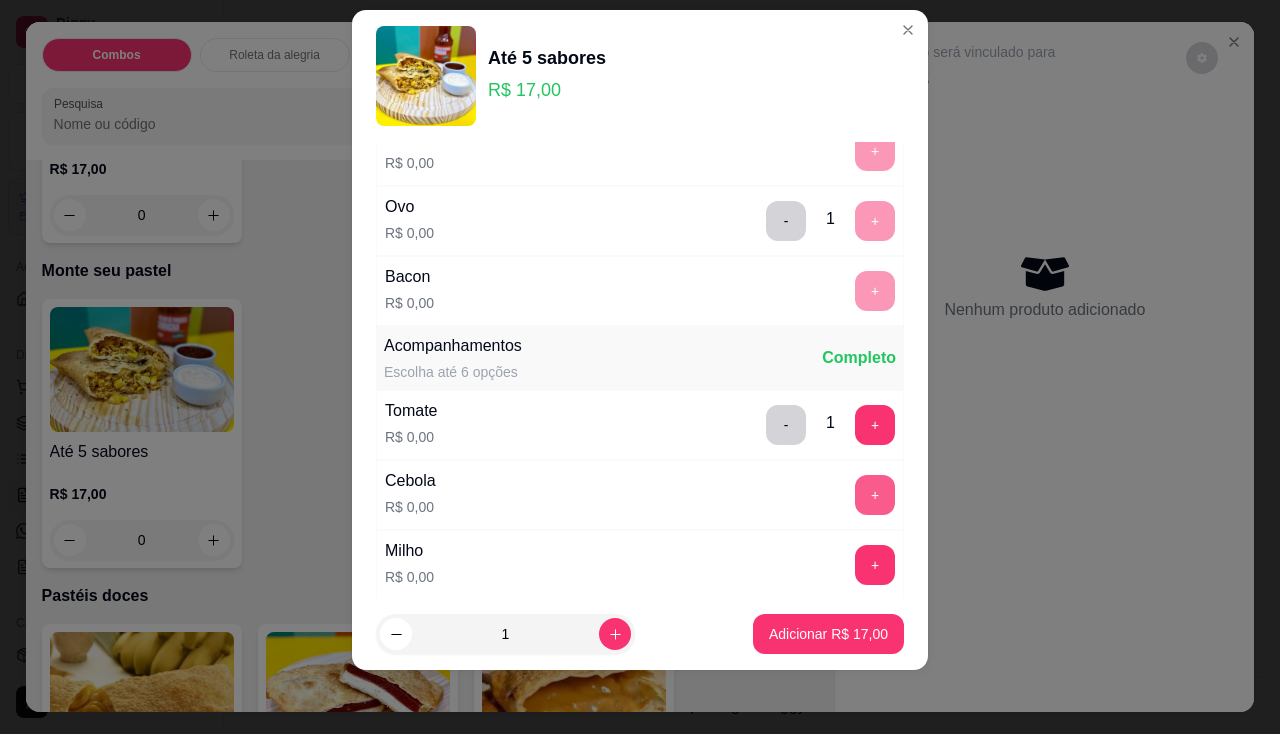 click on "+" at bounding box center [875, 495] 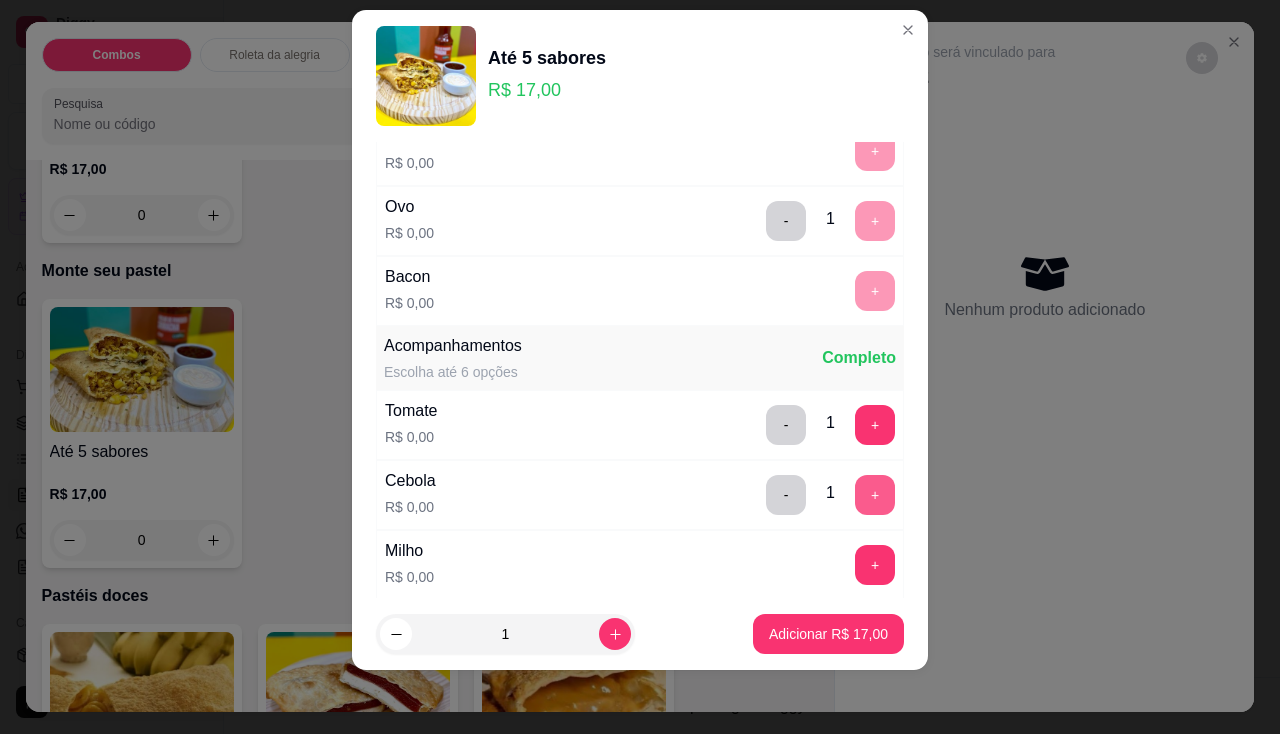 scroll, scrollTop: 1000, scrollLeft: 0, axis: vertical 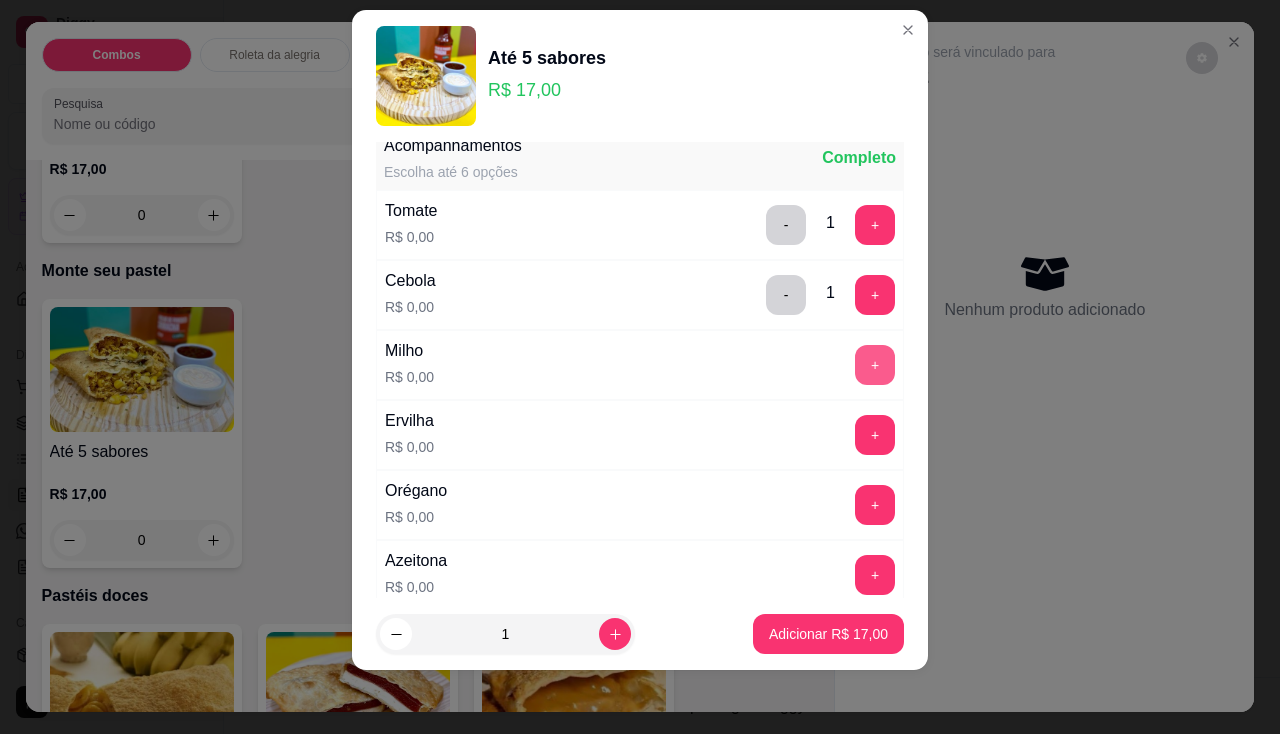 click on "+" at bounding box center (875, 365) 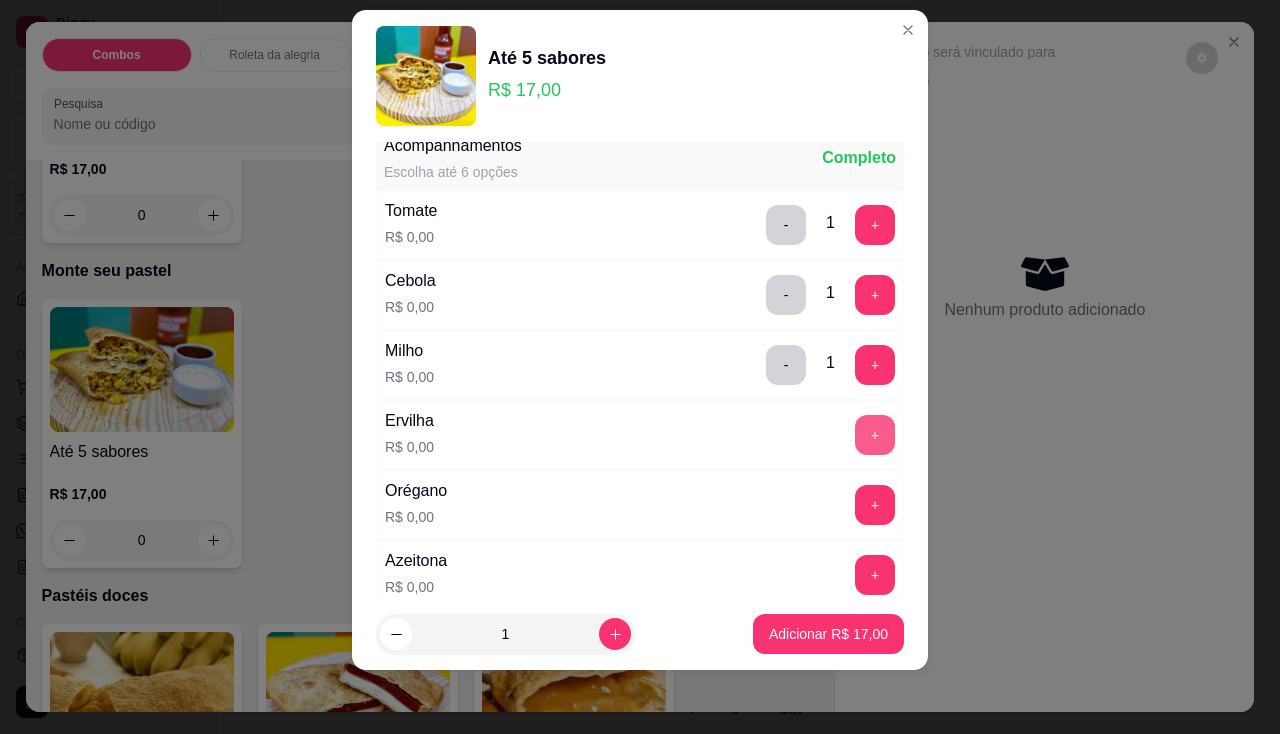 click on "+" at bounding box center [875, 435] 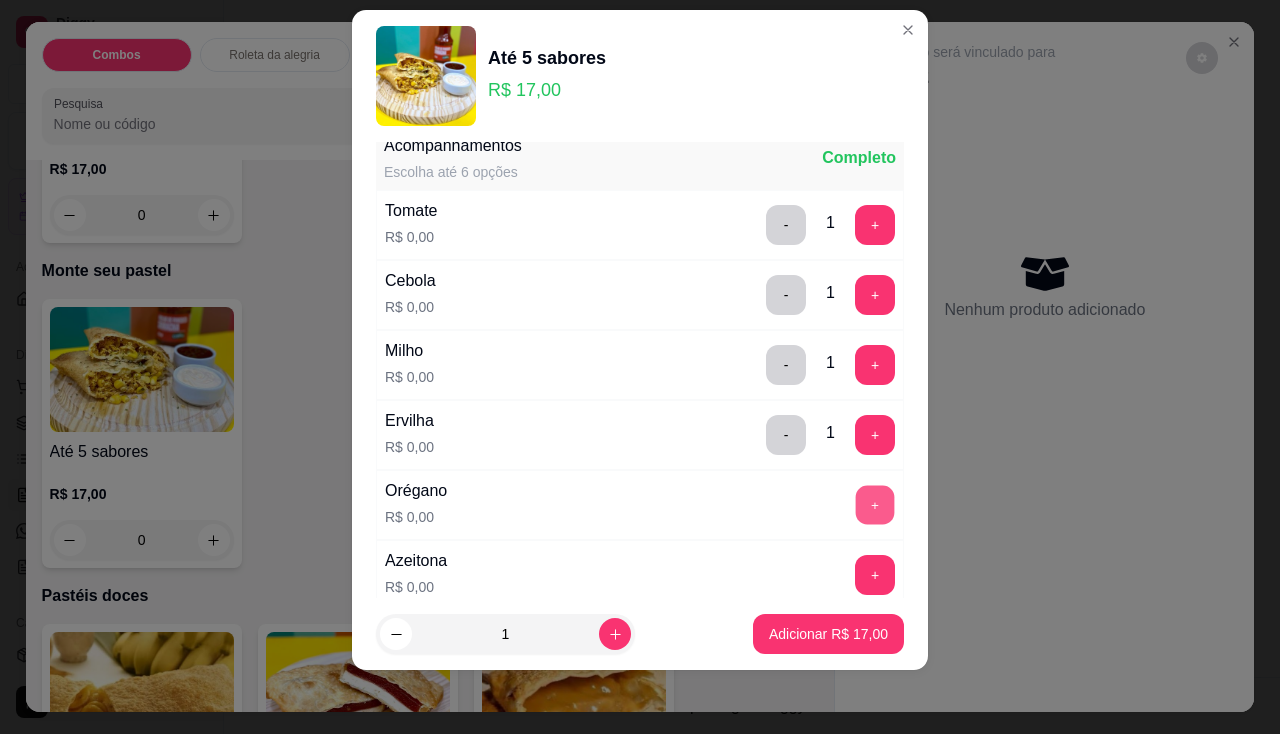 click on "+" at bounding box center [875, 504] 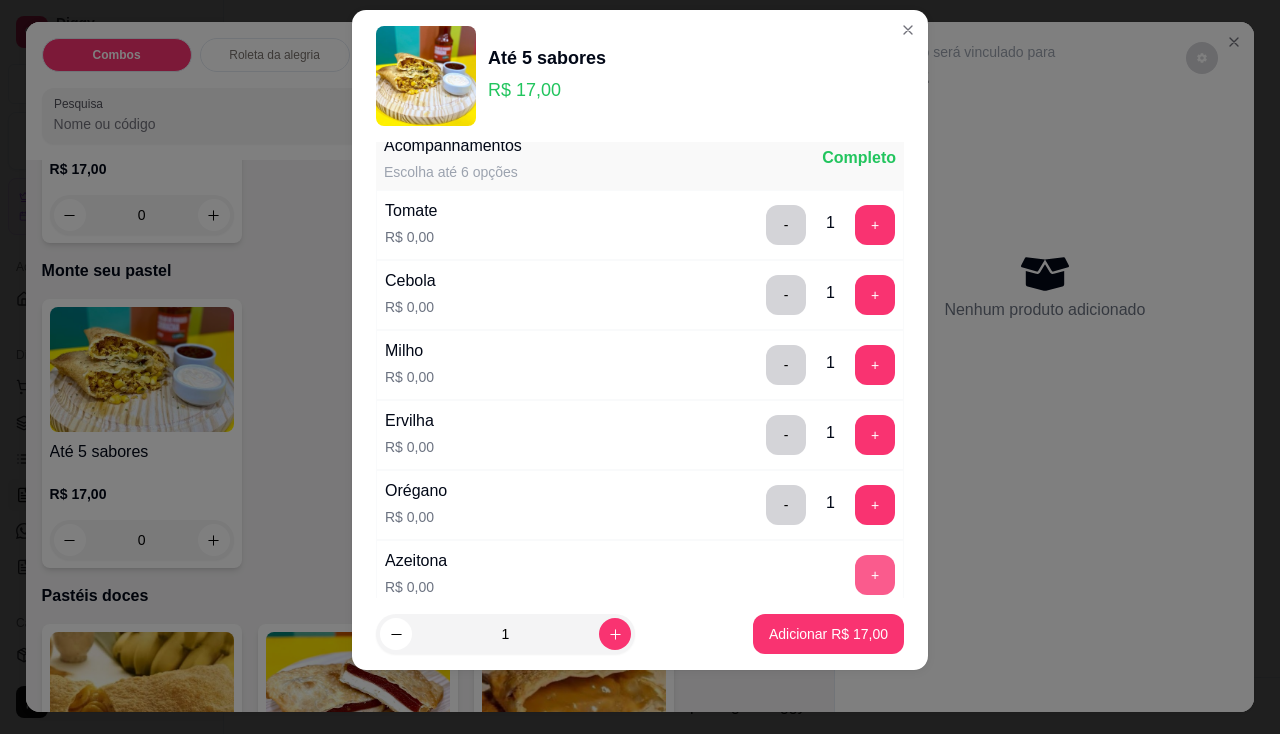 click on "+" at bounding box center (875, 575) 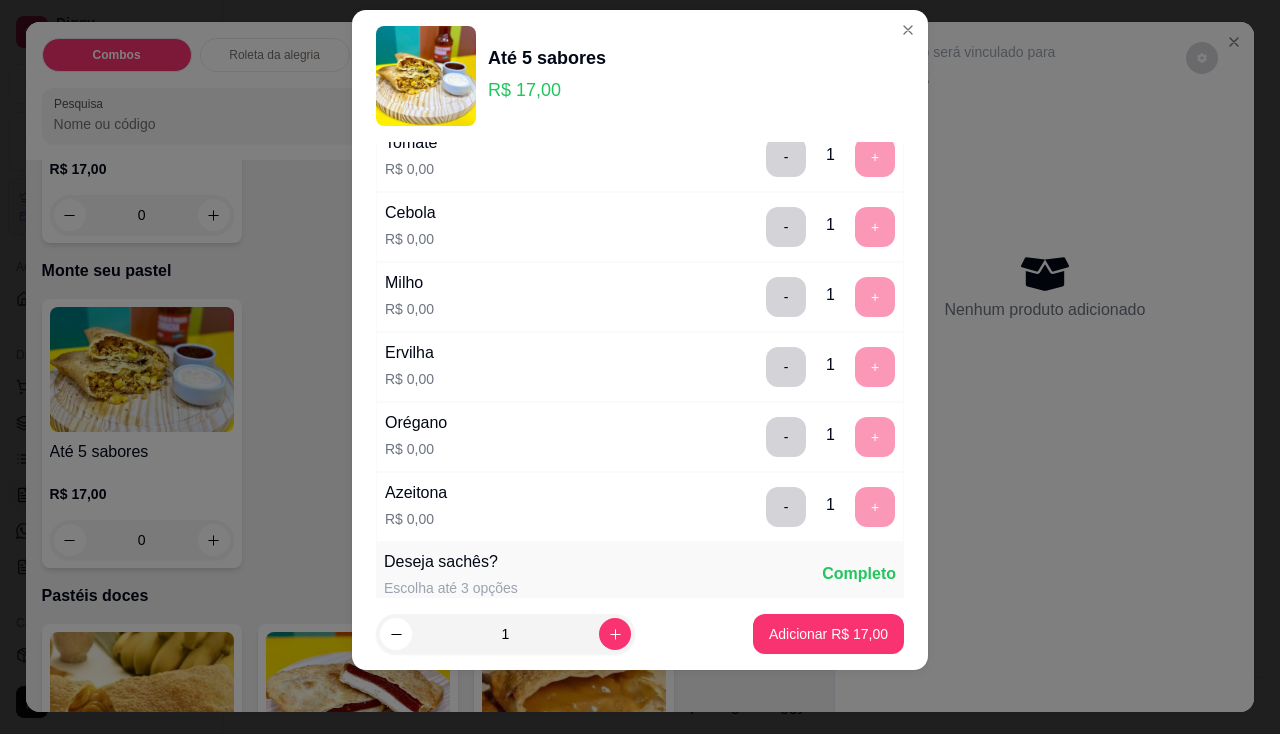 scroll, scrollTop: 968, scrollLeft: 0, axis: vertical 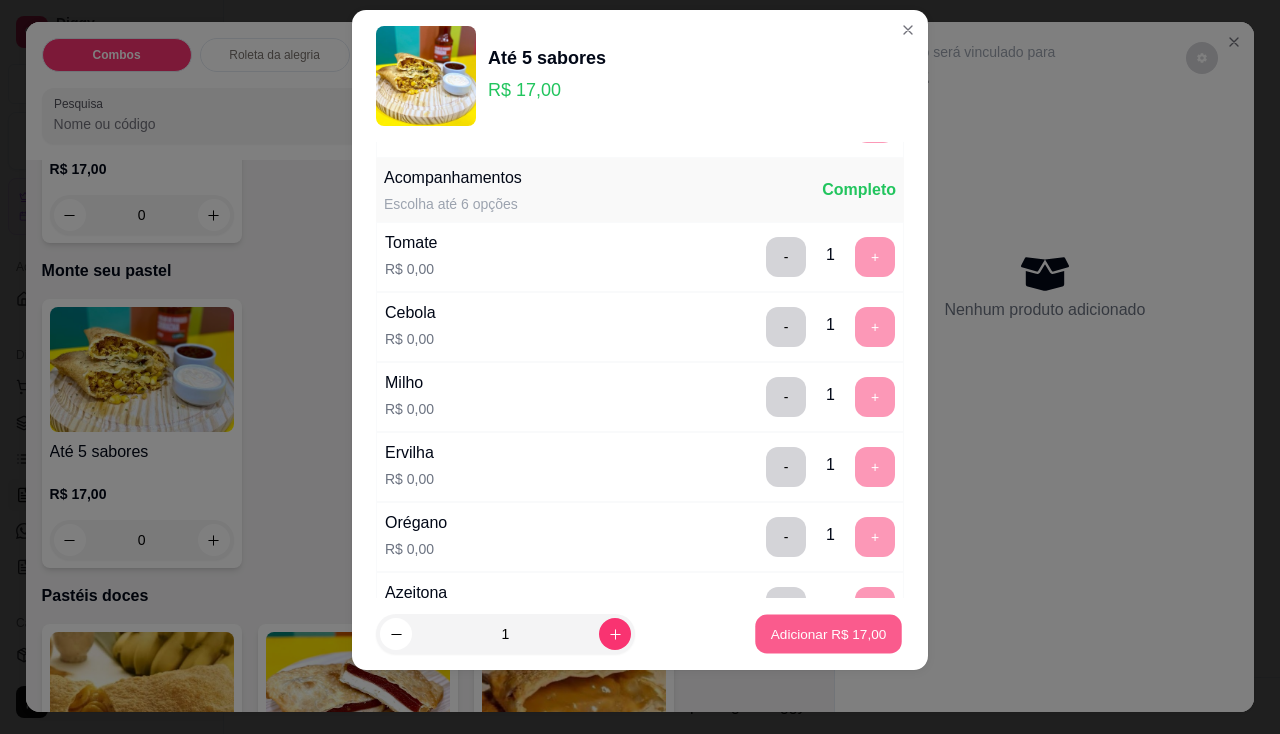 click on "Adicionar   R$ 17,00" at bounding box center [829, 634] 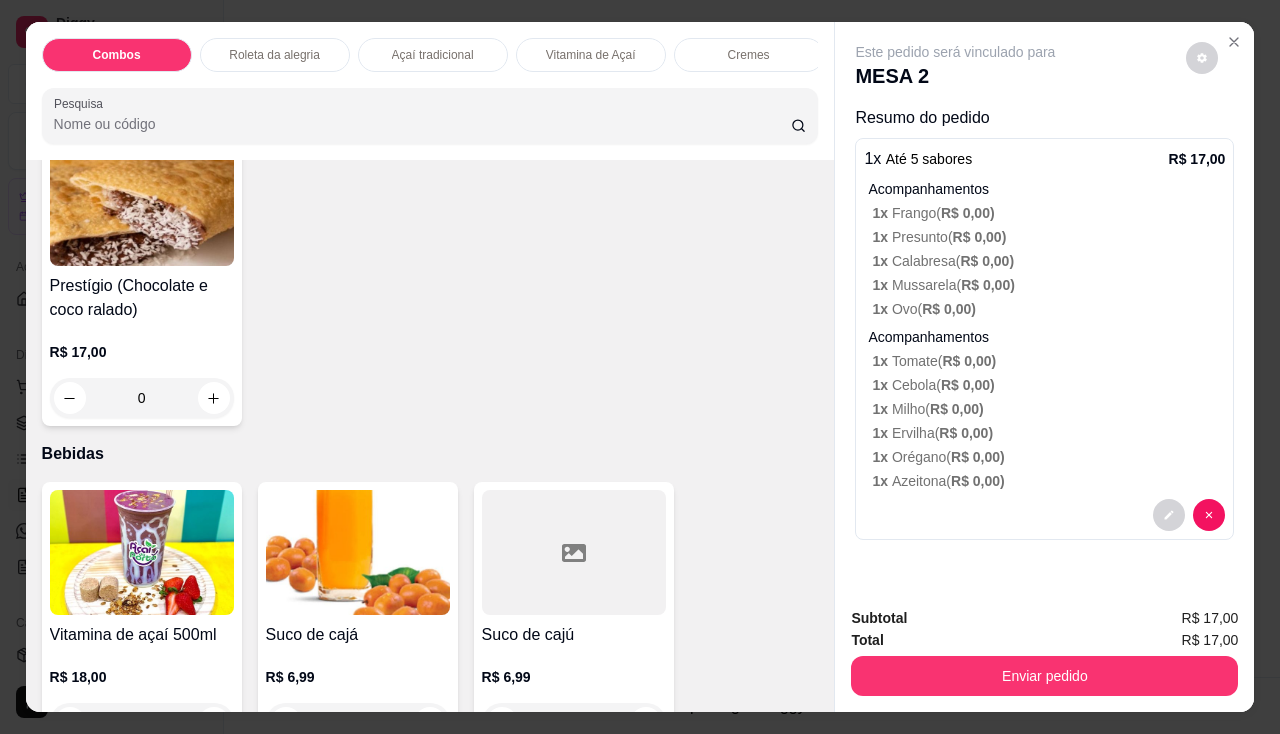 scroll, scrollTop: 4900, scrollLeft: 0, axis: vertical 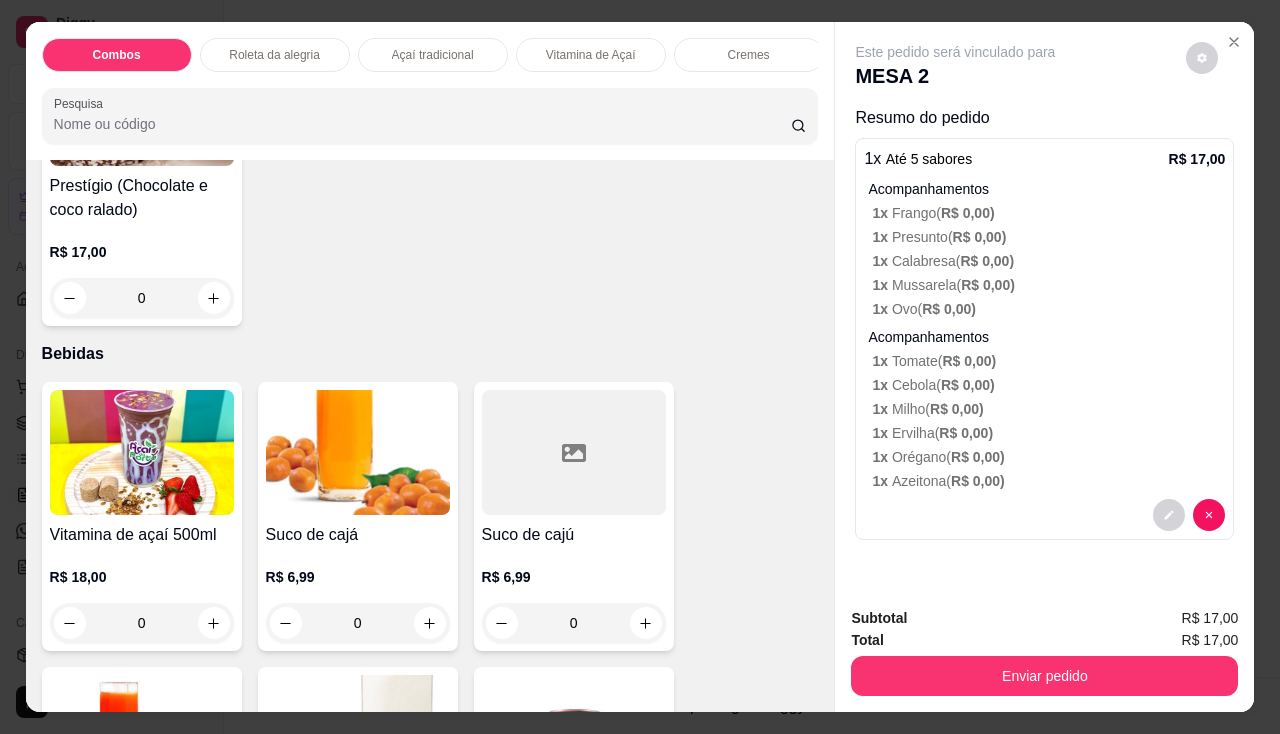 click at bounding box center [142, 452] 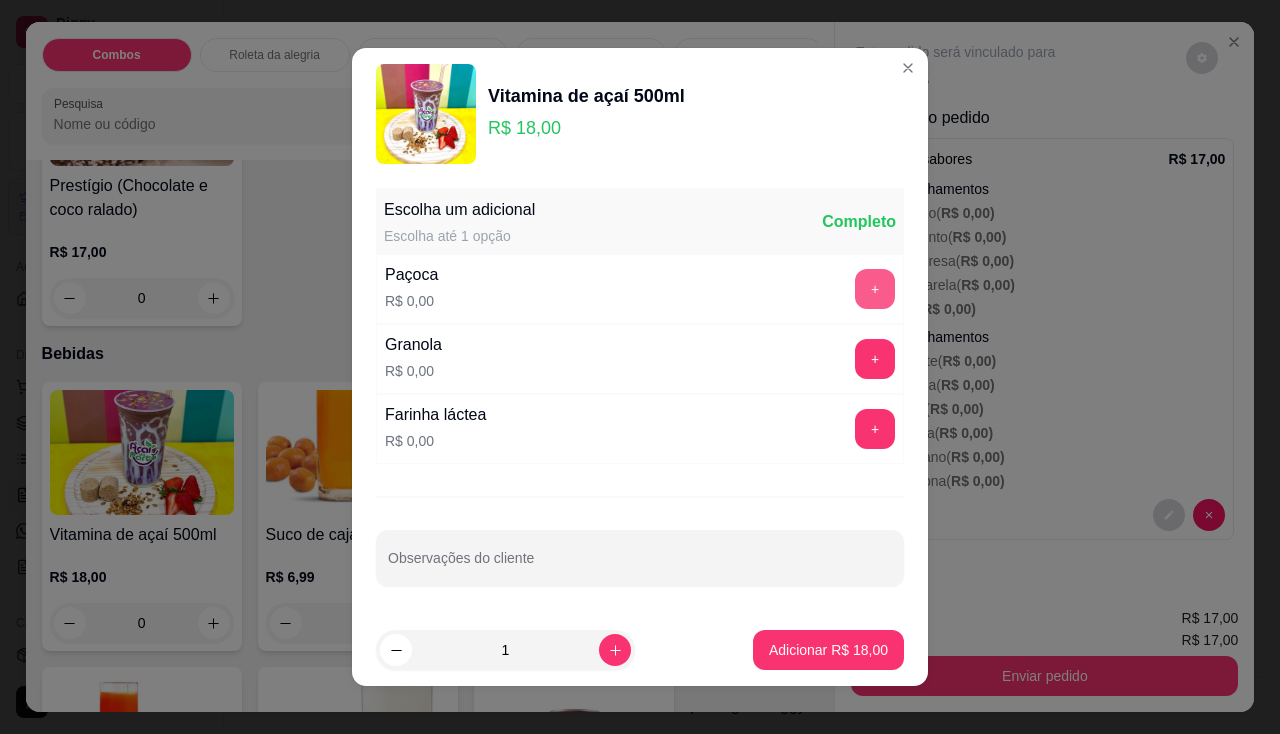 click on "+" at bounding box center (875, 289) 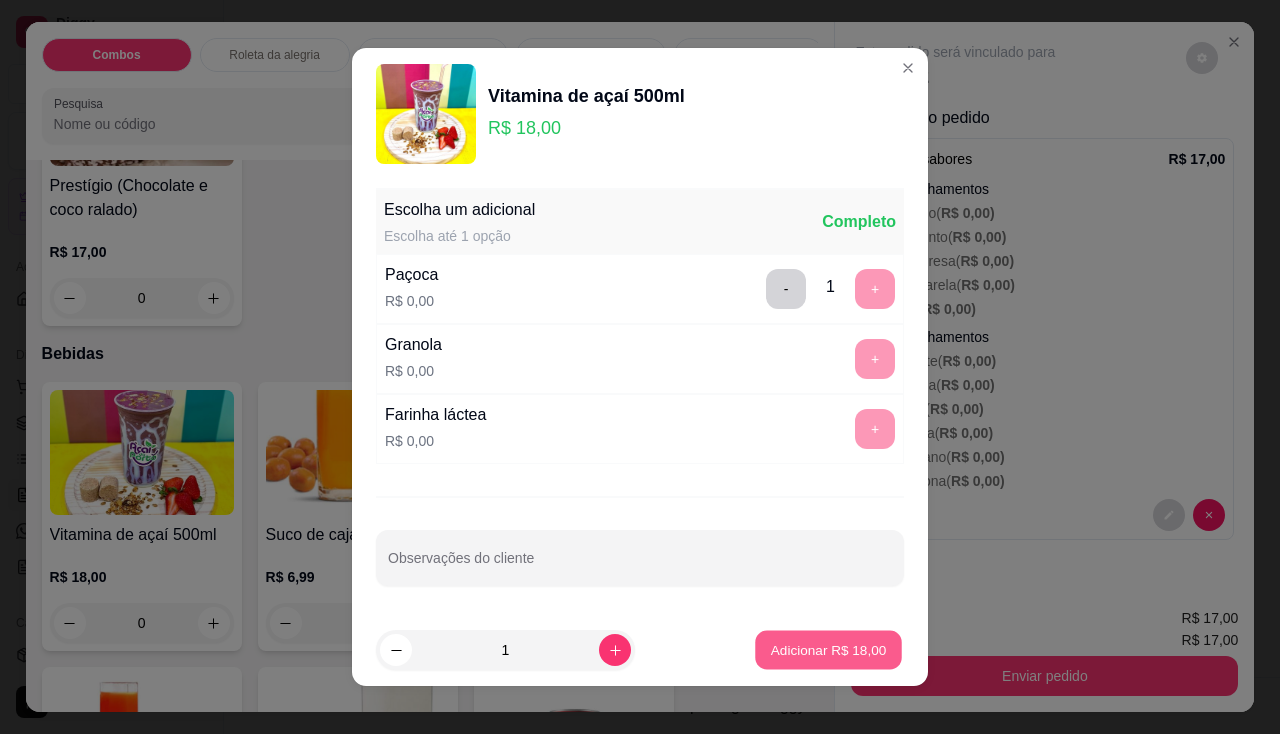 click on "Adicionar   R$ 18,00" at bounding box center [829, 649] 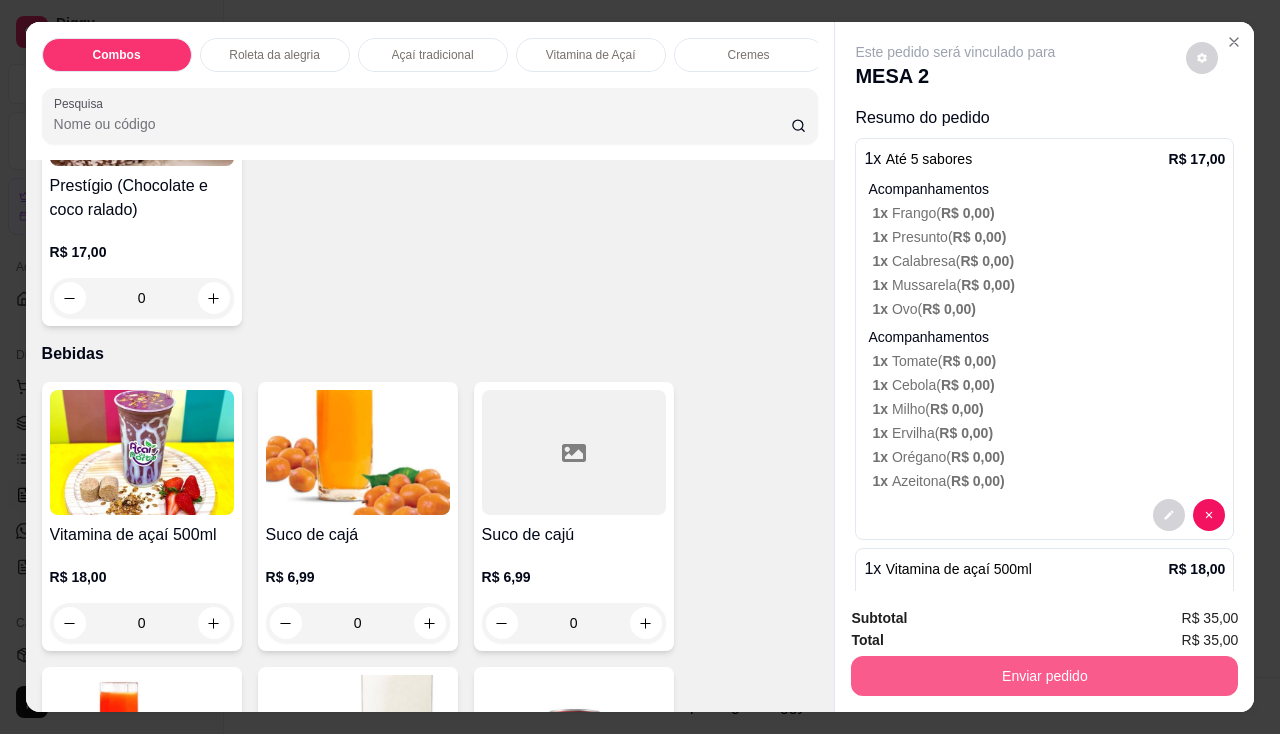 click on "Enviar pedido" at bounding box center [1044, 676] 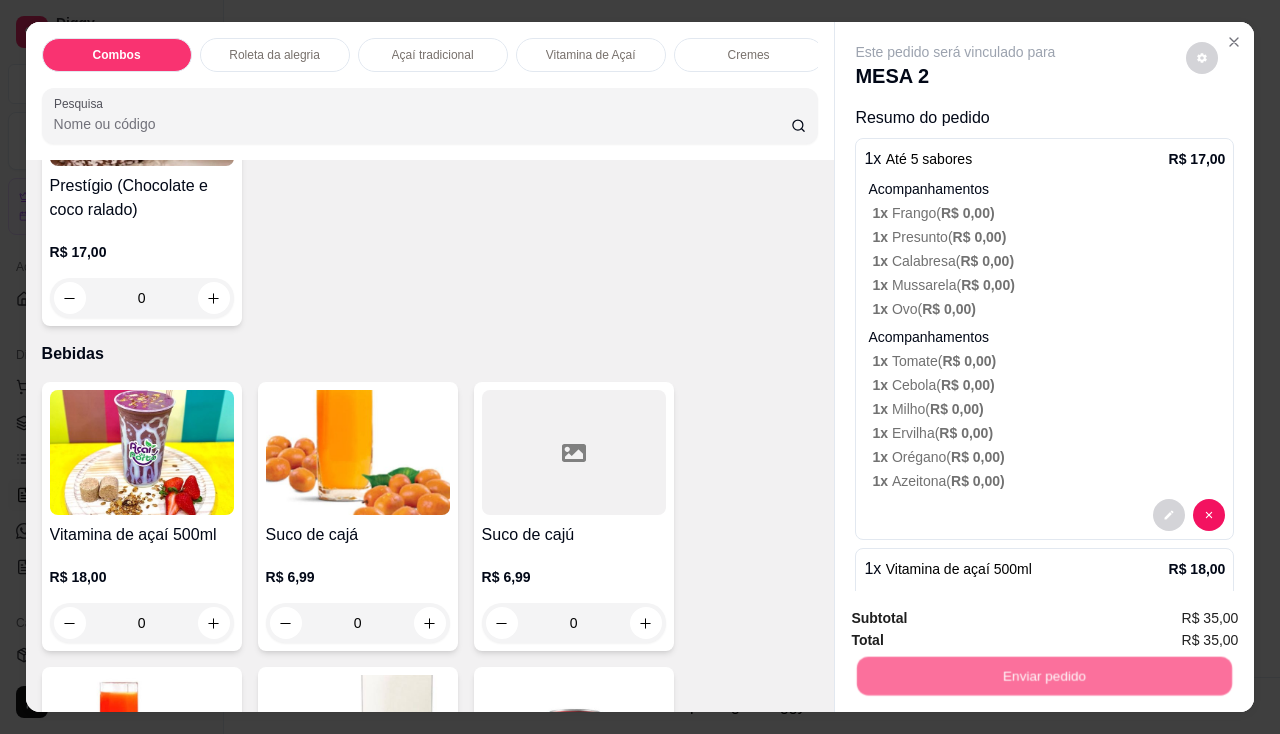 click on "Não registrar e enviar pedido" at bounding box center (979, 620) 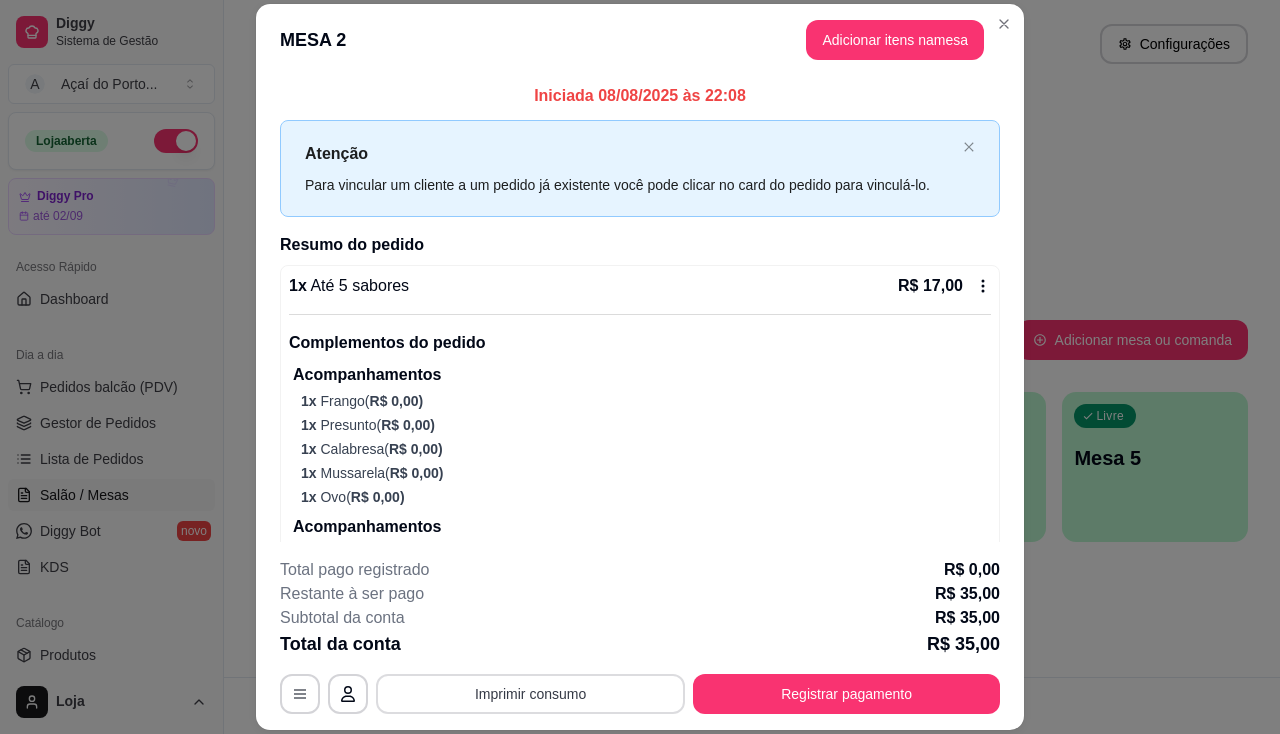 click on "Imprimir consumo" at bounding box center (530, 694) 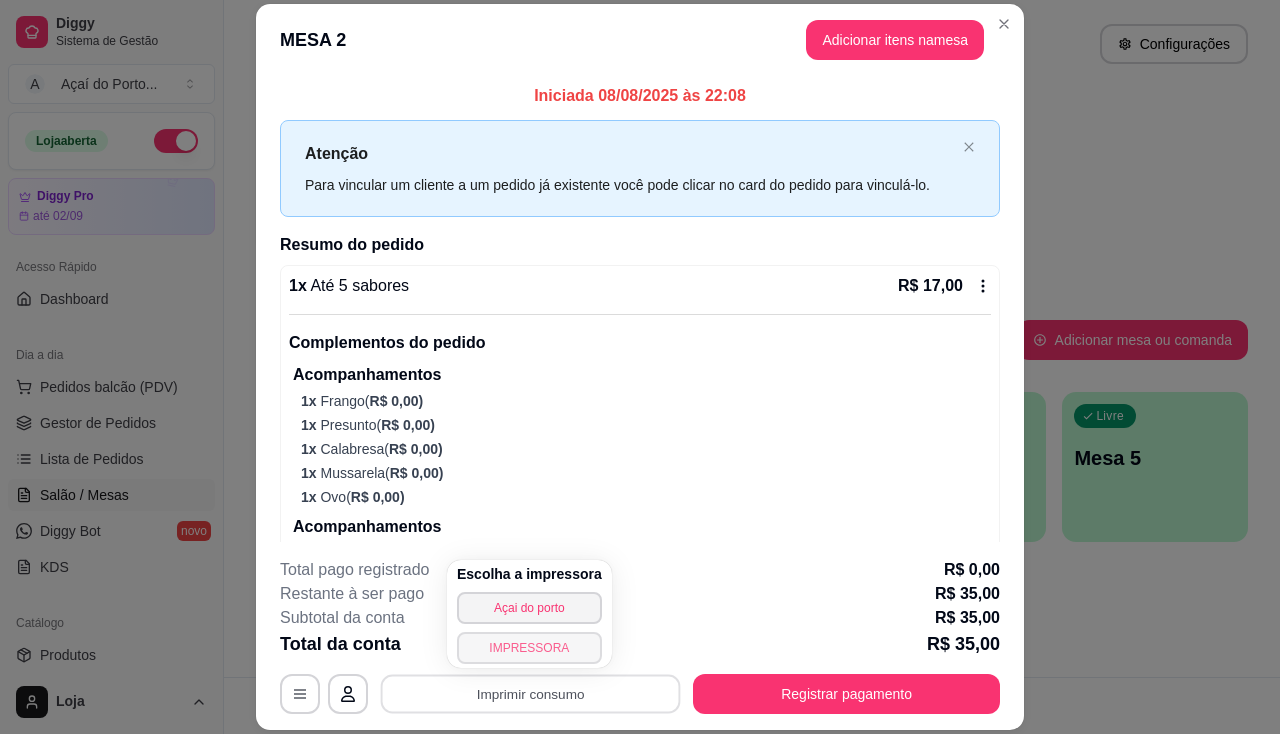 click on "IMPRESSORA" at bounding box center (529, 648) 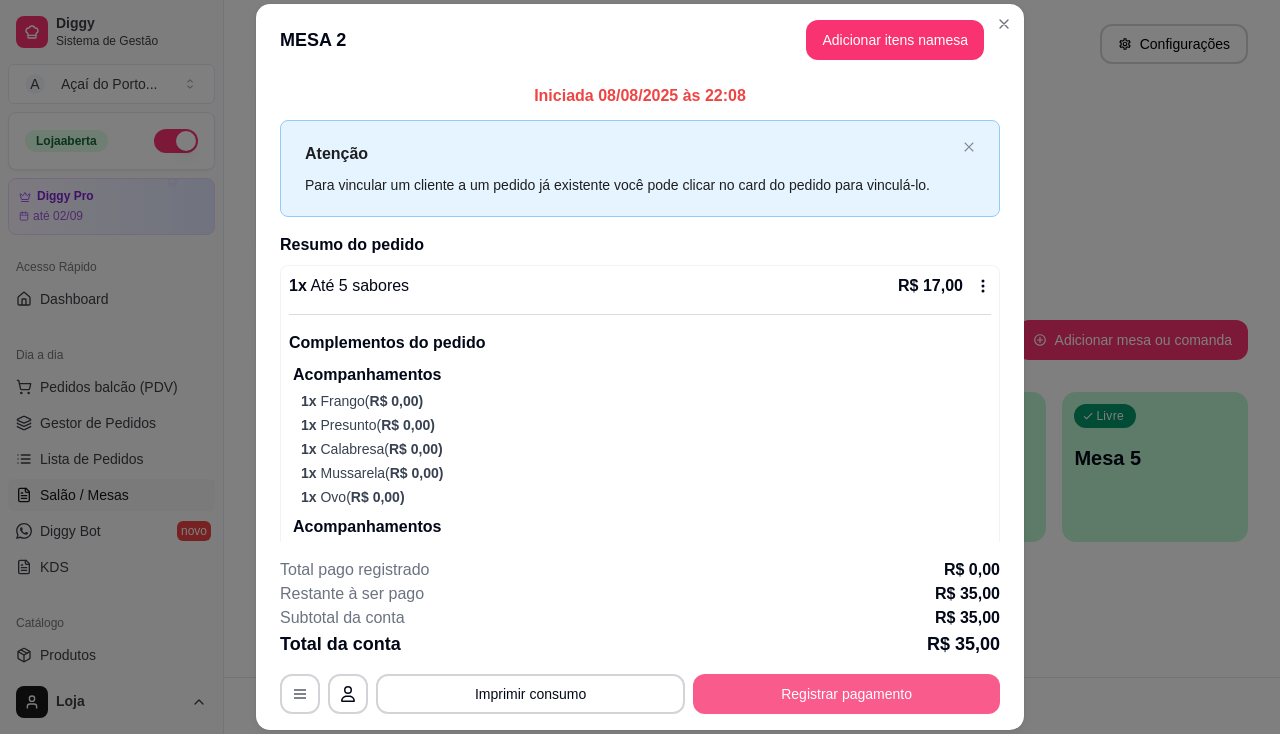 click on "Registrar pagamento" at bounding box center (846, 694) 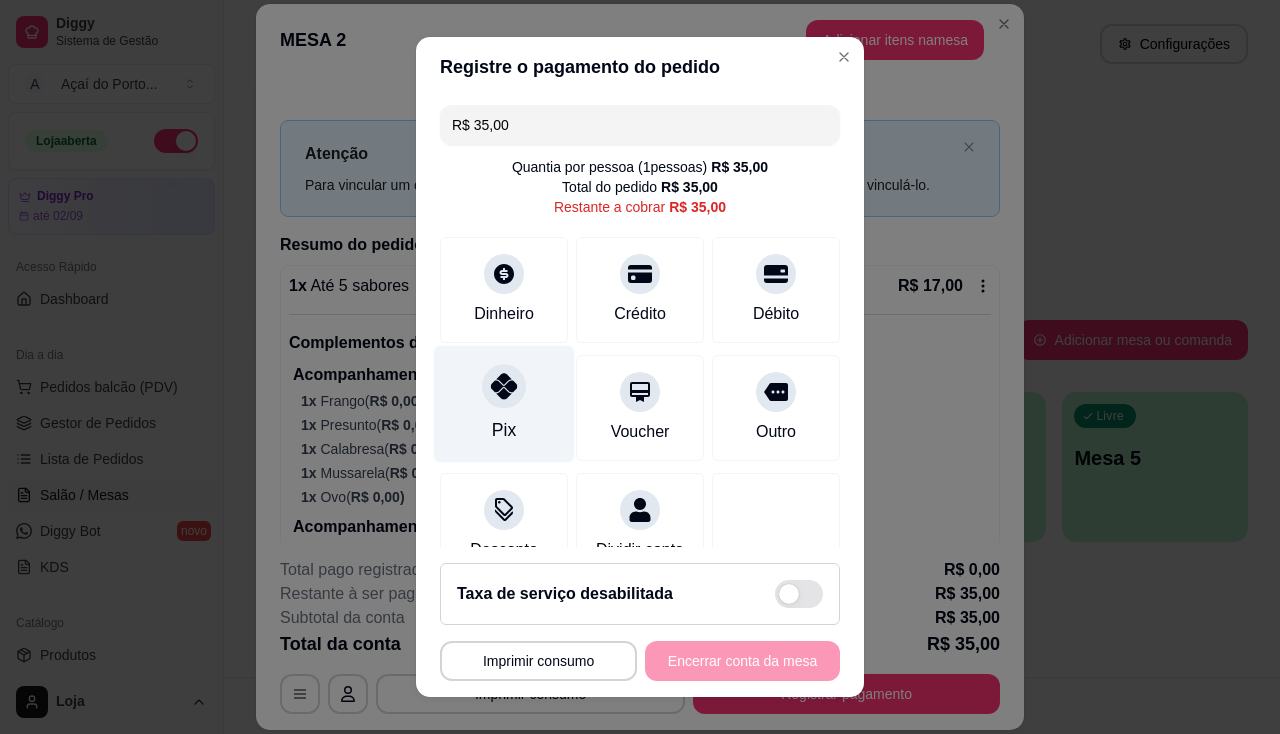 click on "Pix" at bounding box center (504, 430) 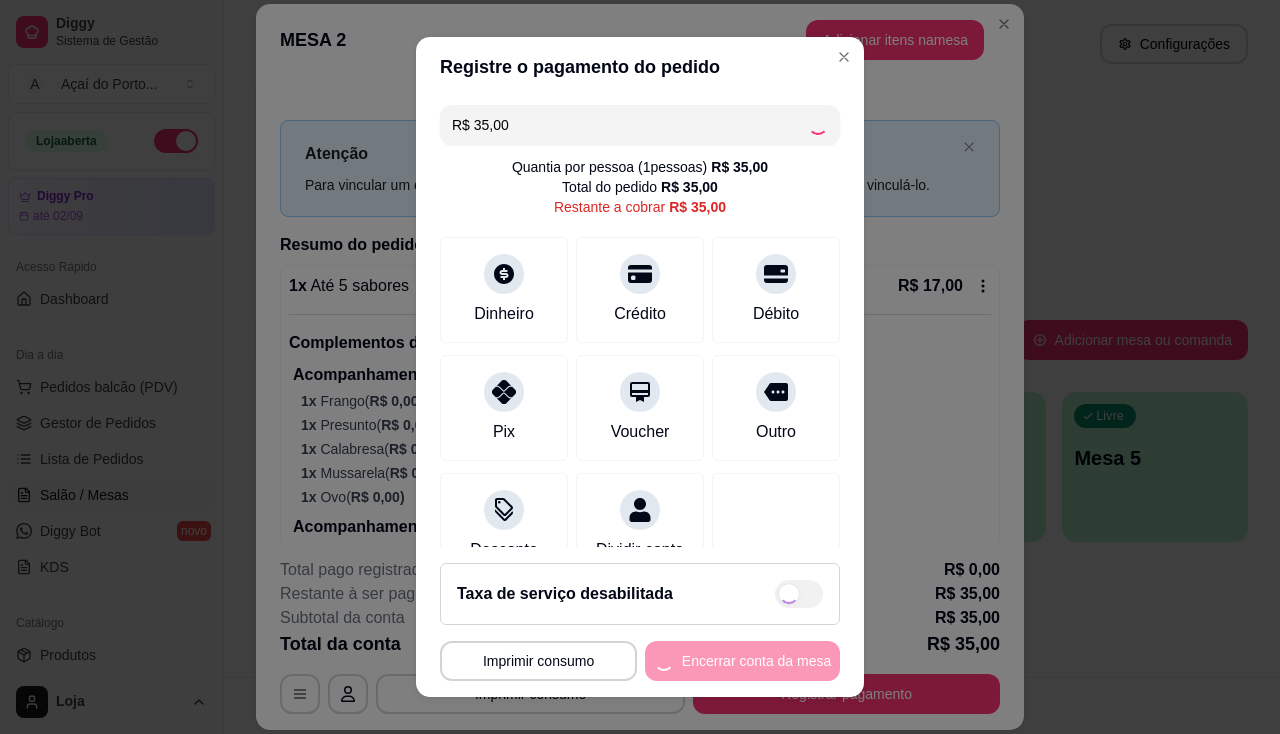 type on "R$ 0,00" 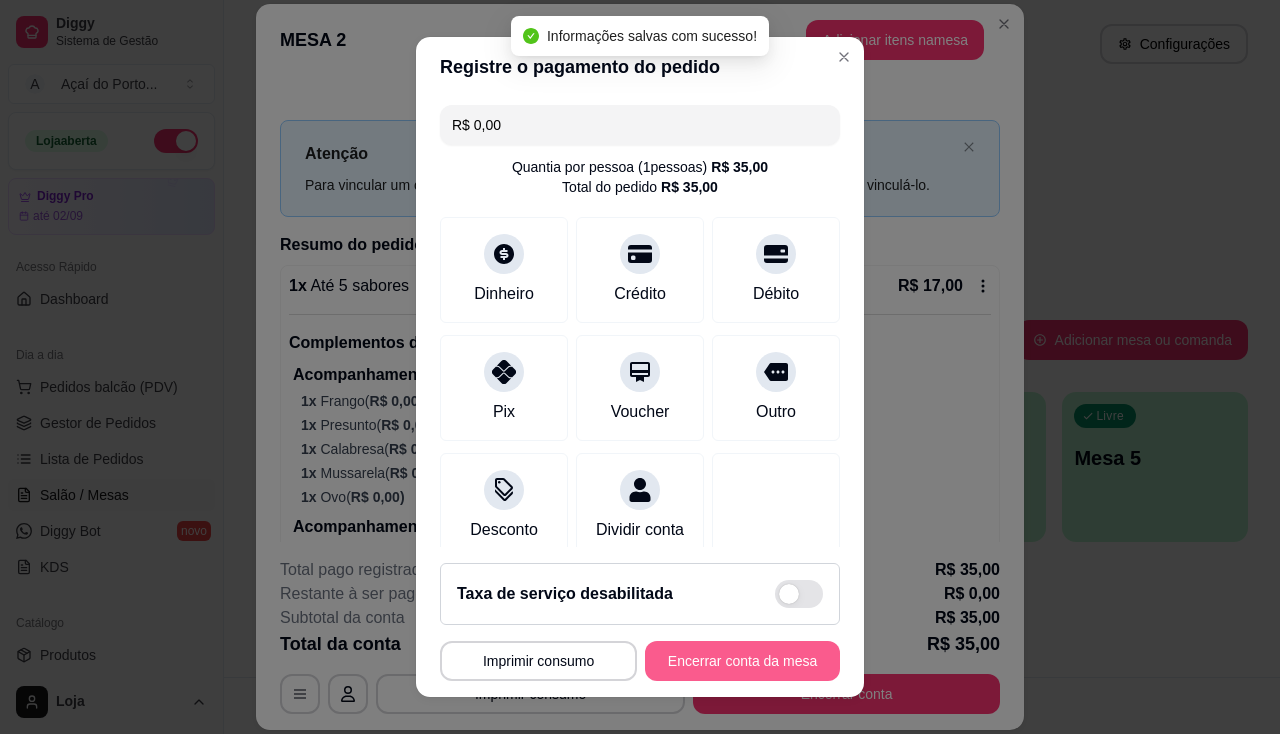 click on "Encerrar conta da mesa" at bounding box center (742, 661) 